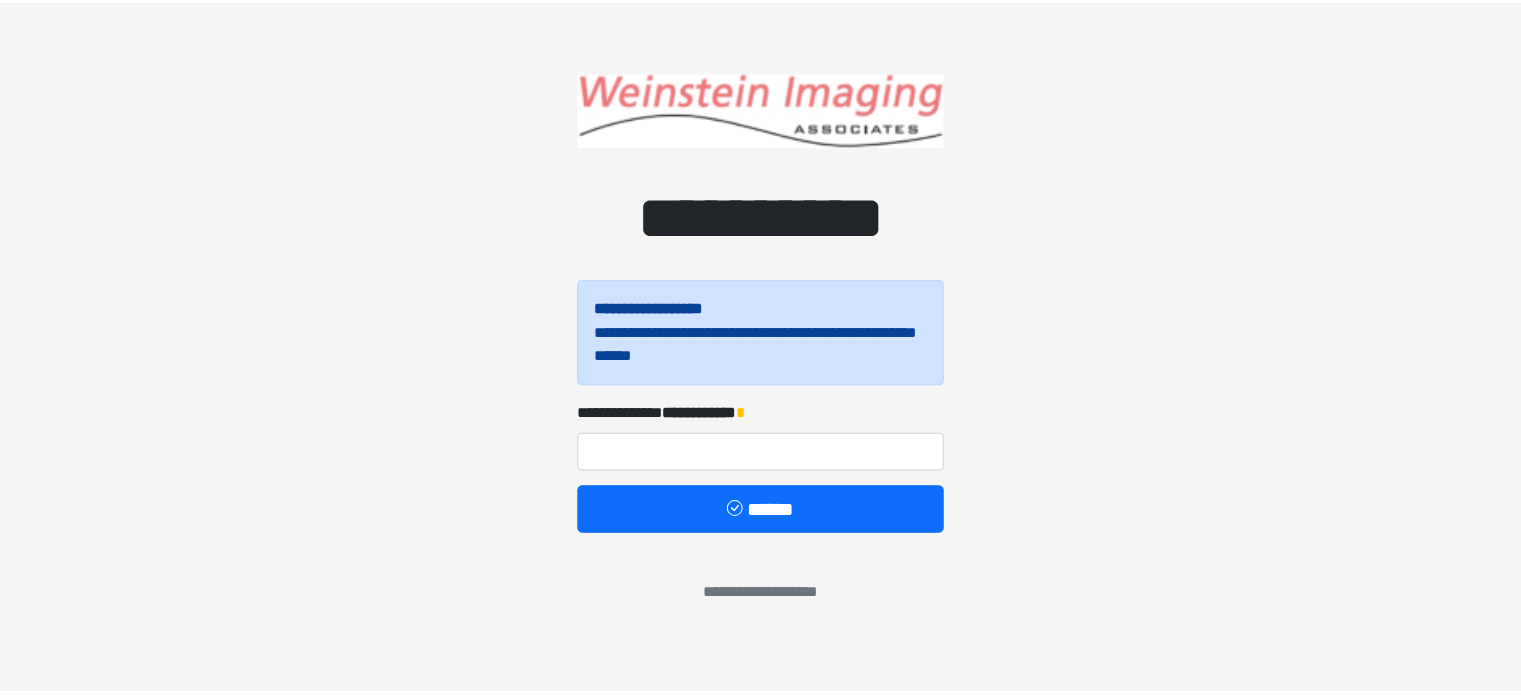 scroll, scrollTop: 0, scrollLeft: 0, axis: both 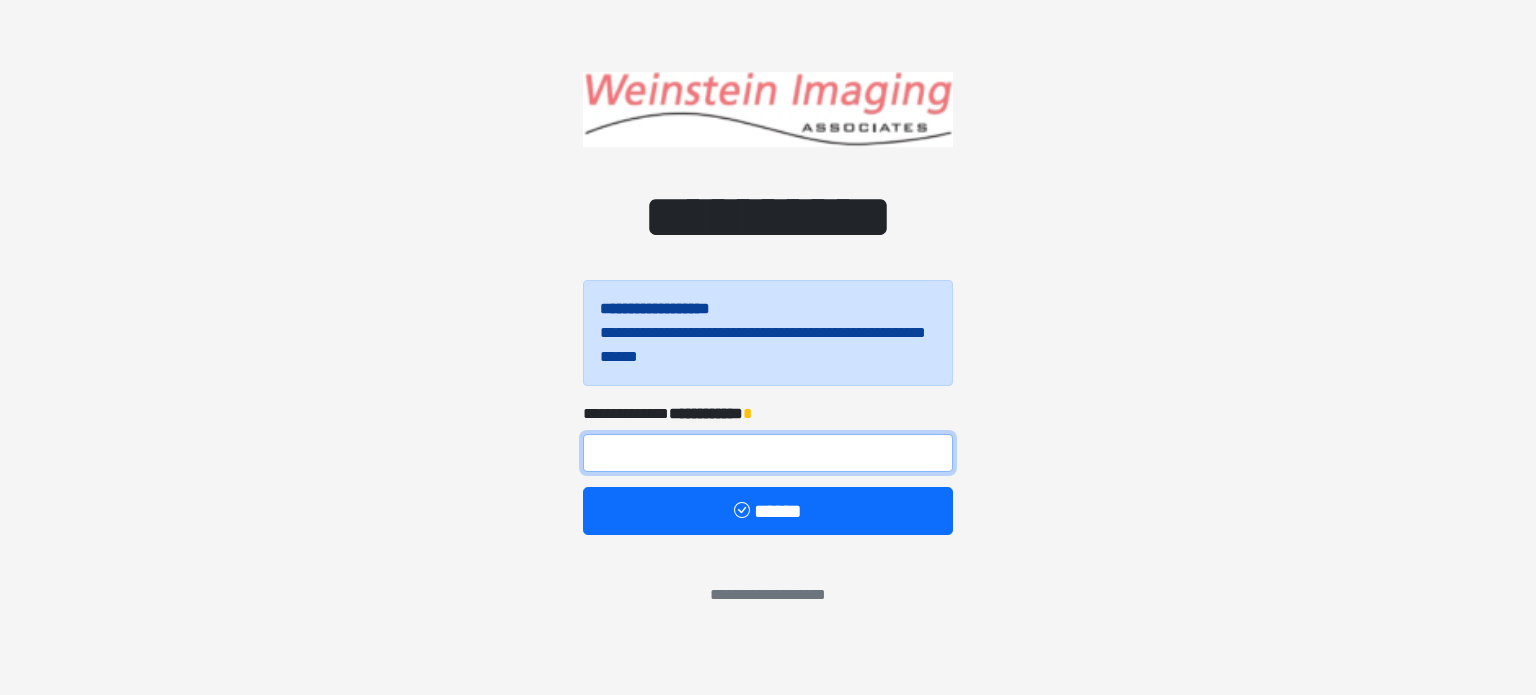 click at bounding box center [768, 453] 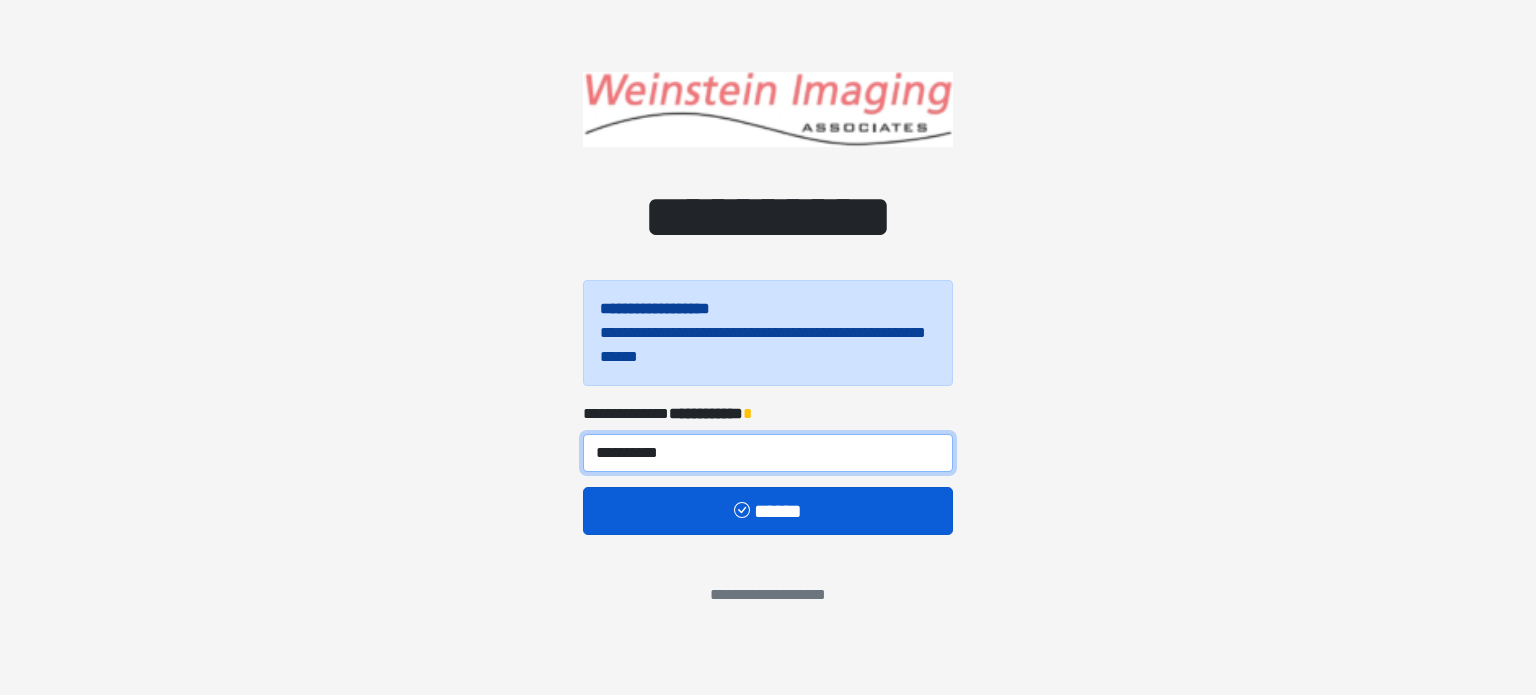 type on "**********" 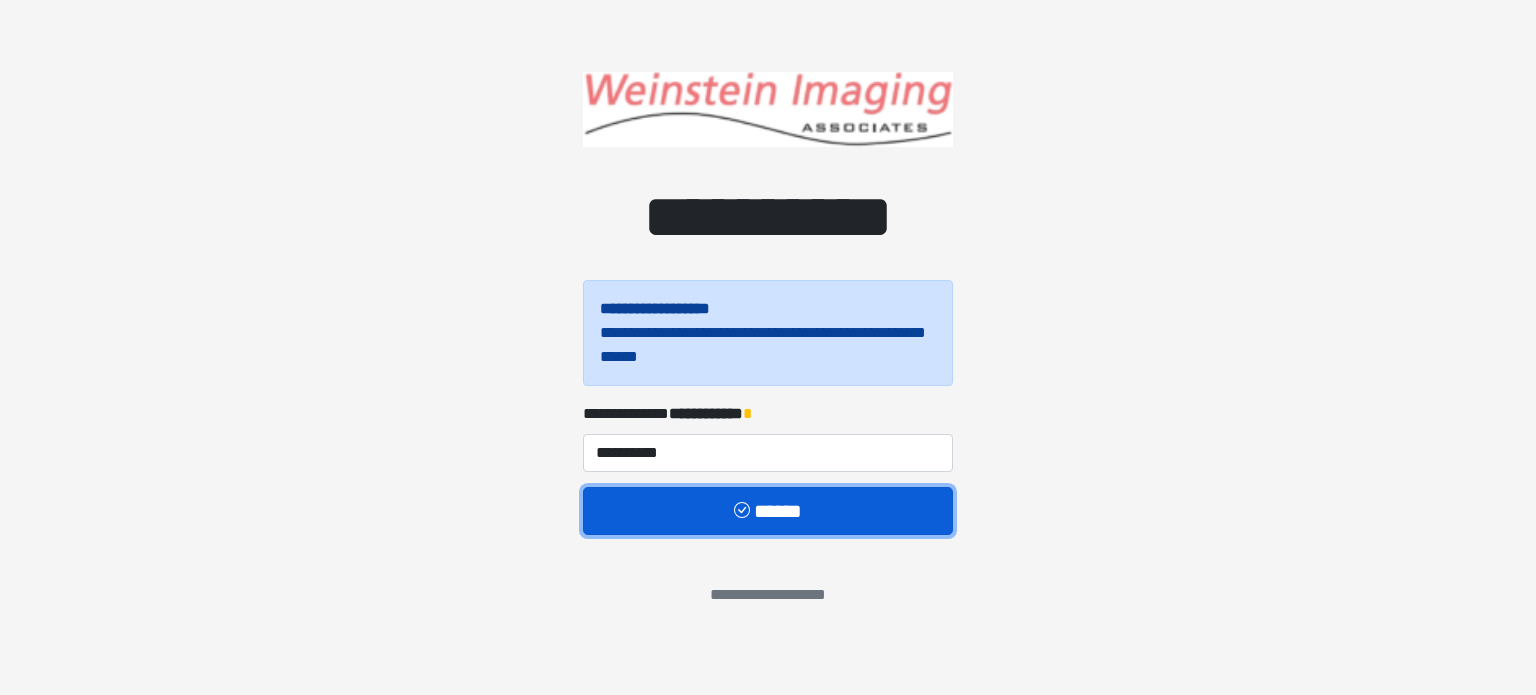 click on "******" at bounding box center [768, 511] 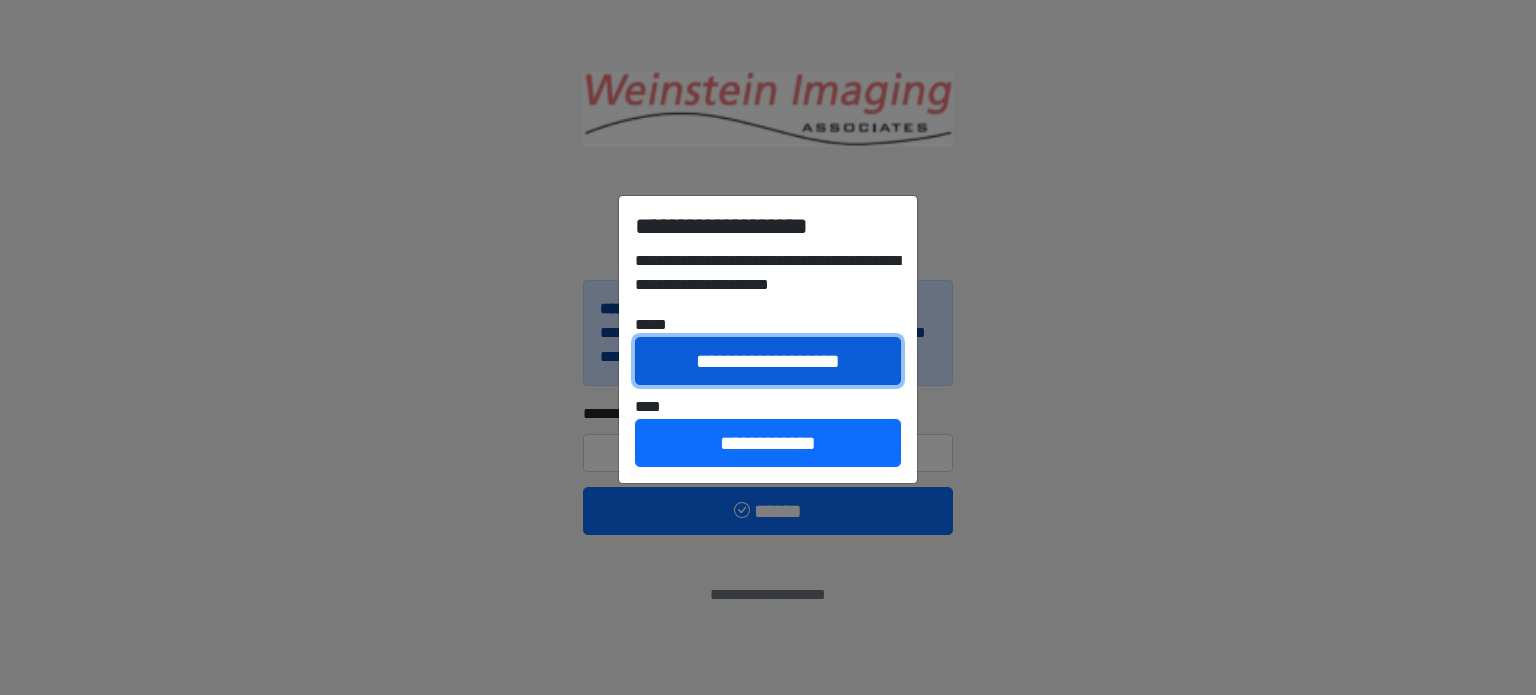 click on "**********" at bounding box center (768, 361) 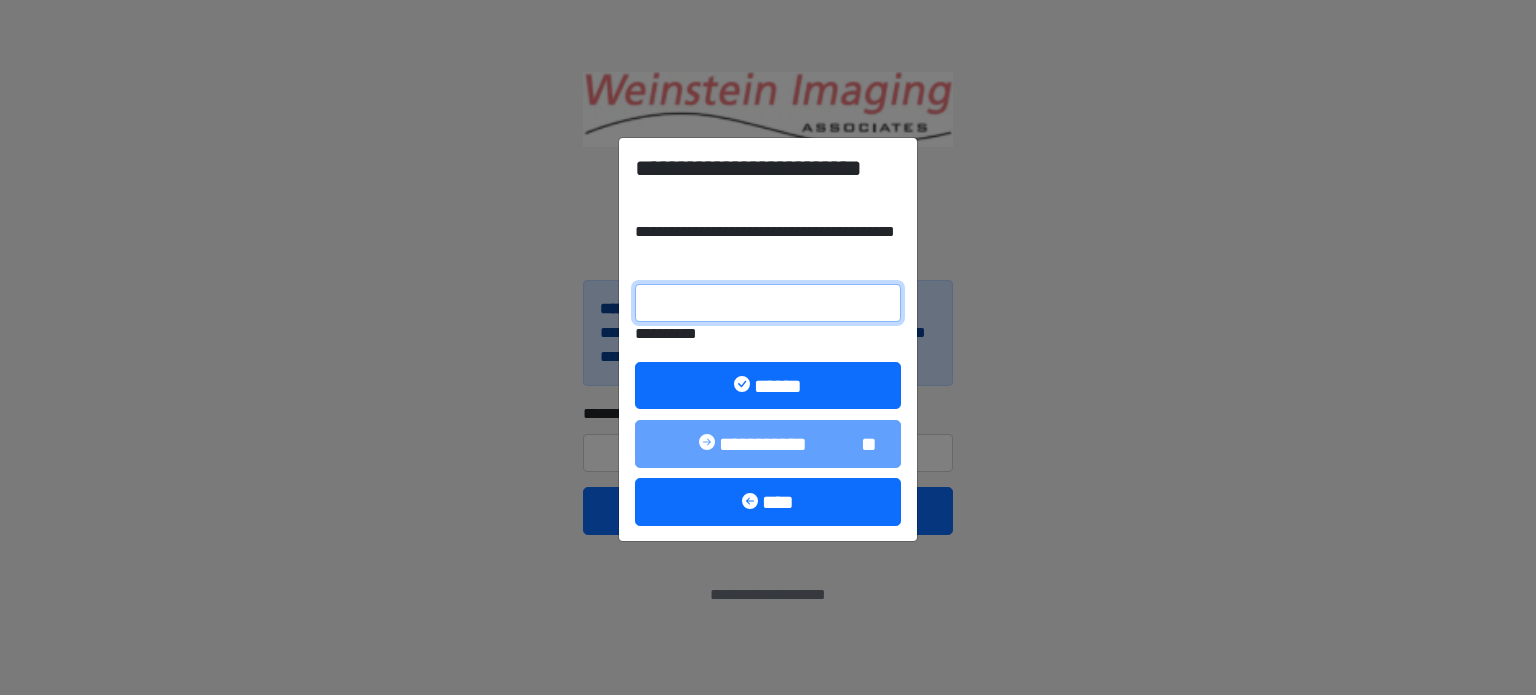 click on "**********" at bounding box center (768, 303) 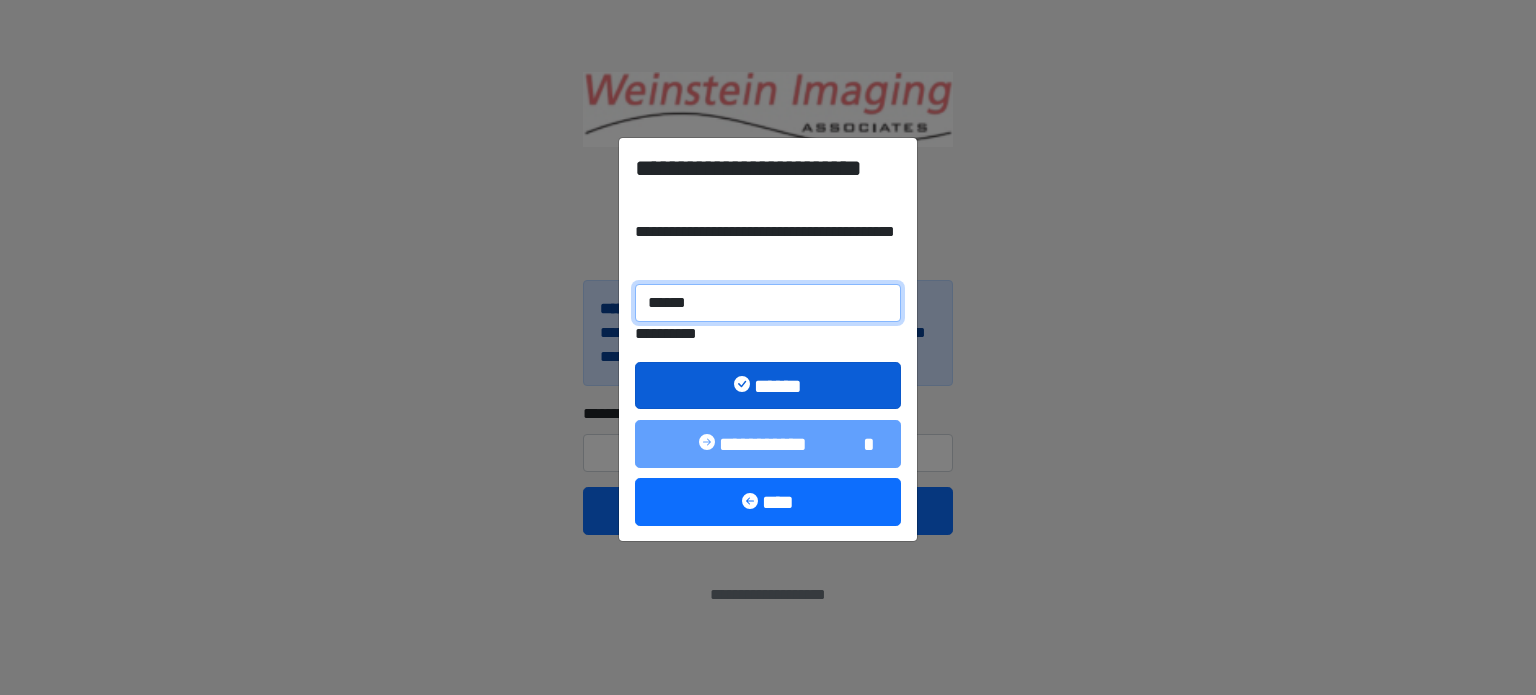type on "******" 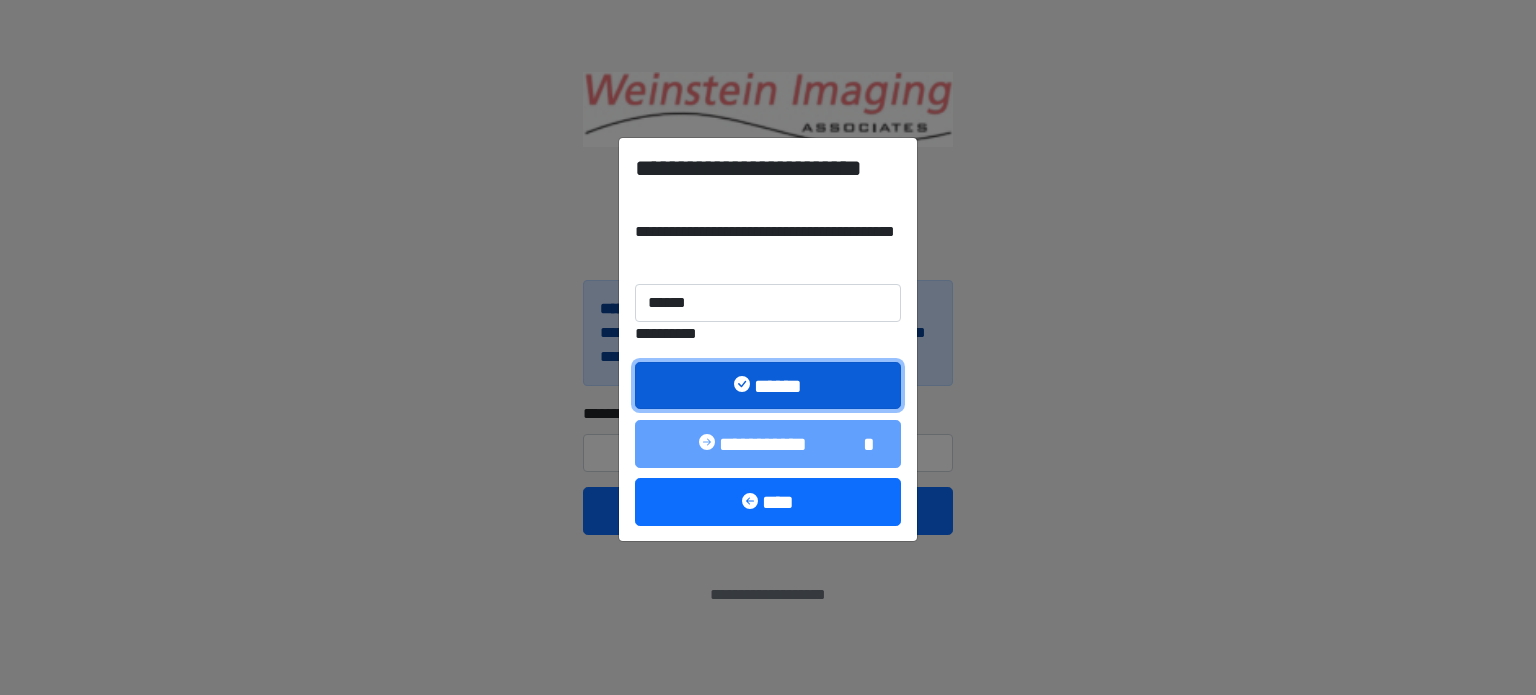click on "******" at bounding box center [768, 386] 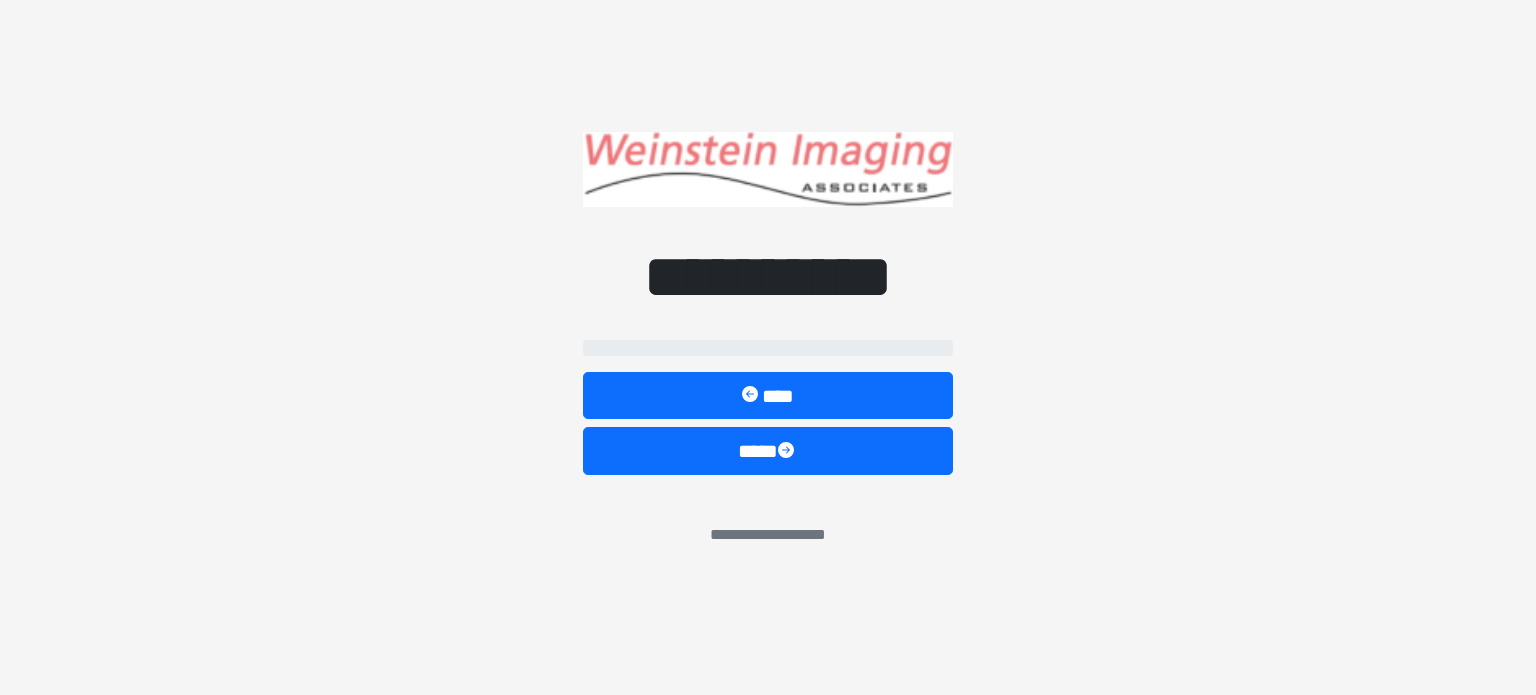 select on "*****" 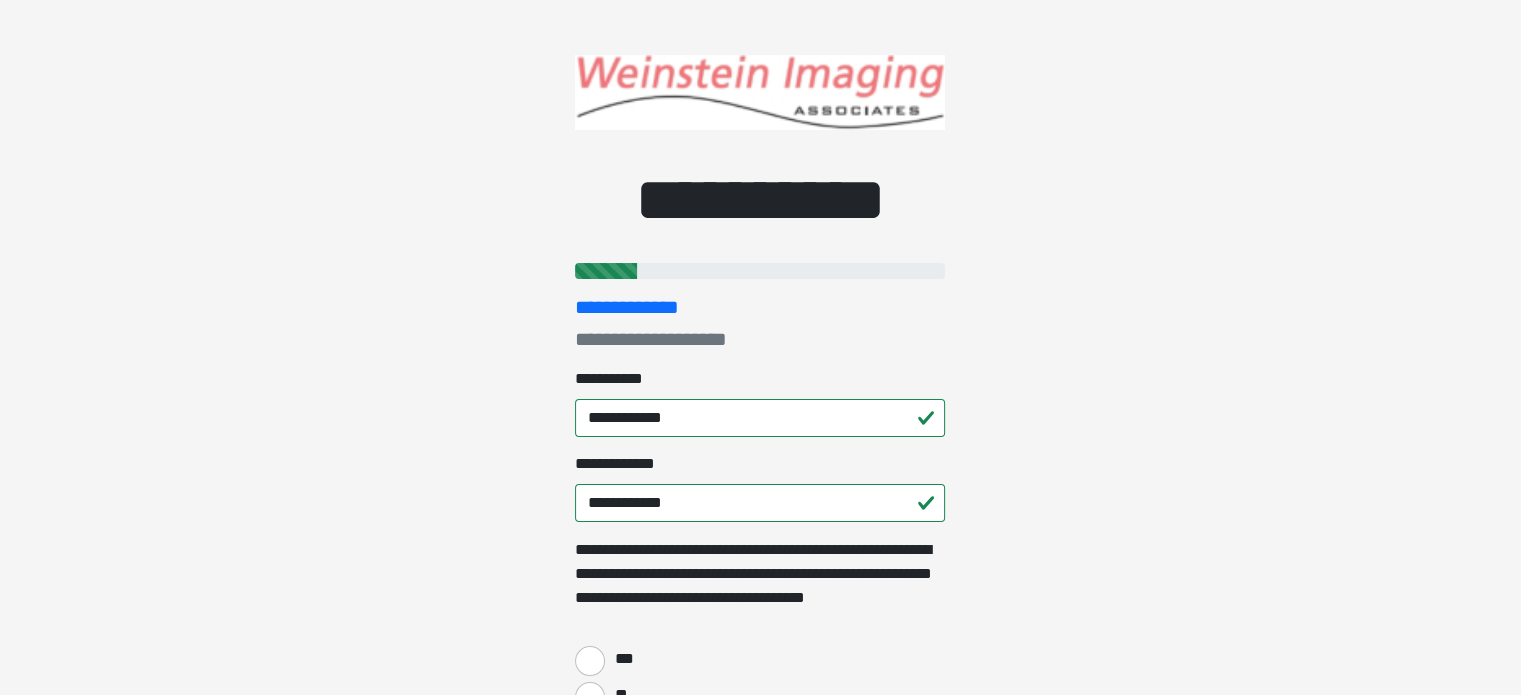 click on "**********" at bounding box center [760, 347] 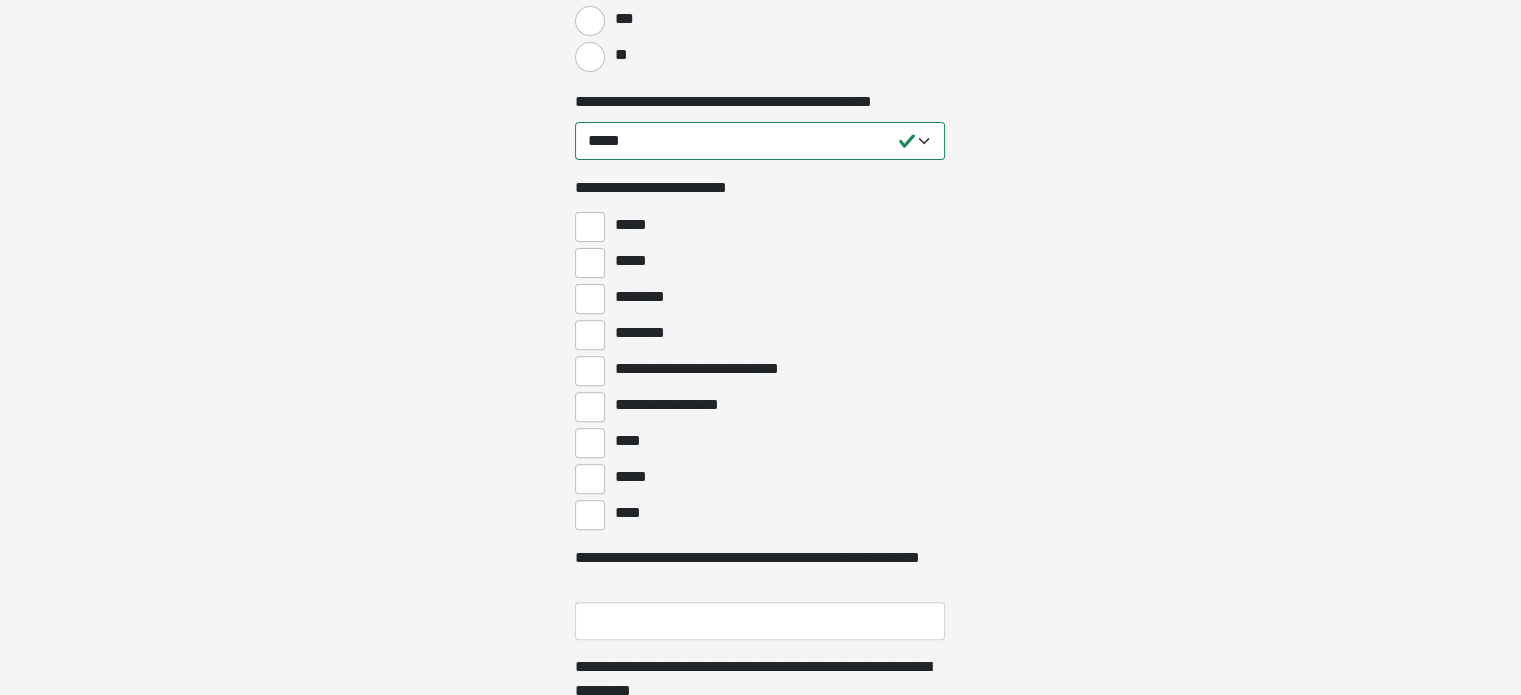 scroll, scrollTop: 680, scrollLeft: 0, axis: vertical 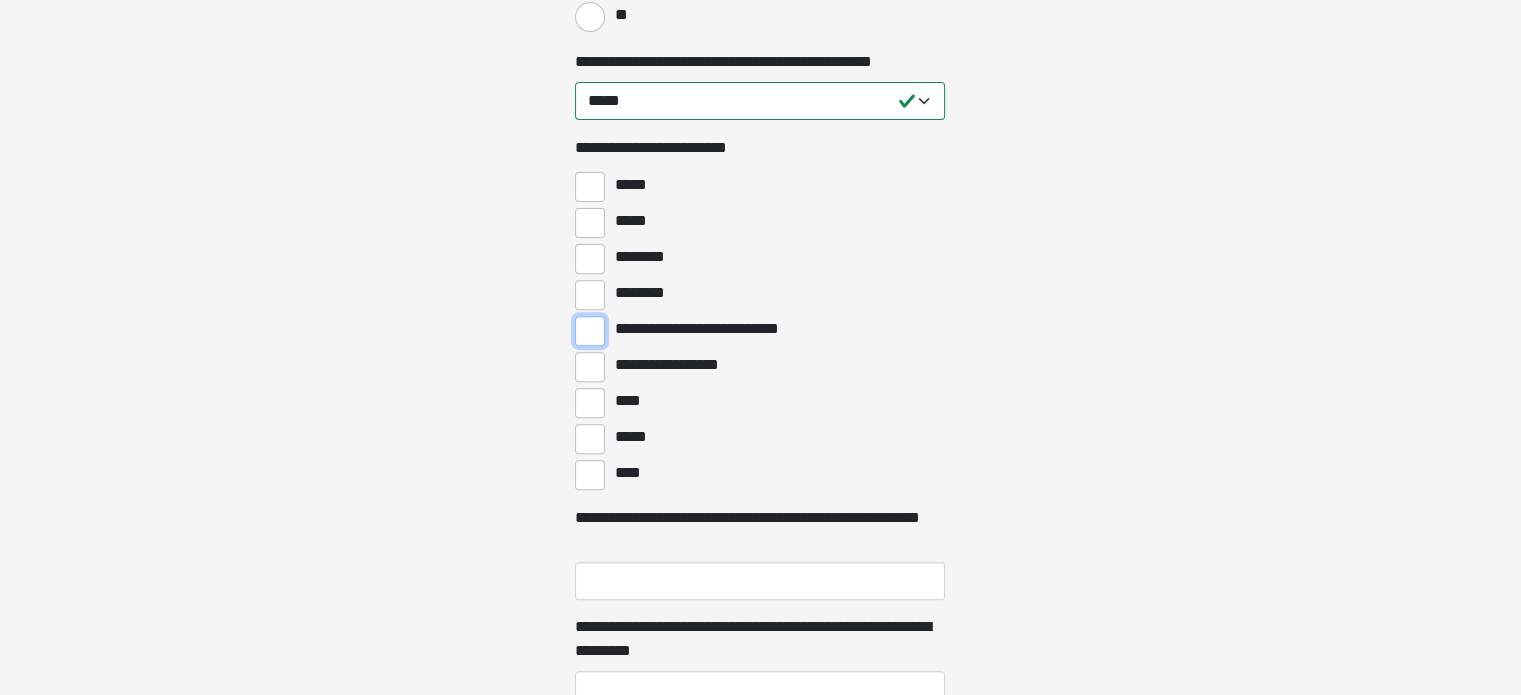 click on "**********" at bounding box center [590, 331] 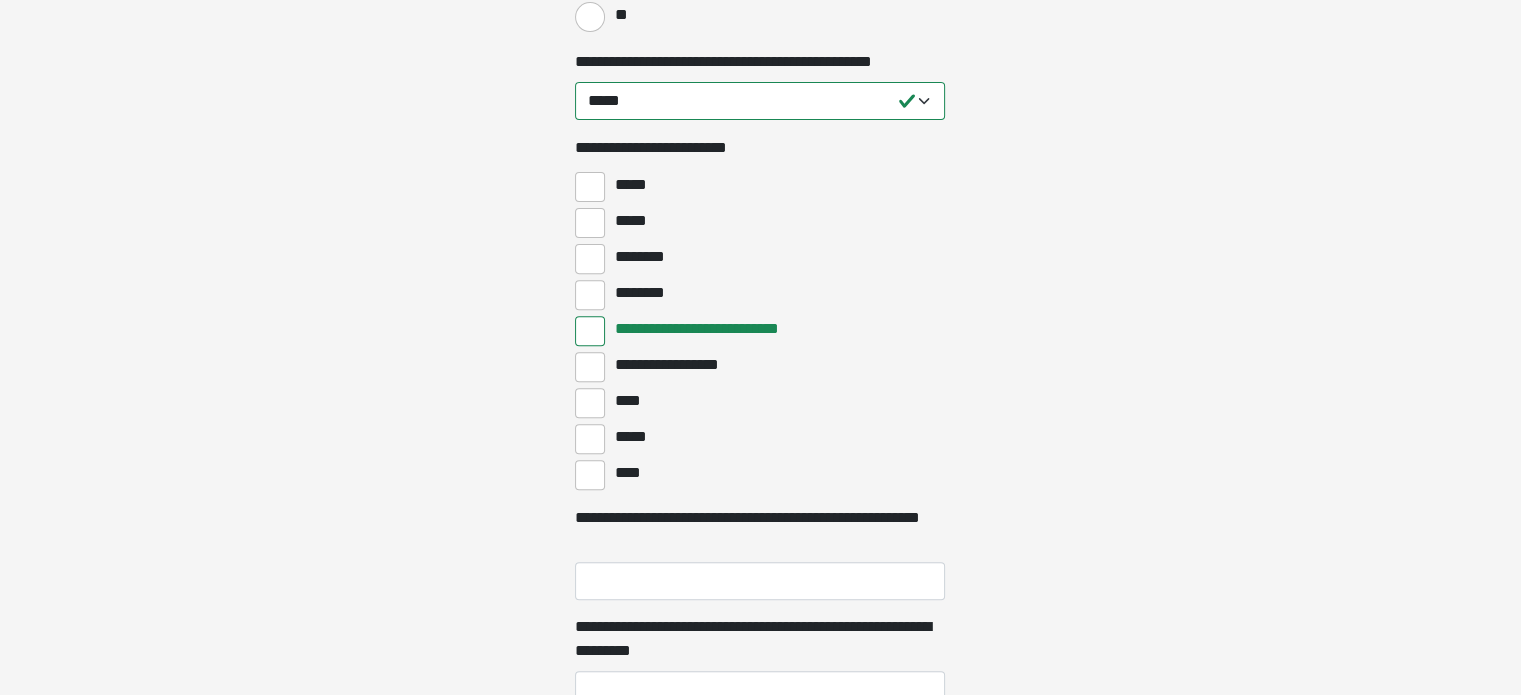 click on "**********" at bounding box center [760, -333] 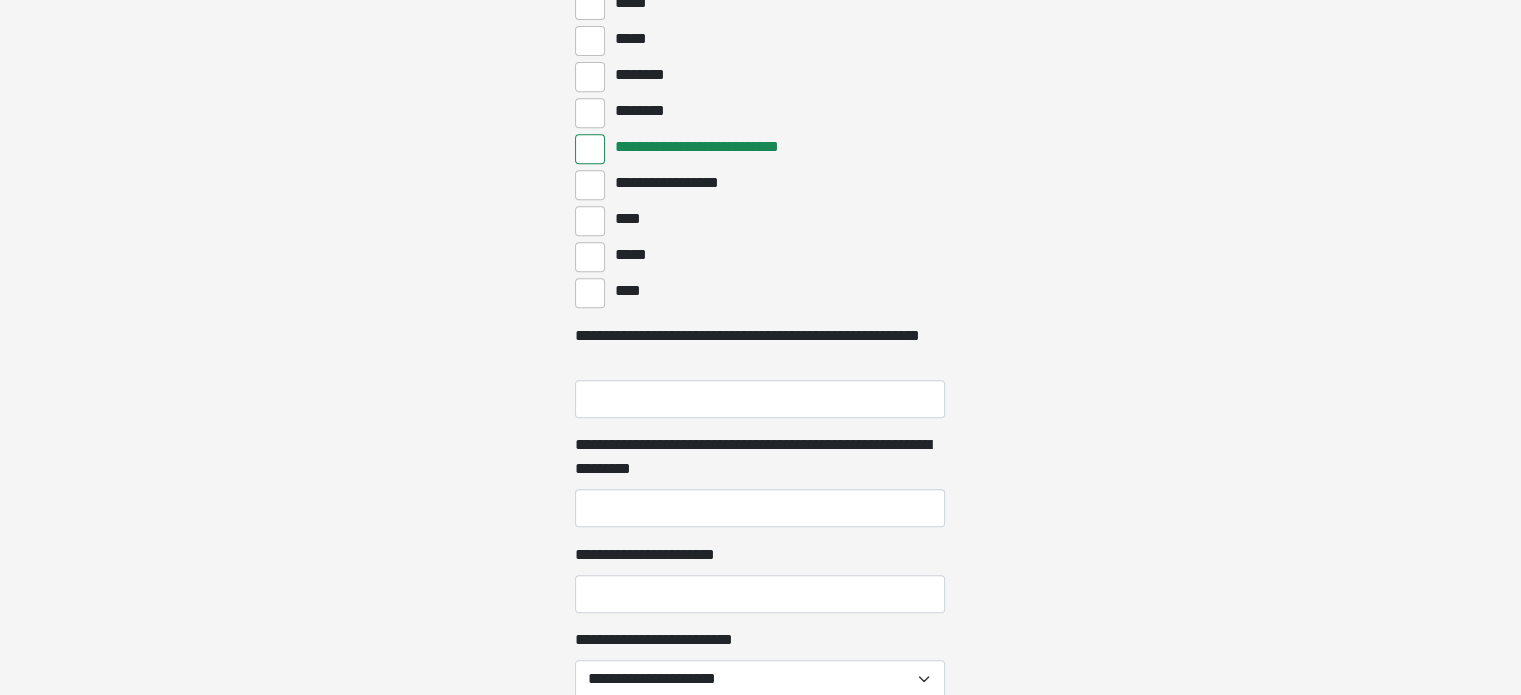 scroll, scrollTop: 880, scrollLeft: 0, axis: vertical 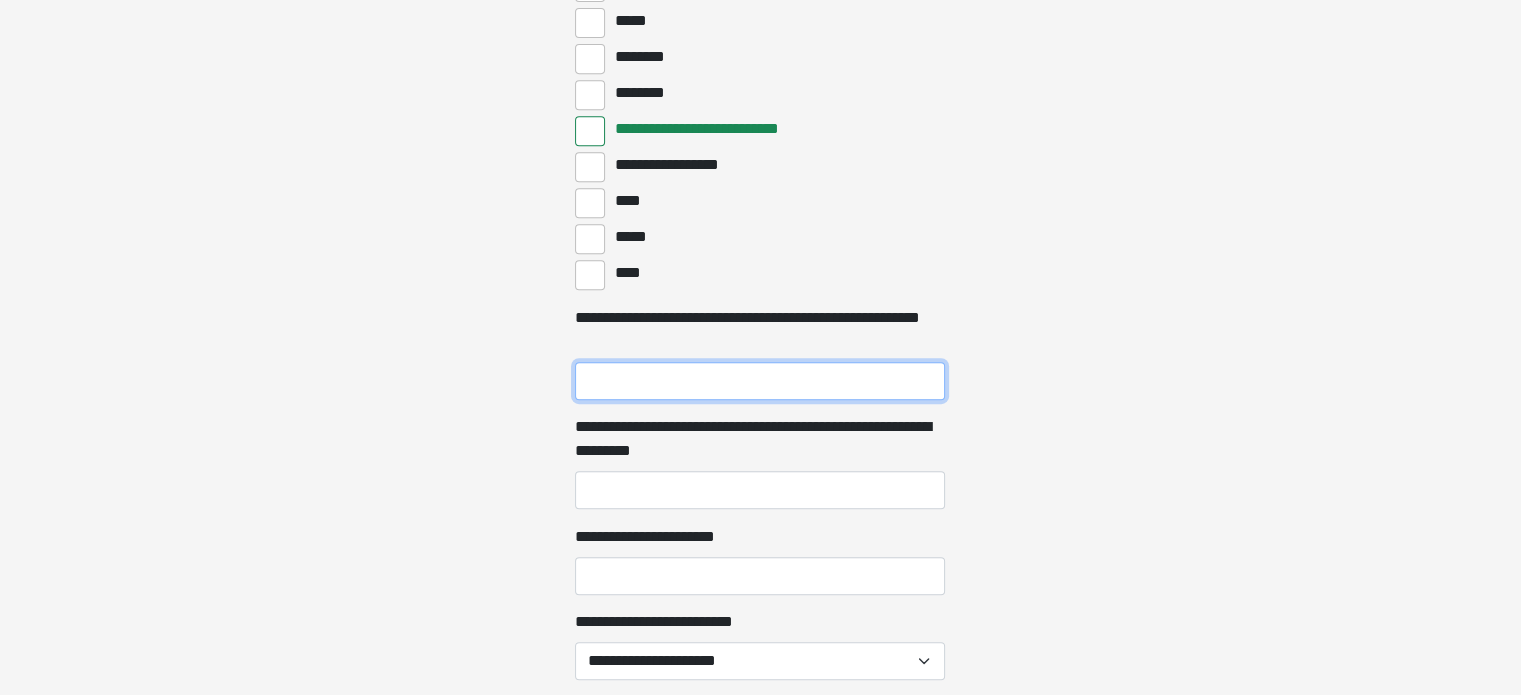 click on "**********" at bounding box center (760, 381) 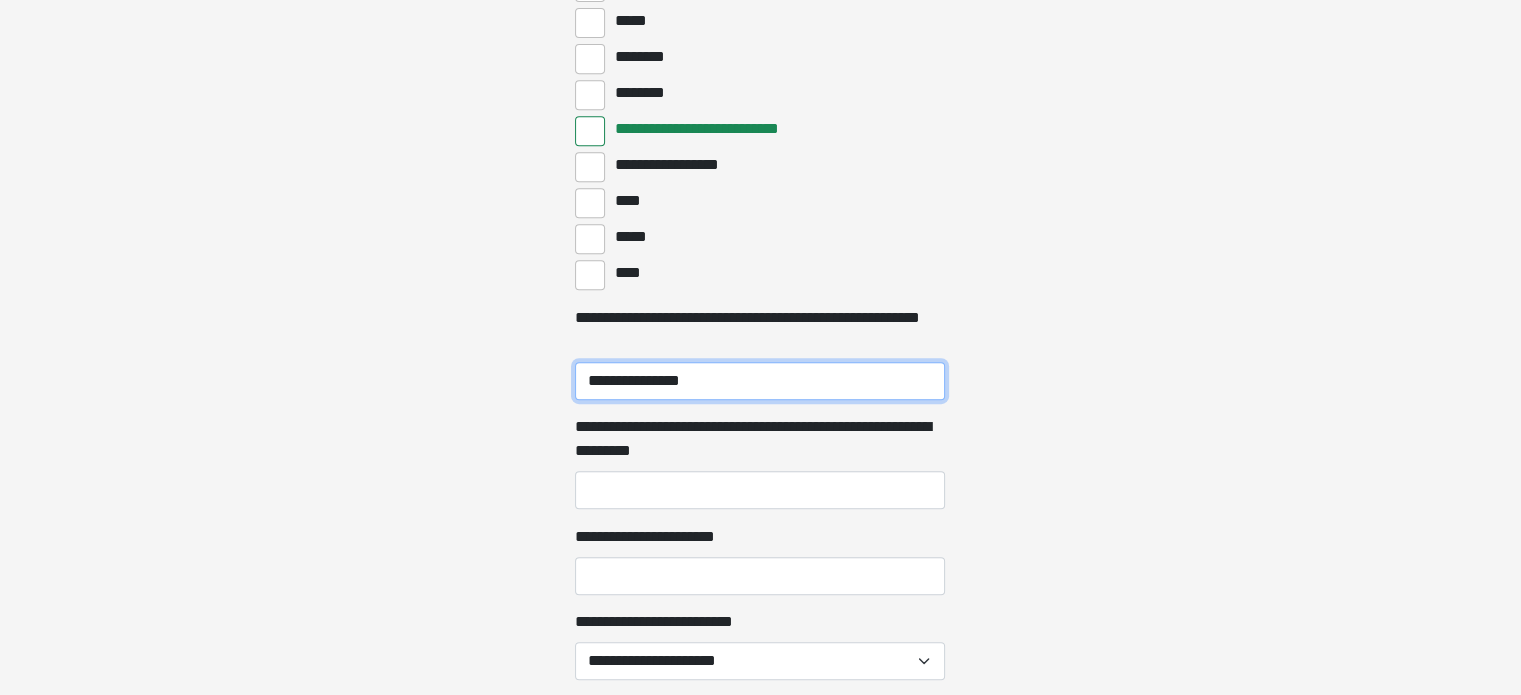 type on "**********" 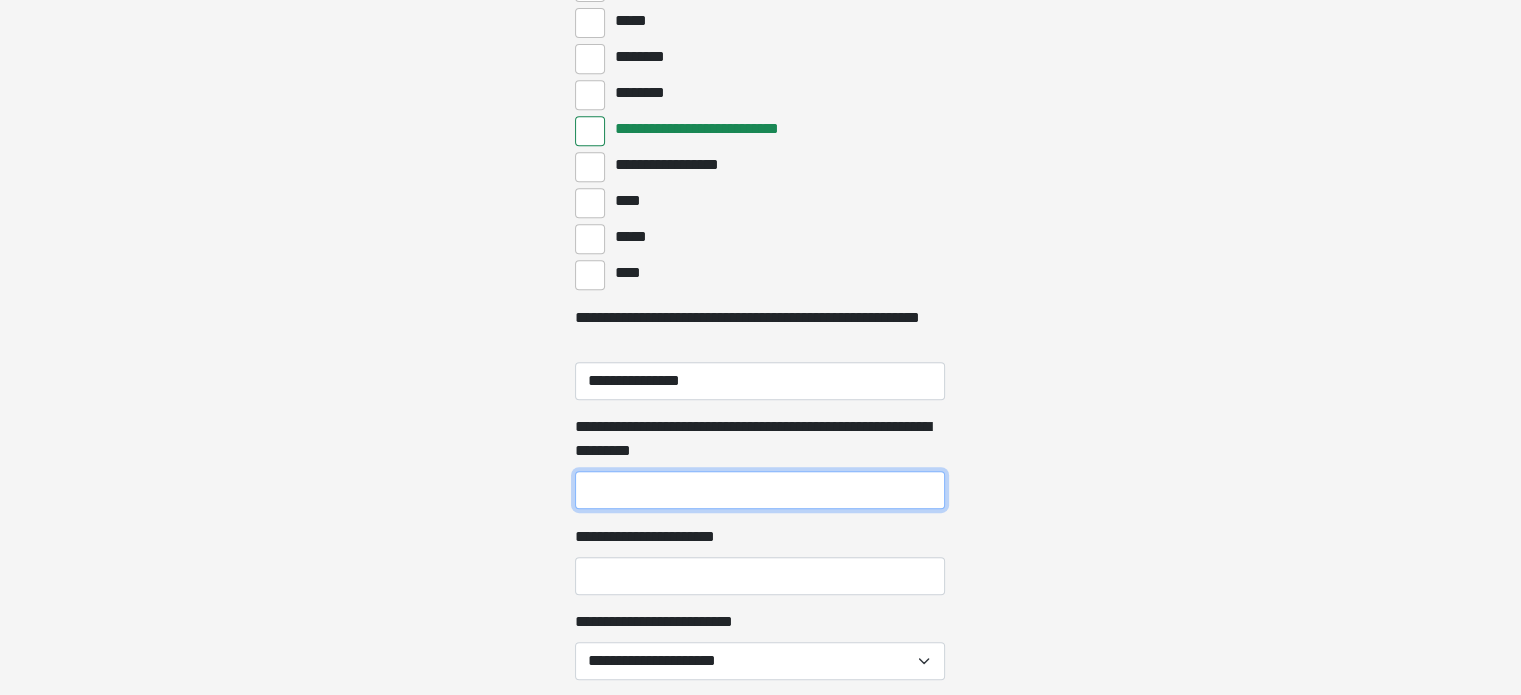 click on "**********" at bounding box center (760, 490) 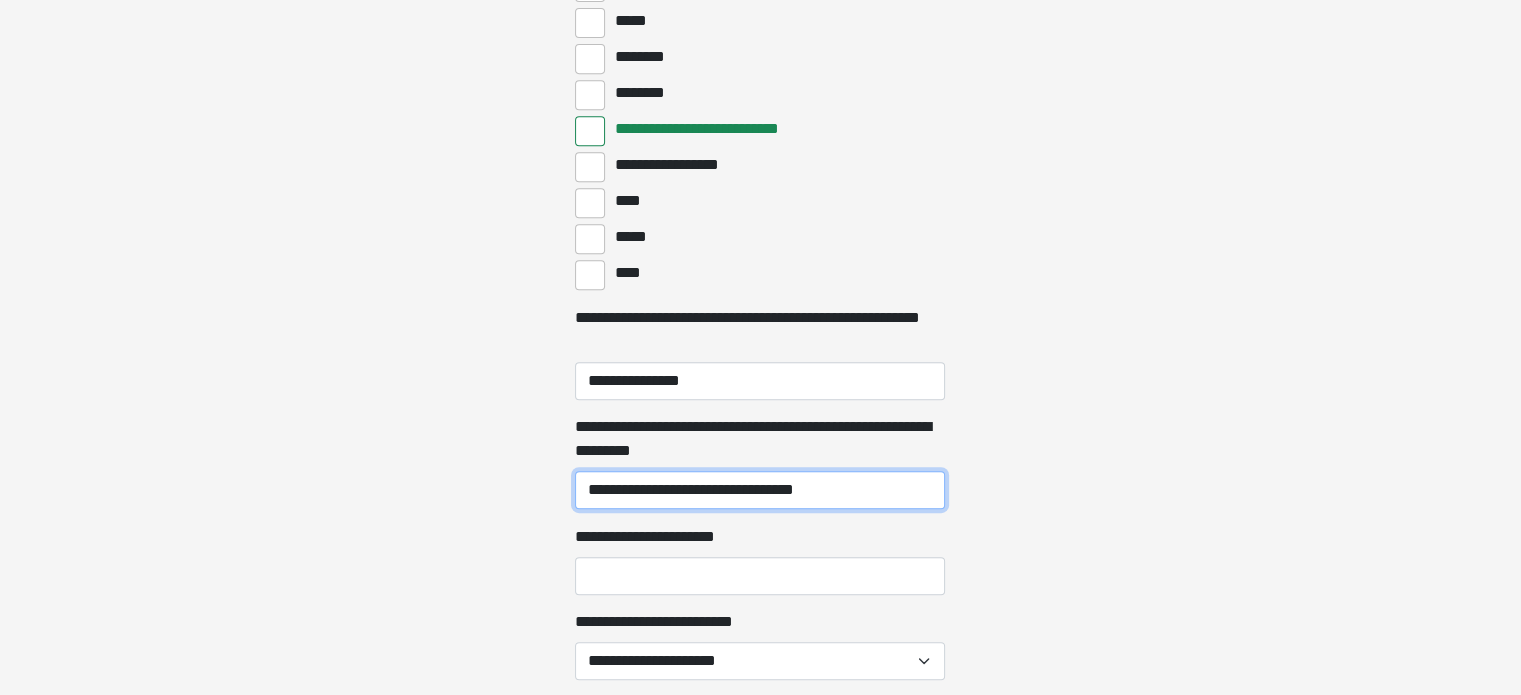 type on "**********" 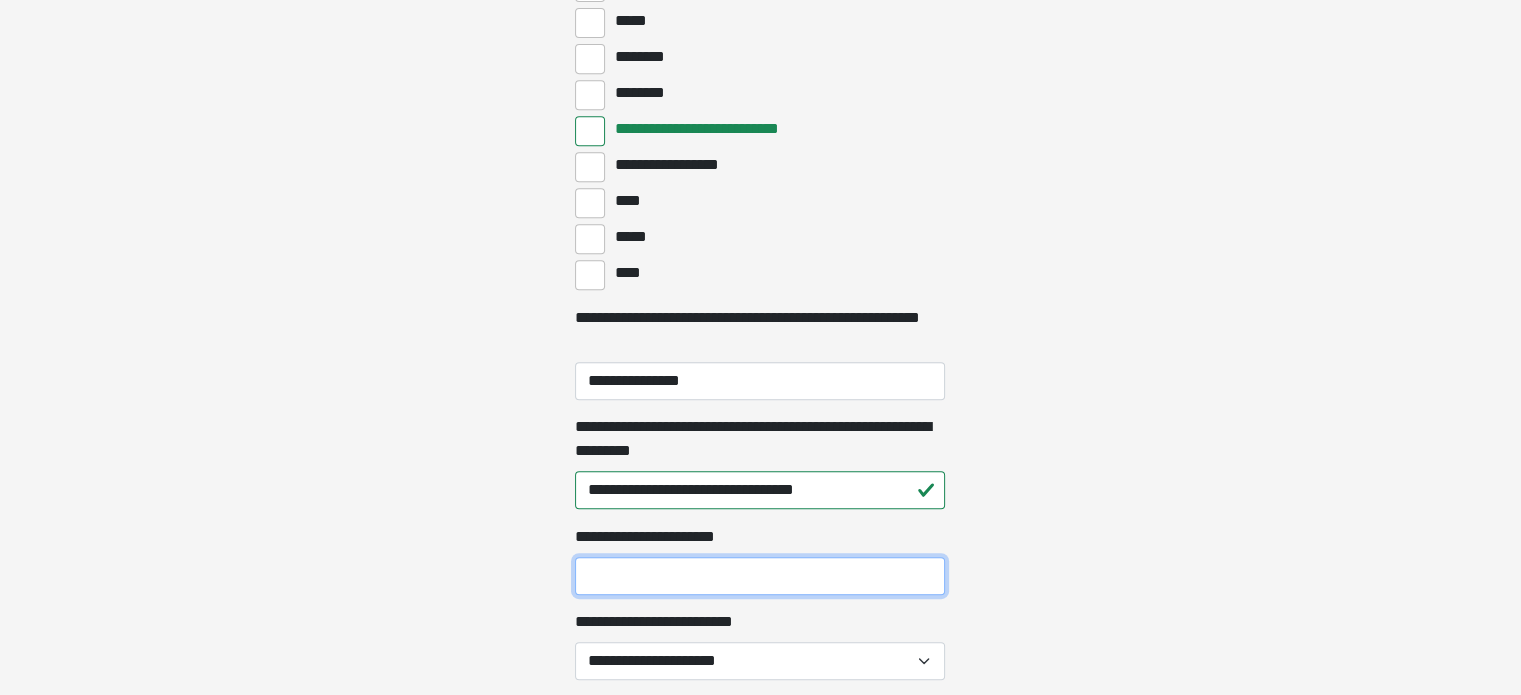 click on "**********" at bounding box center (760, 576) 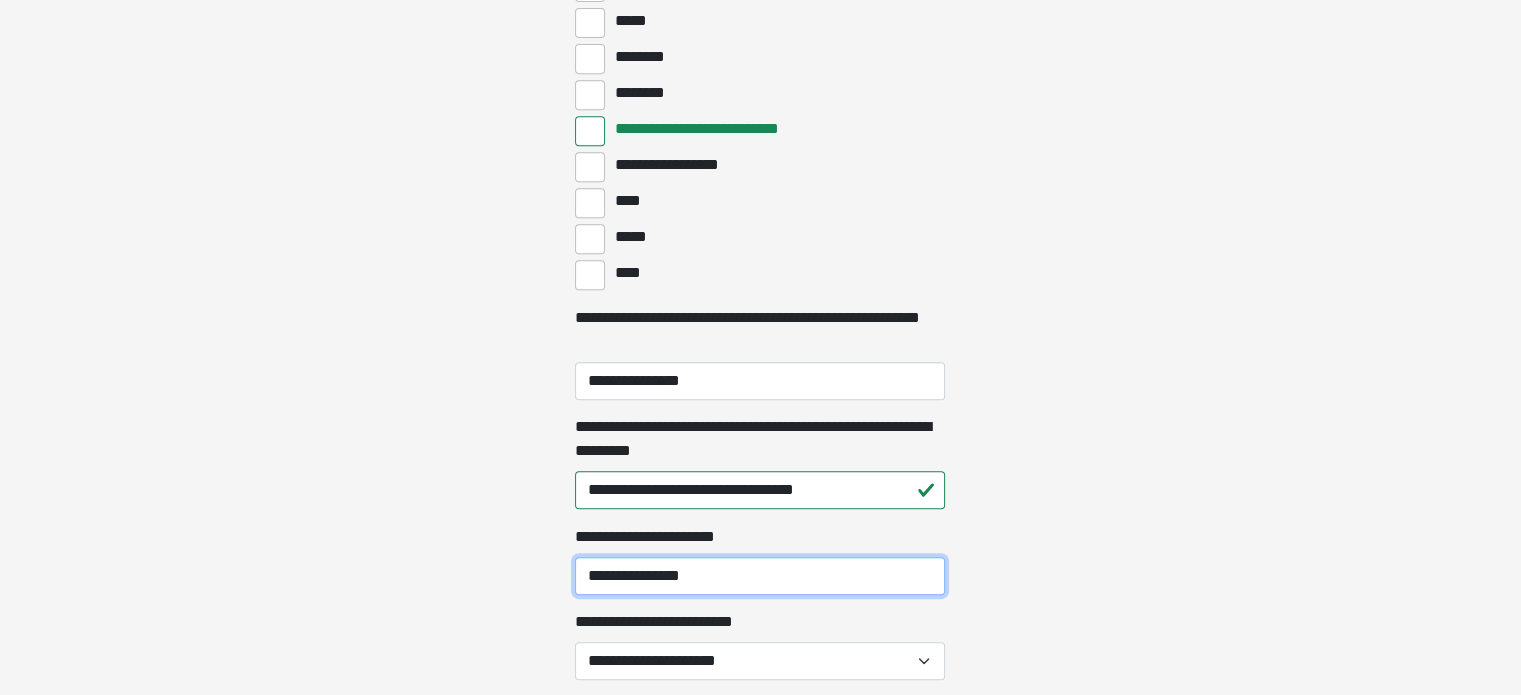 type on "**********" 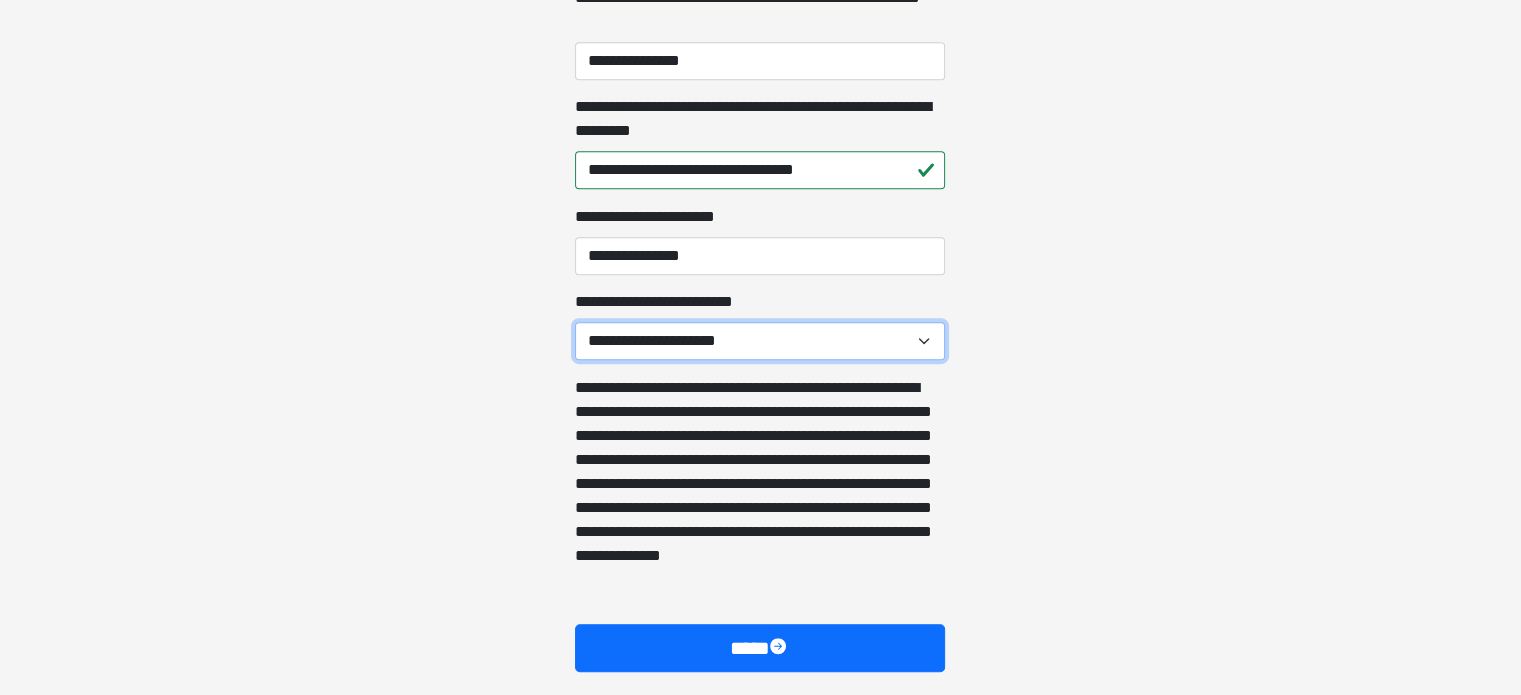 scroll, scrollTop: 1240, scrollLeft: 0, axis: vertical 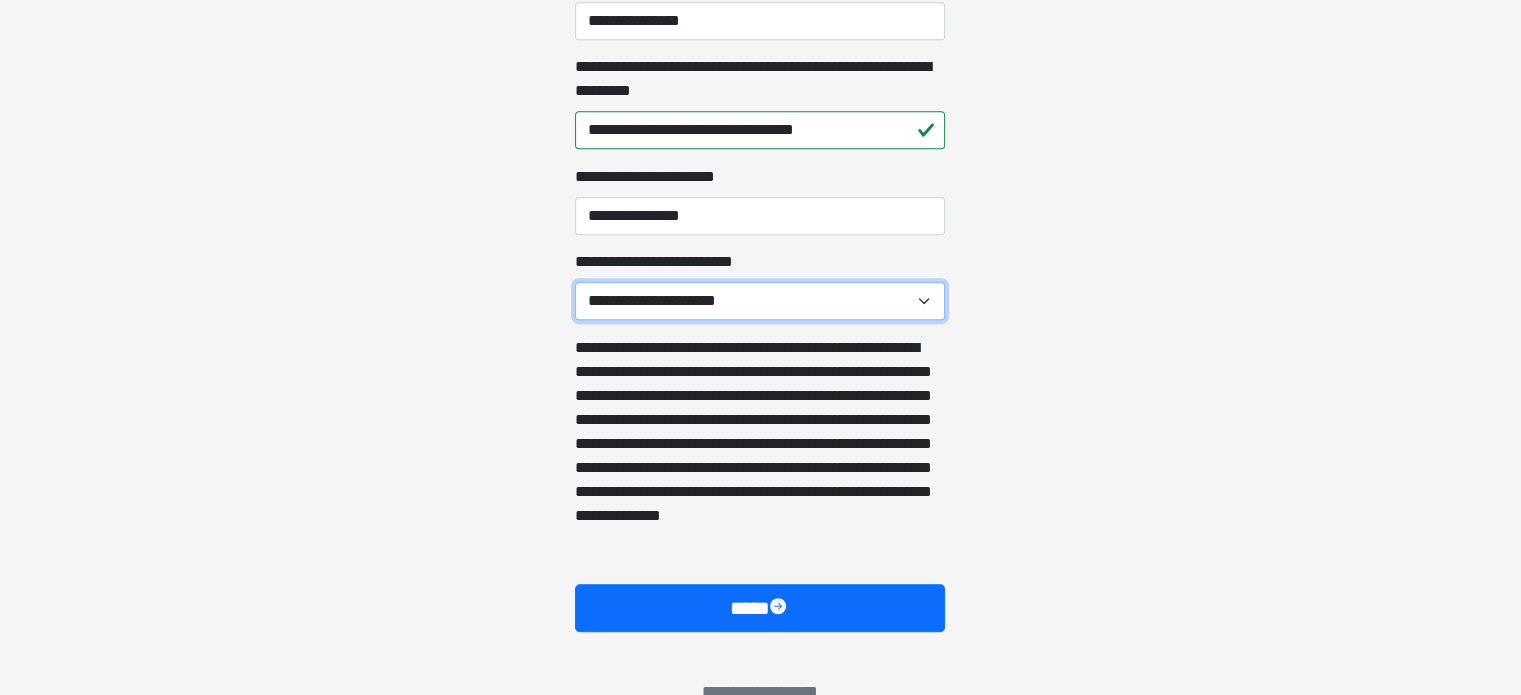 click on "**********" at bounding box center [760, 301] 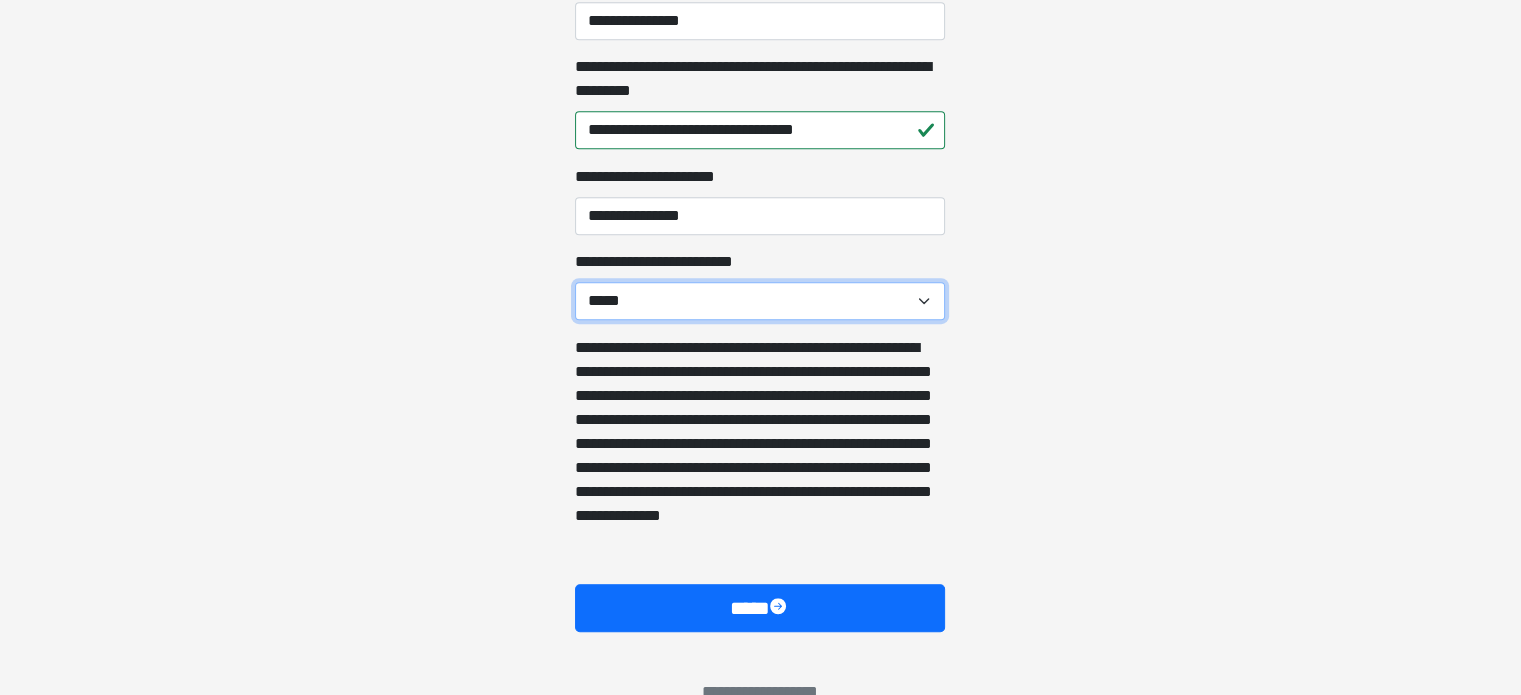 click on "**********" at bounding box center [760, 301] 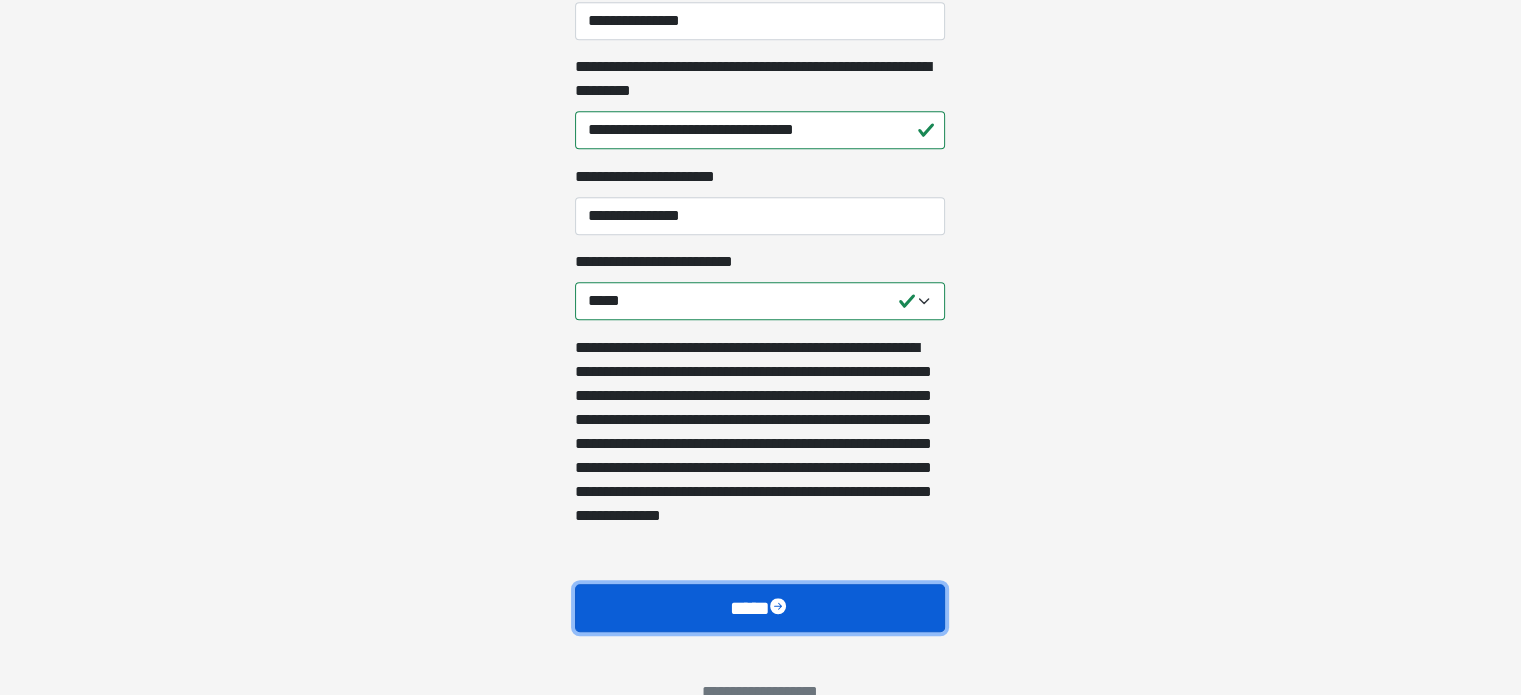 click on "****" at bounding box center [760, 608] 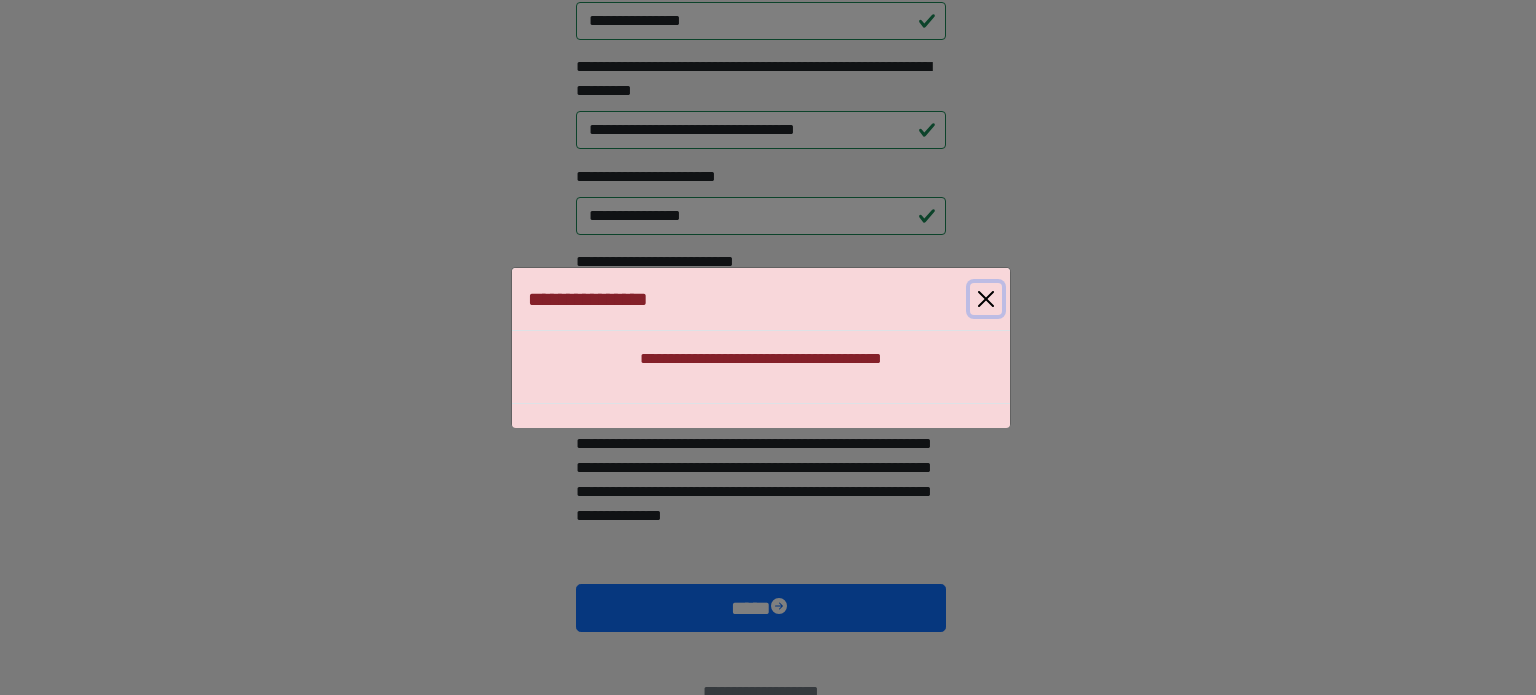 click at bounding box center [986, 299] 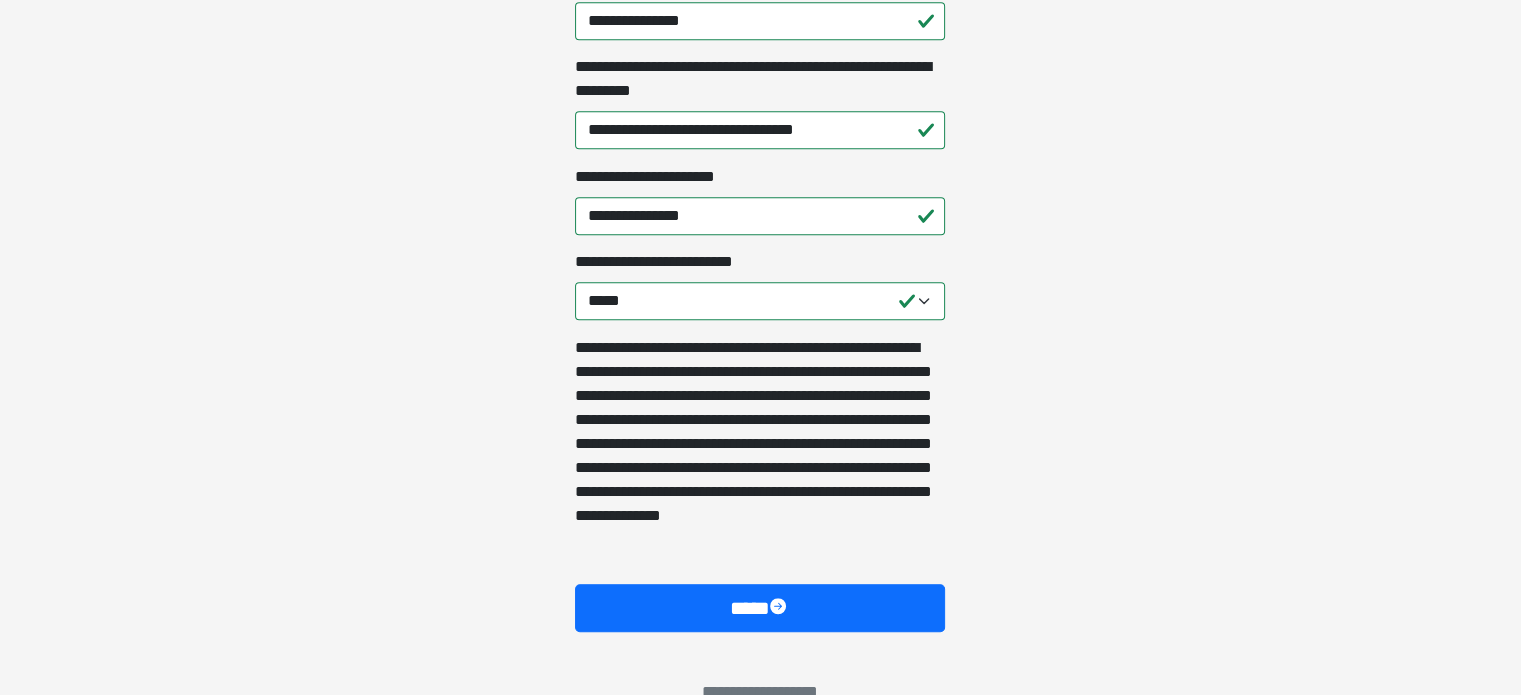click on "**********" at bounding box center [760, -893] 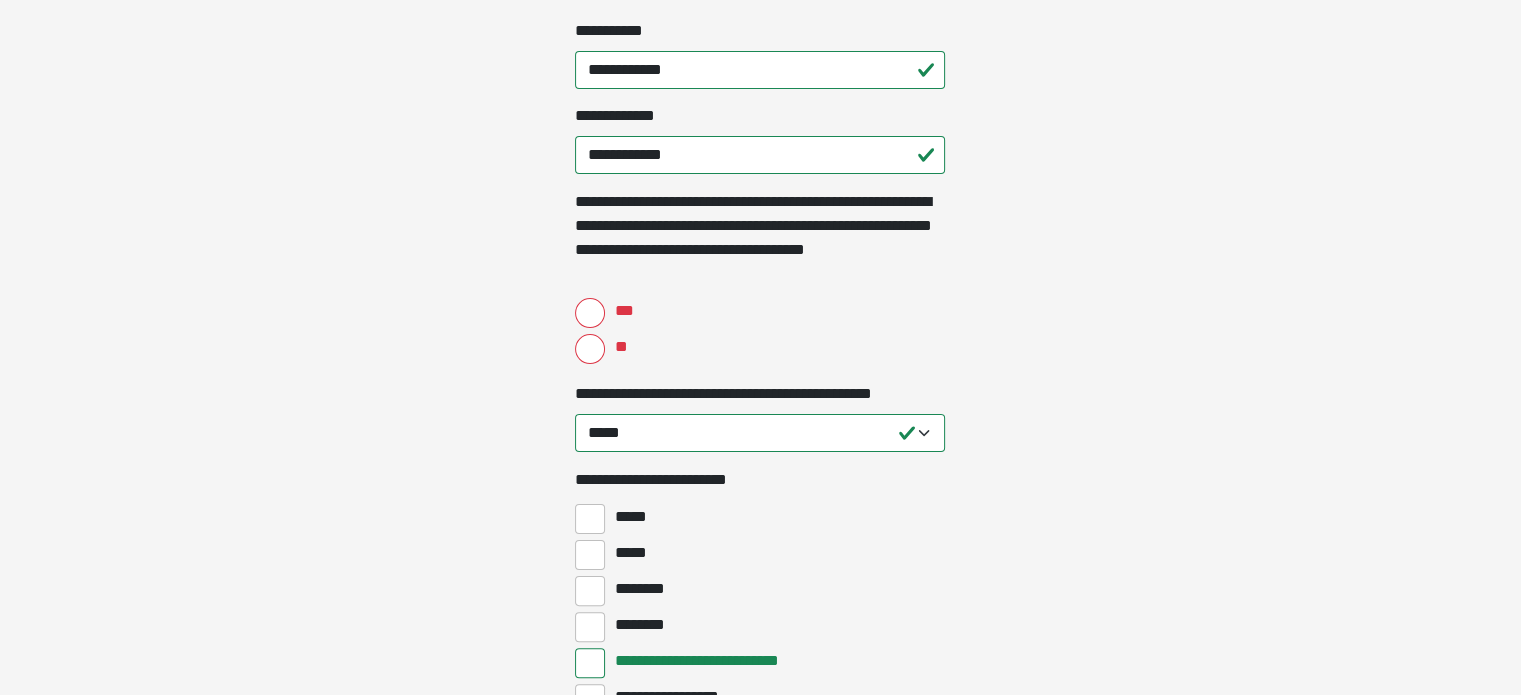 scroll, scrollTop: 335, scrollLeft: 0, axis: vertical 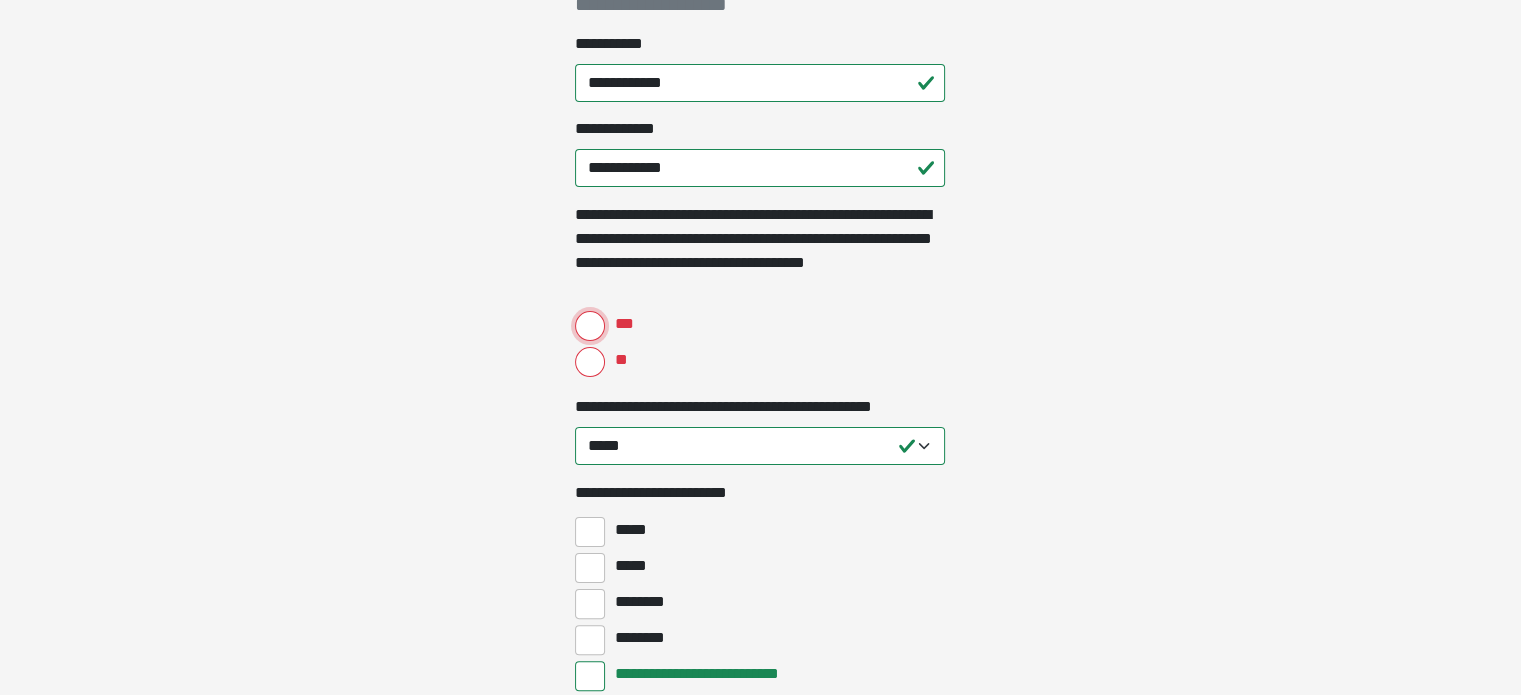 click on "***" at bounding box center (590, 326) 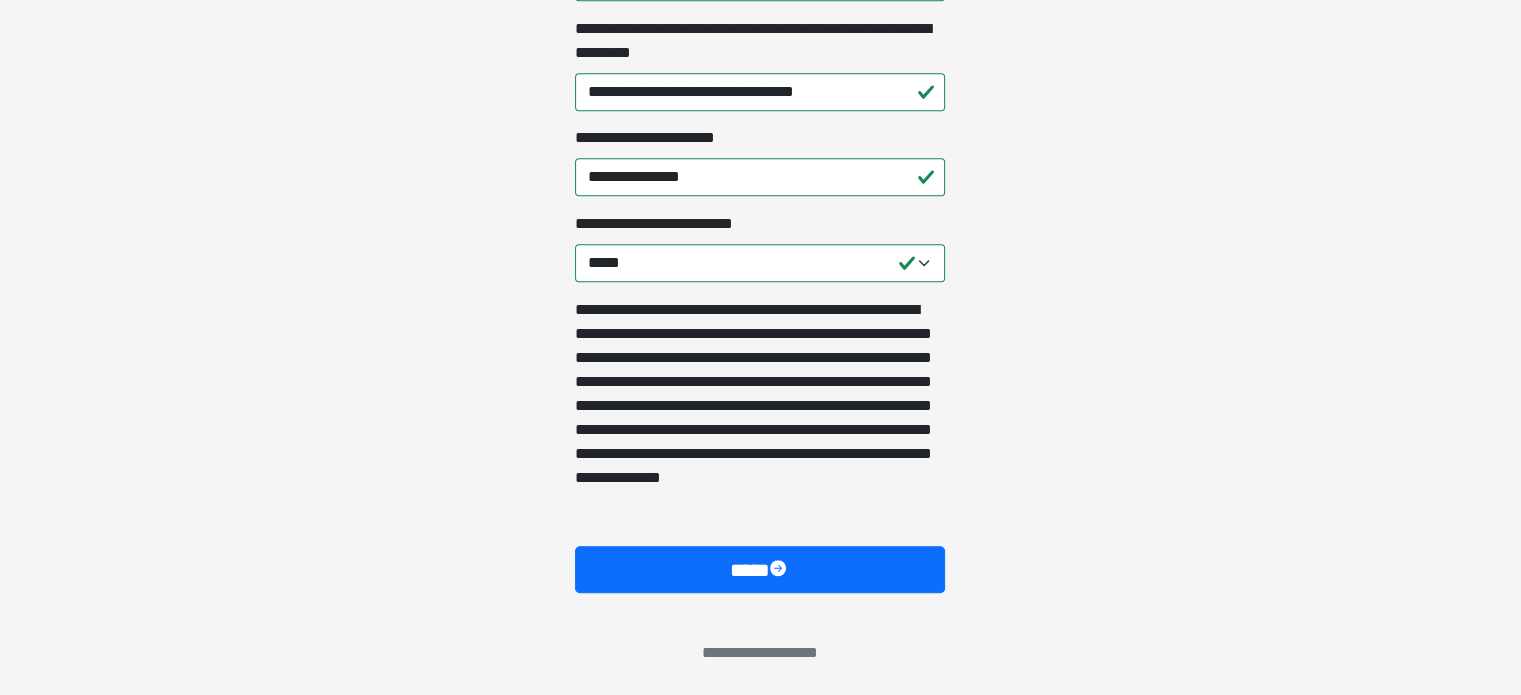 scroll, scrollTop: 1375, scrollLeft: 0, axis: vertical 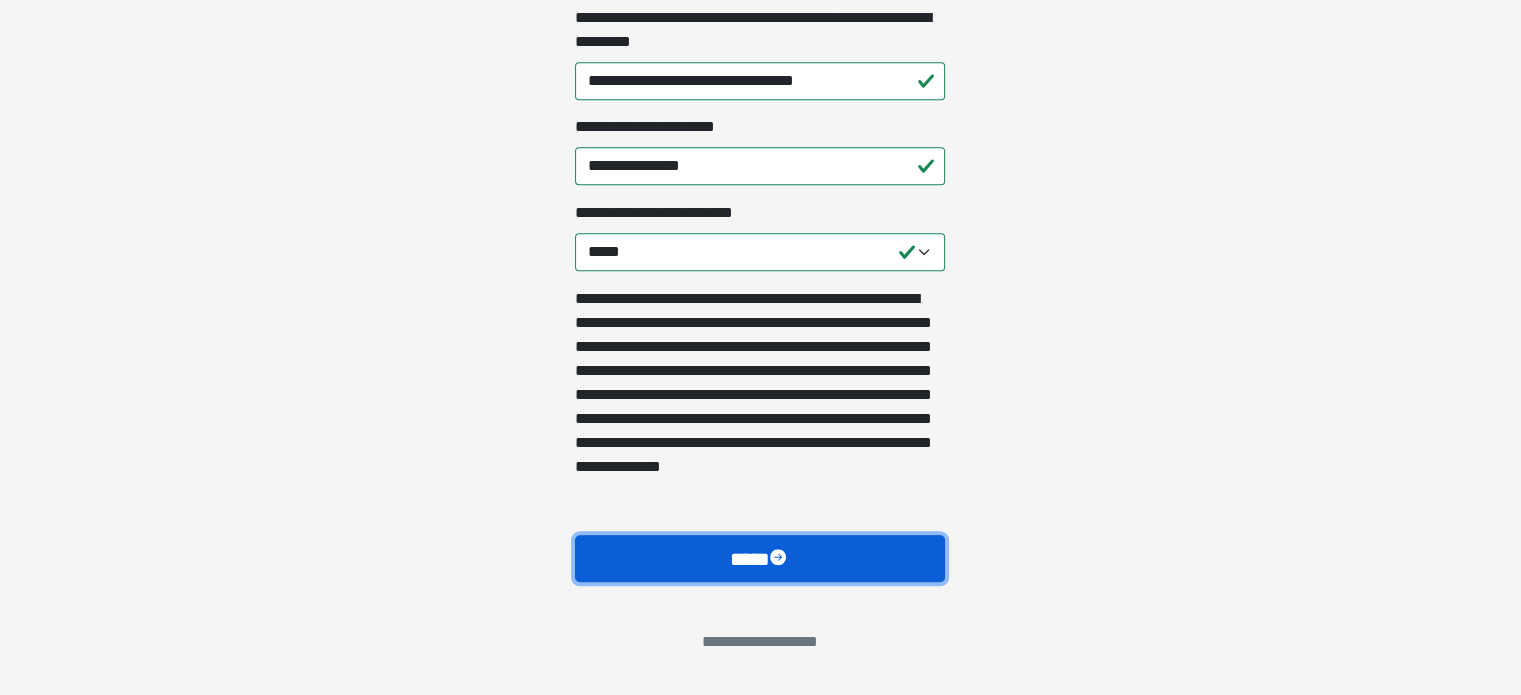 click on "****" at bounding box center [760, 559] 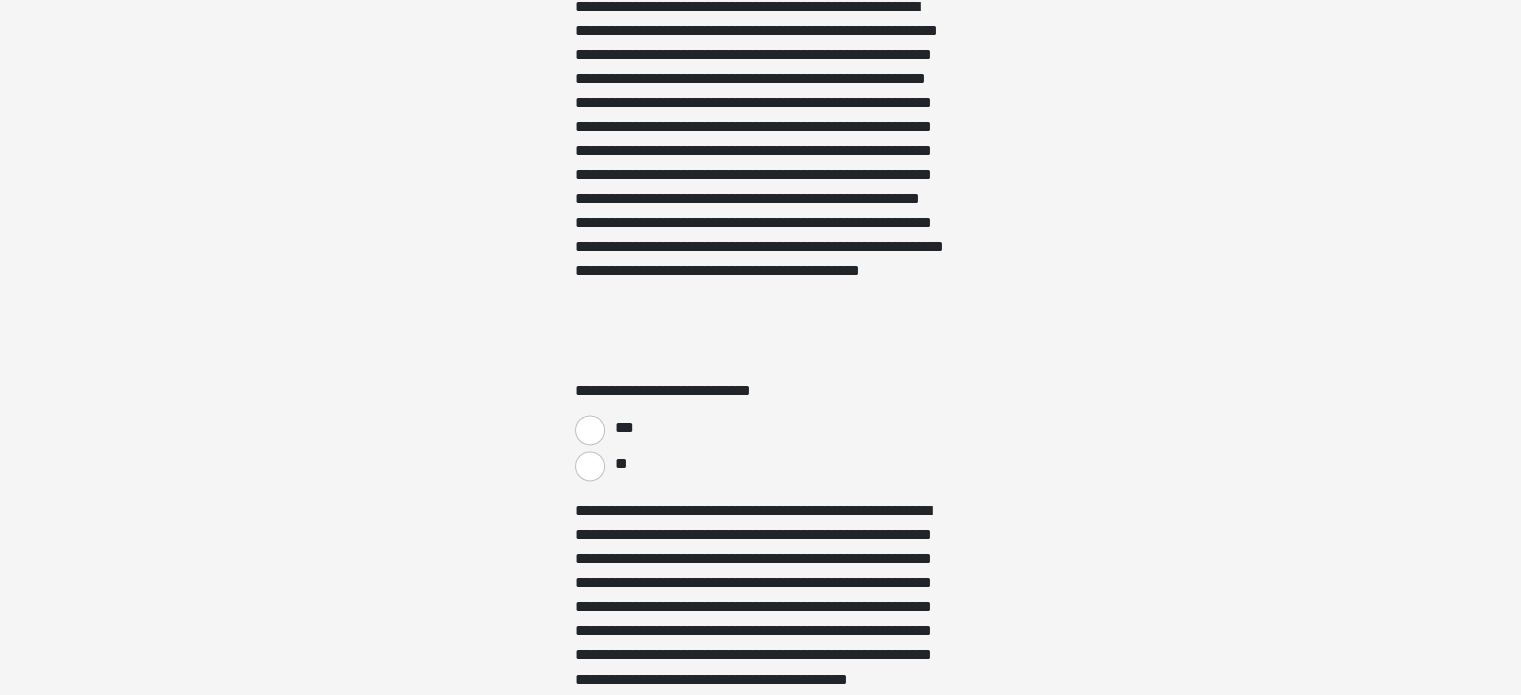 scroll, scrollTop: 3160, scrollLeft: 0, axis: vertical 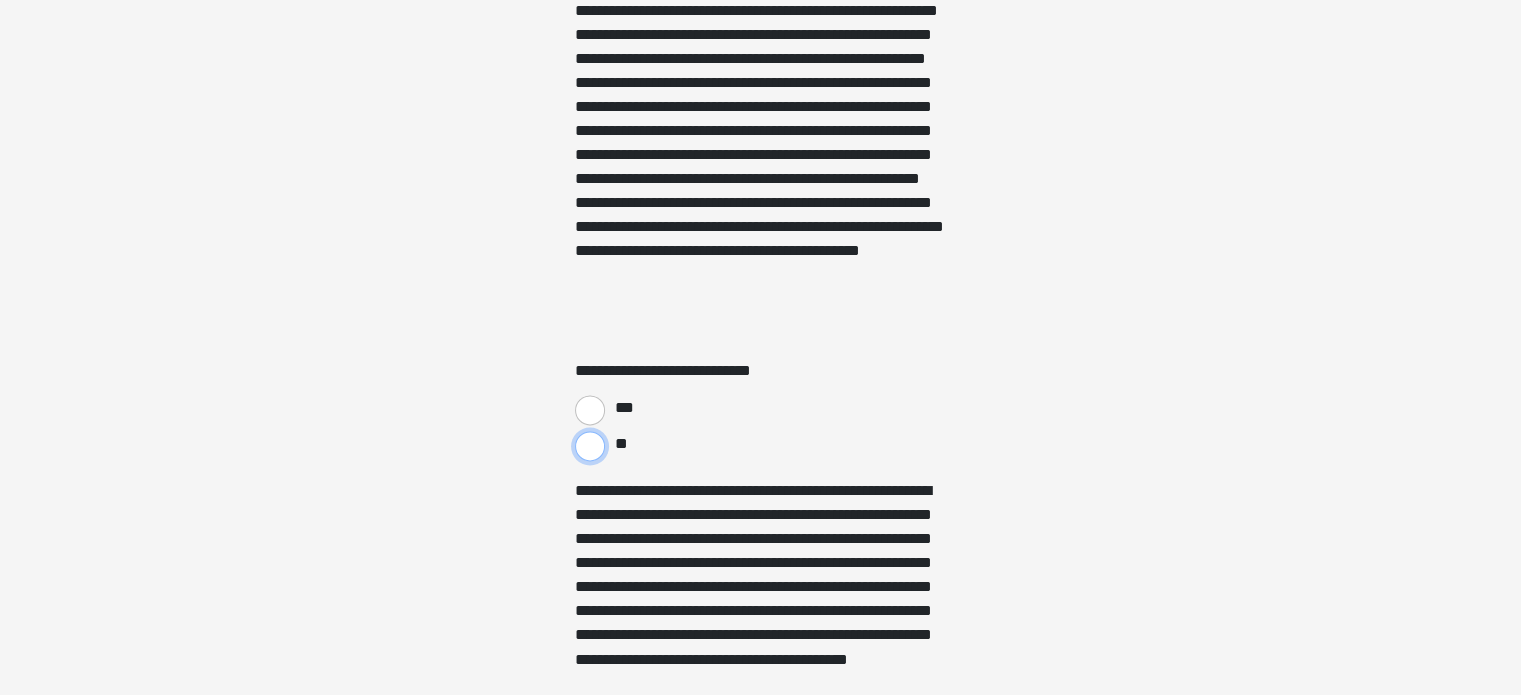 click on "**" at bounding box center [590, 446] 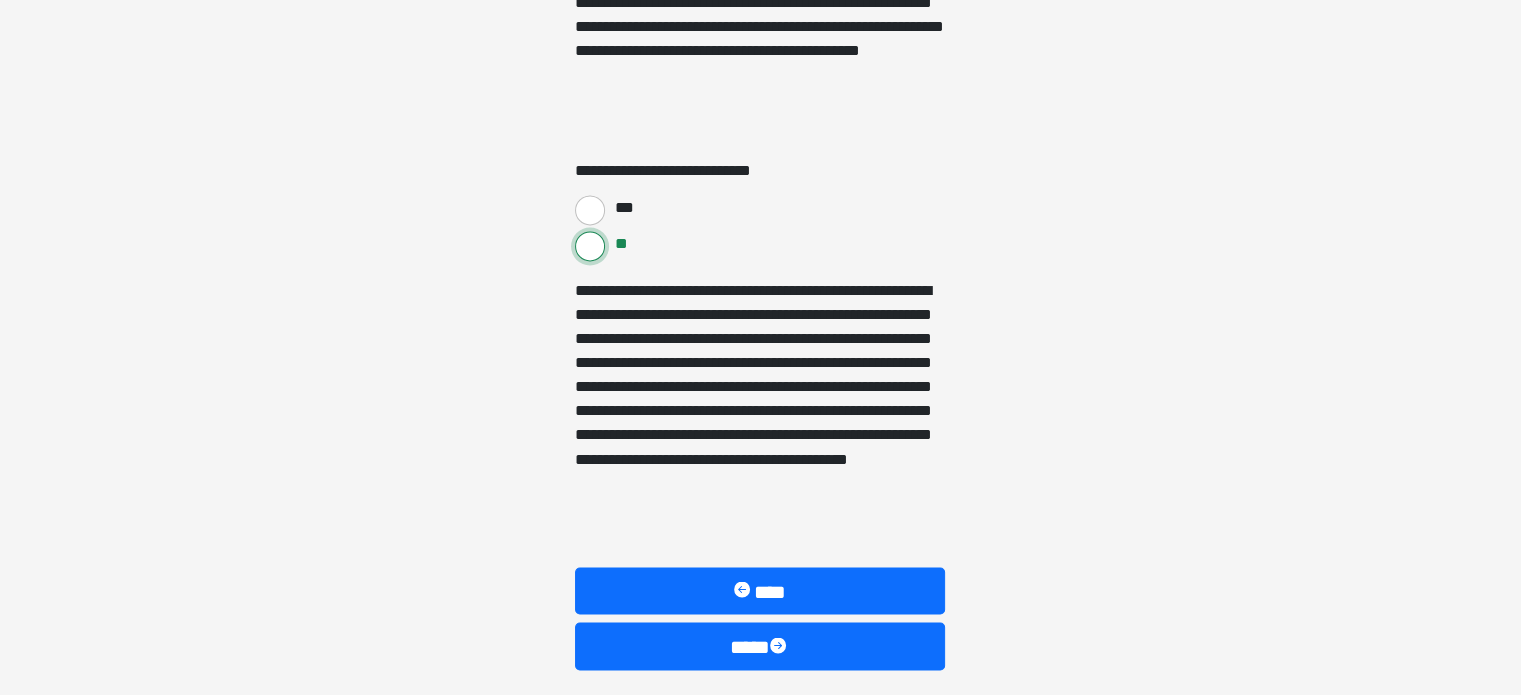 scroll, scrollTop: 3400, scrollLeft: 0, axis: vertical 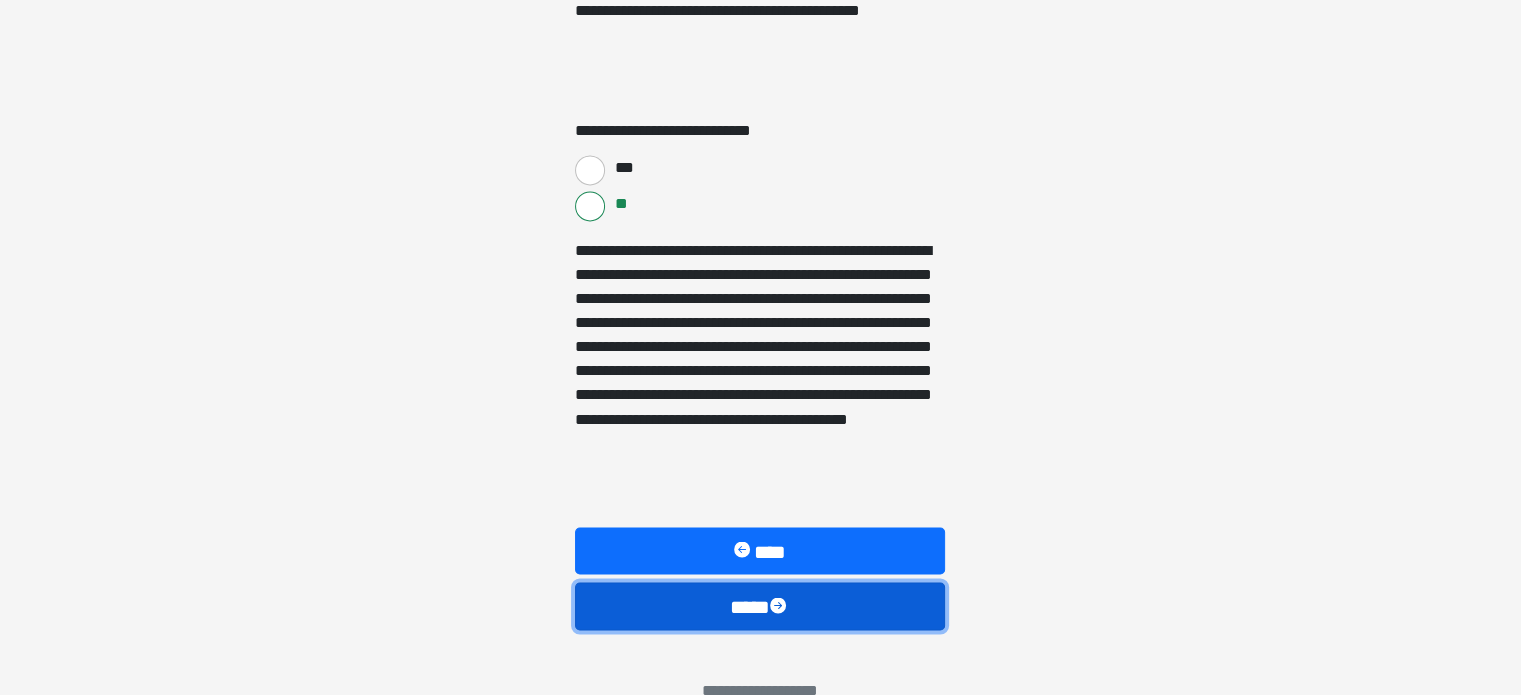click on "****" at bounding box center (760, 606) 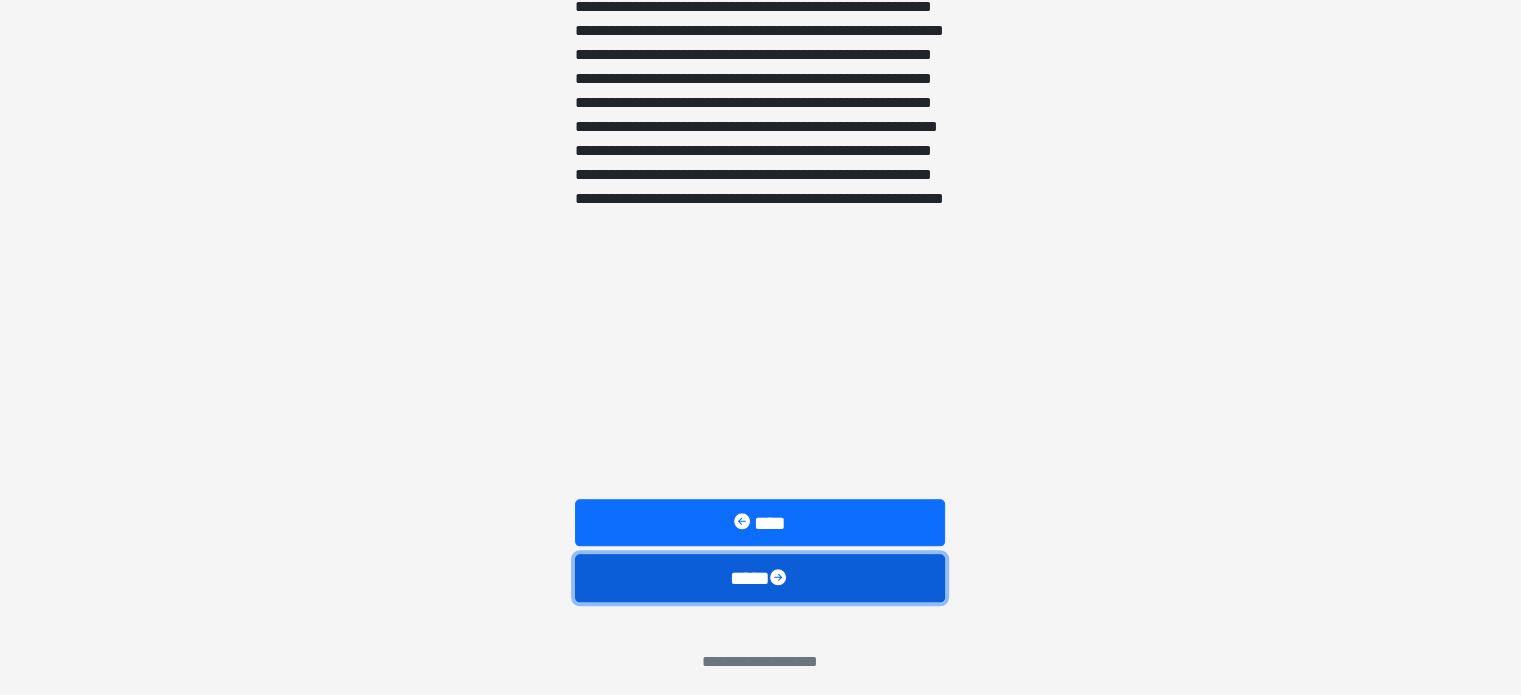 scroll, scrollTop: 1717, scrollLeft: 0, axis: vertical 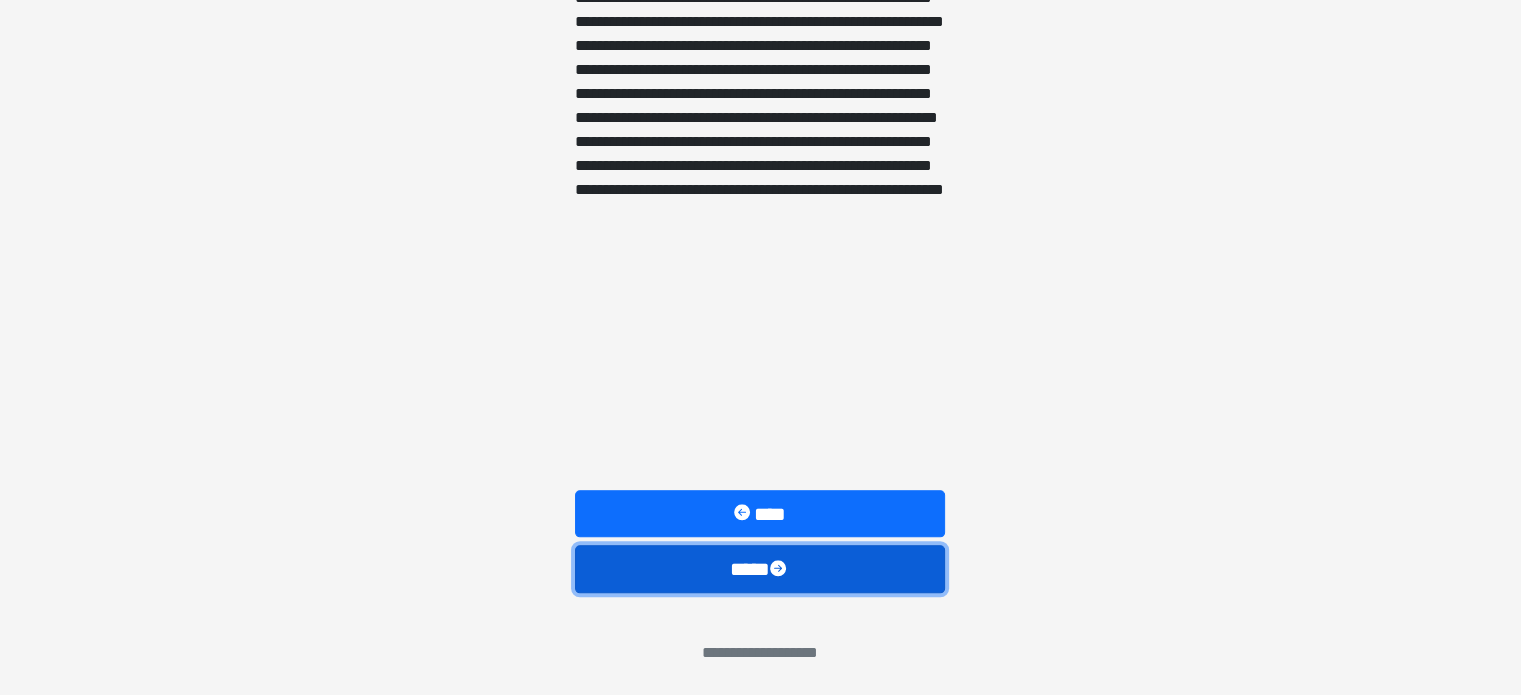 click on "****" at bounding box center (760, 569) 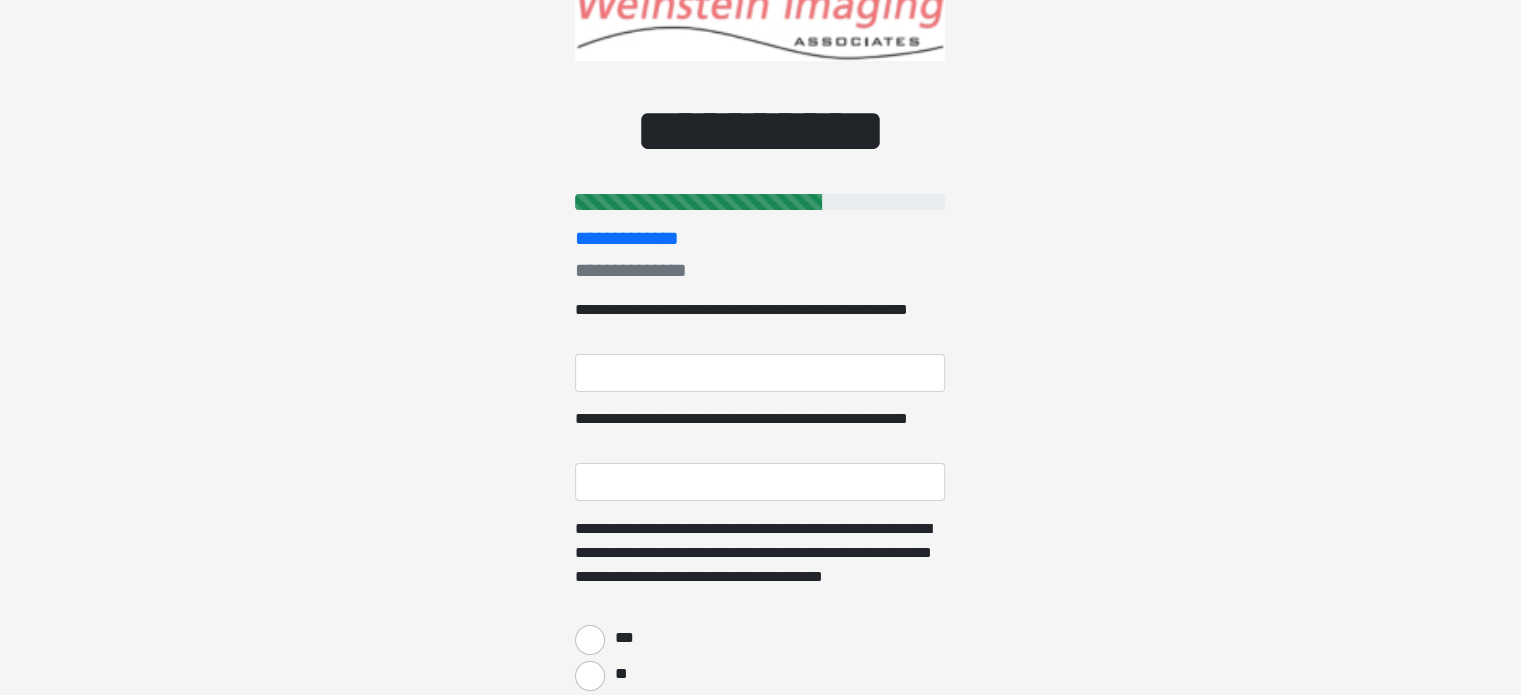 scroll, scrollTop: 0, scrollLeft: 0, axis: both 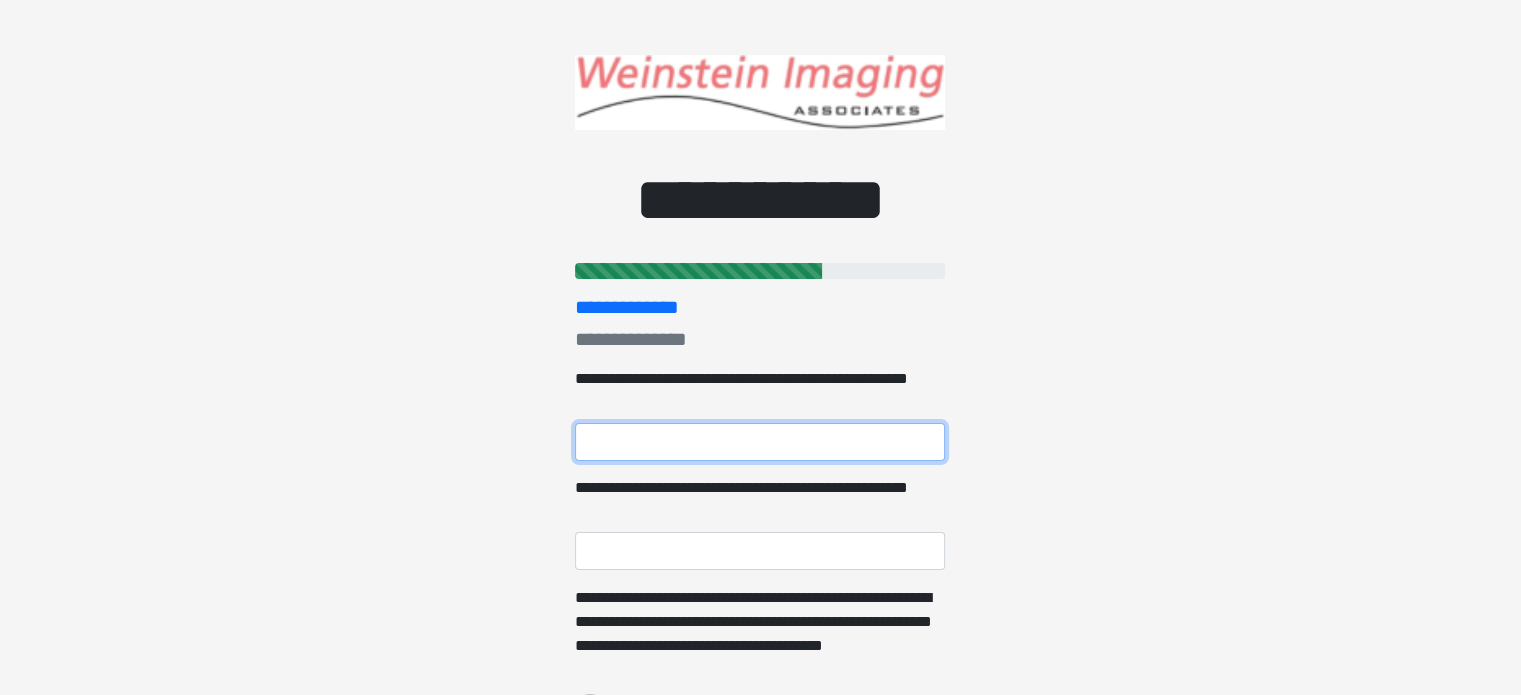 click on "**********" at bounding box center (760, 442) 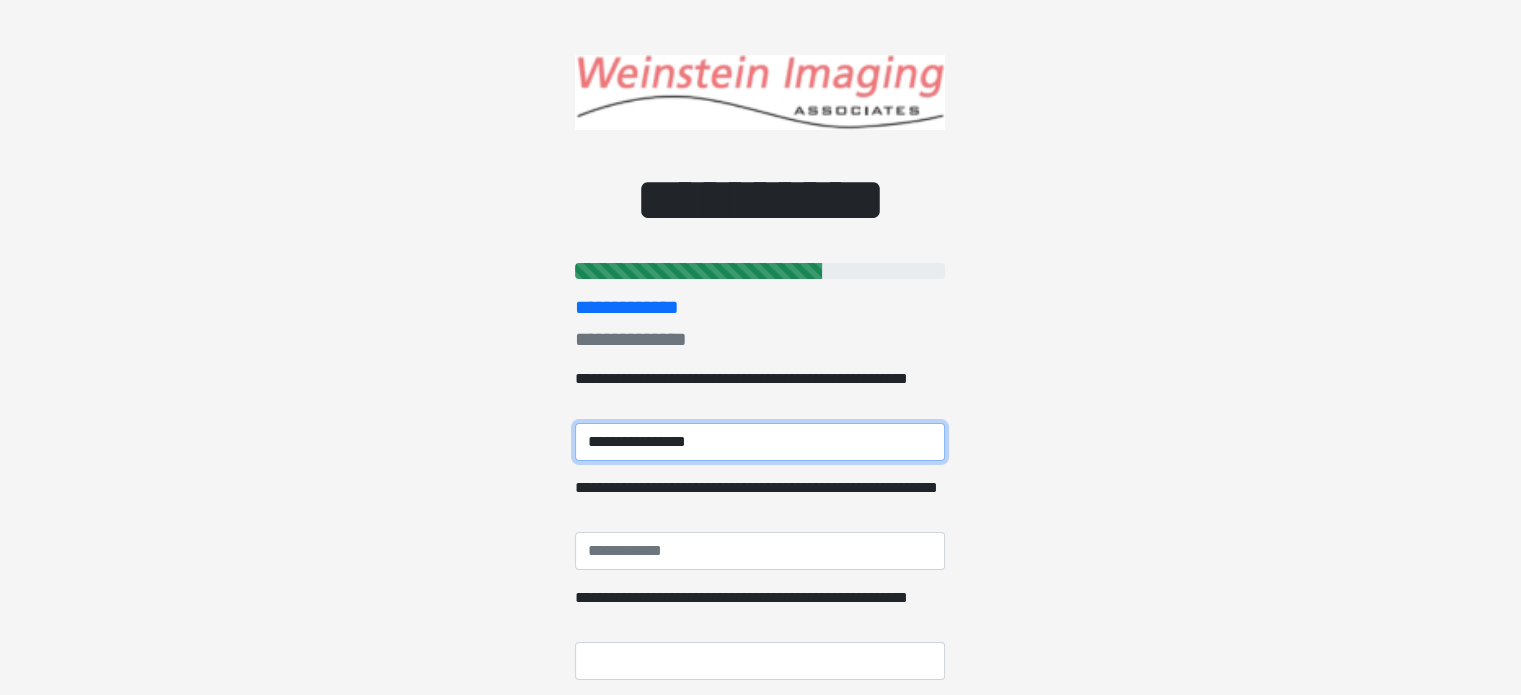 type on "**********" 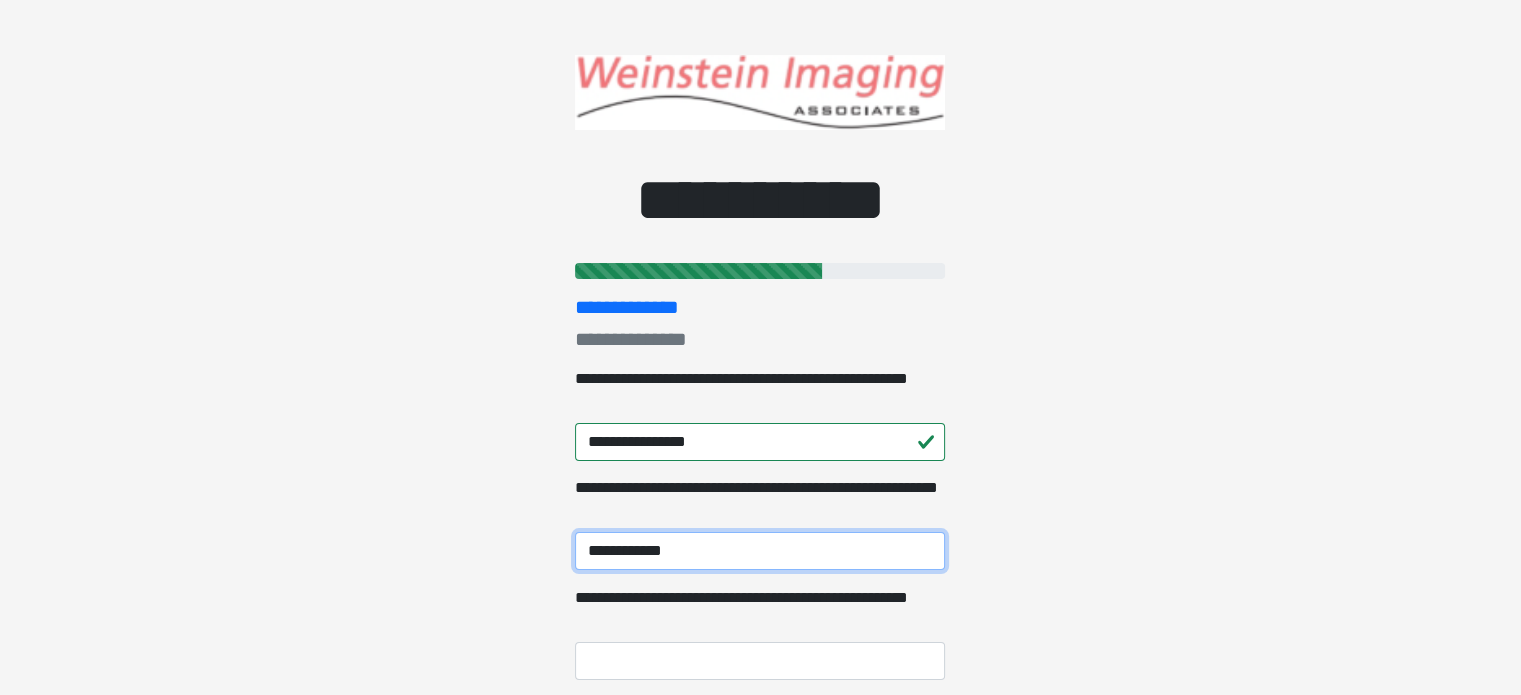 type on "**********" 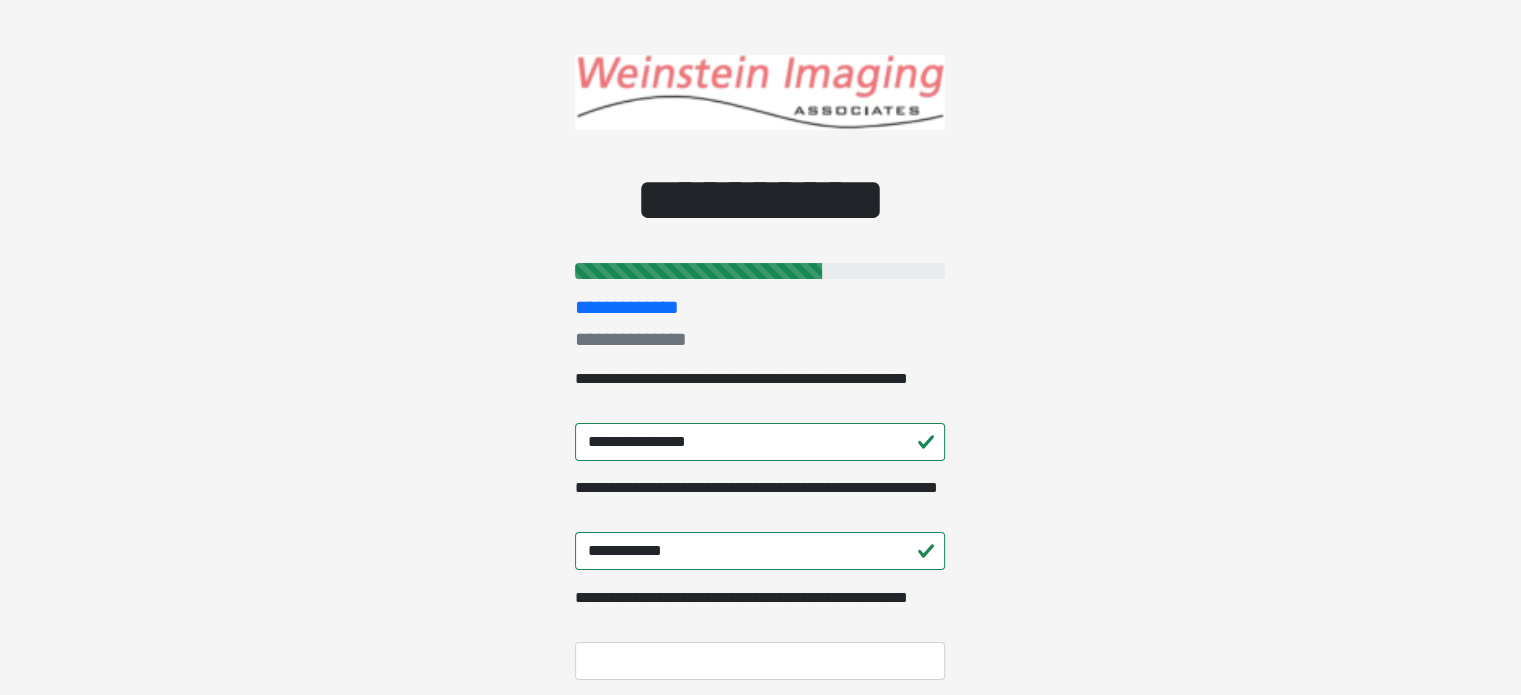 click on "**********" at bounding box center [760, 347] 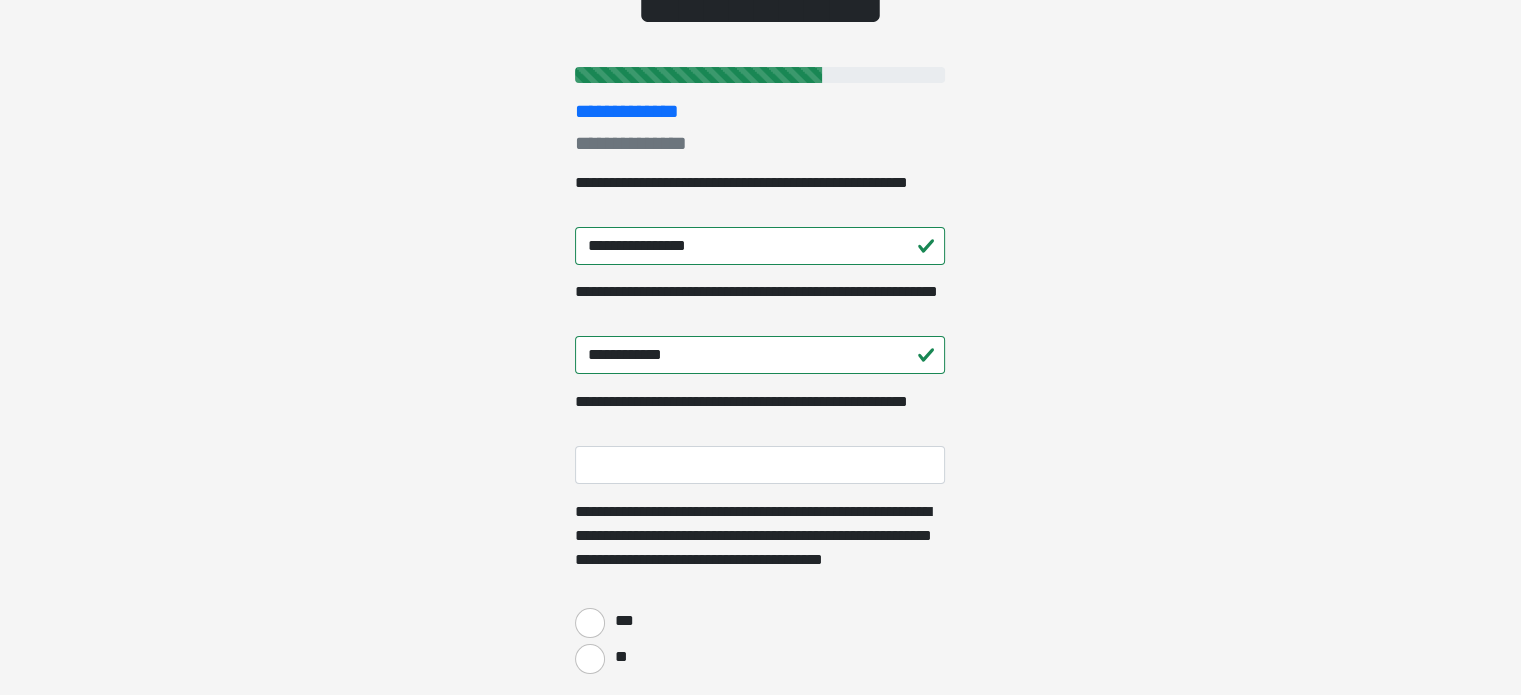 scroll, scrollTop: 200, scrollLeft: 0, axis: vertical 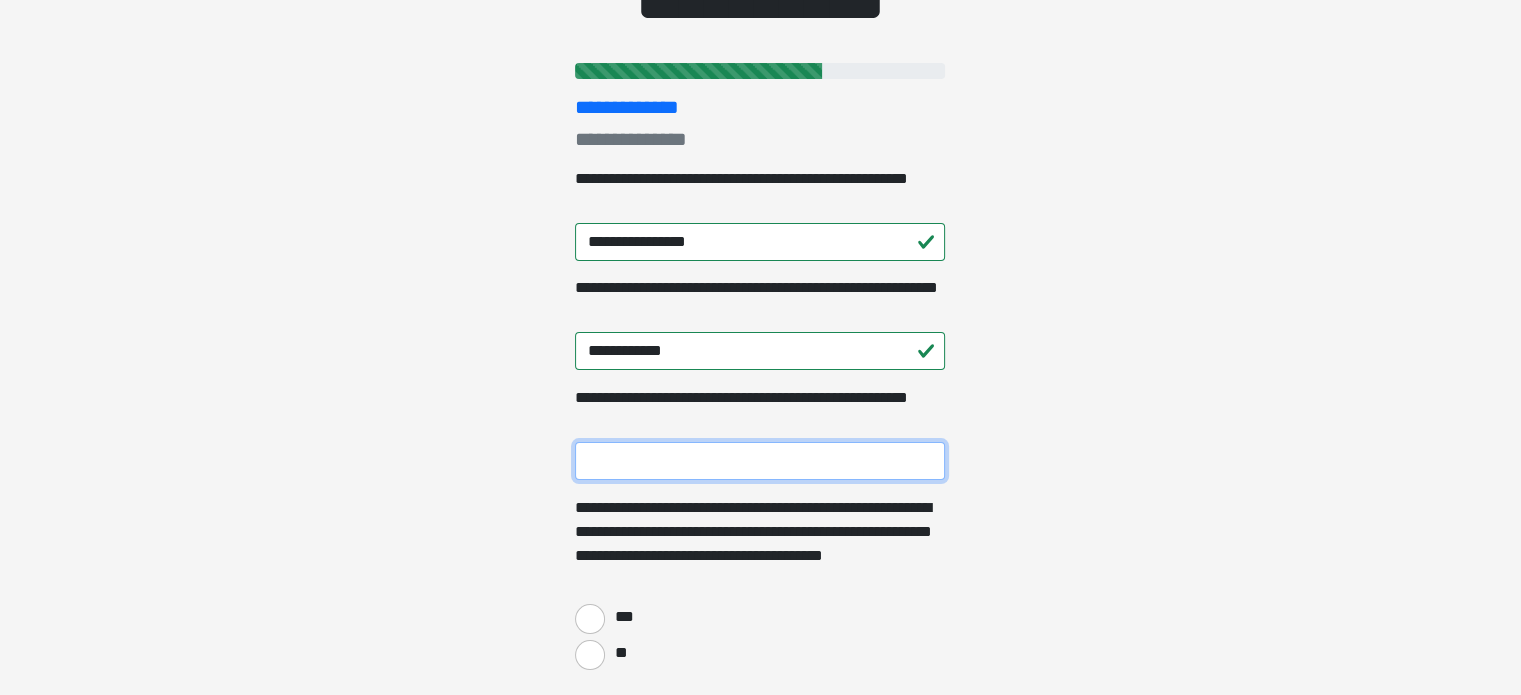 click on "**********" at bounding box center [760, 461] 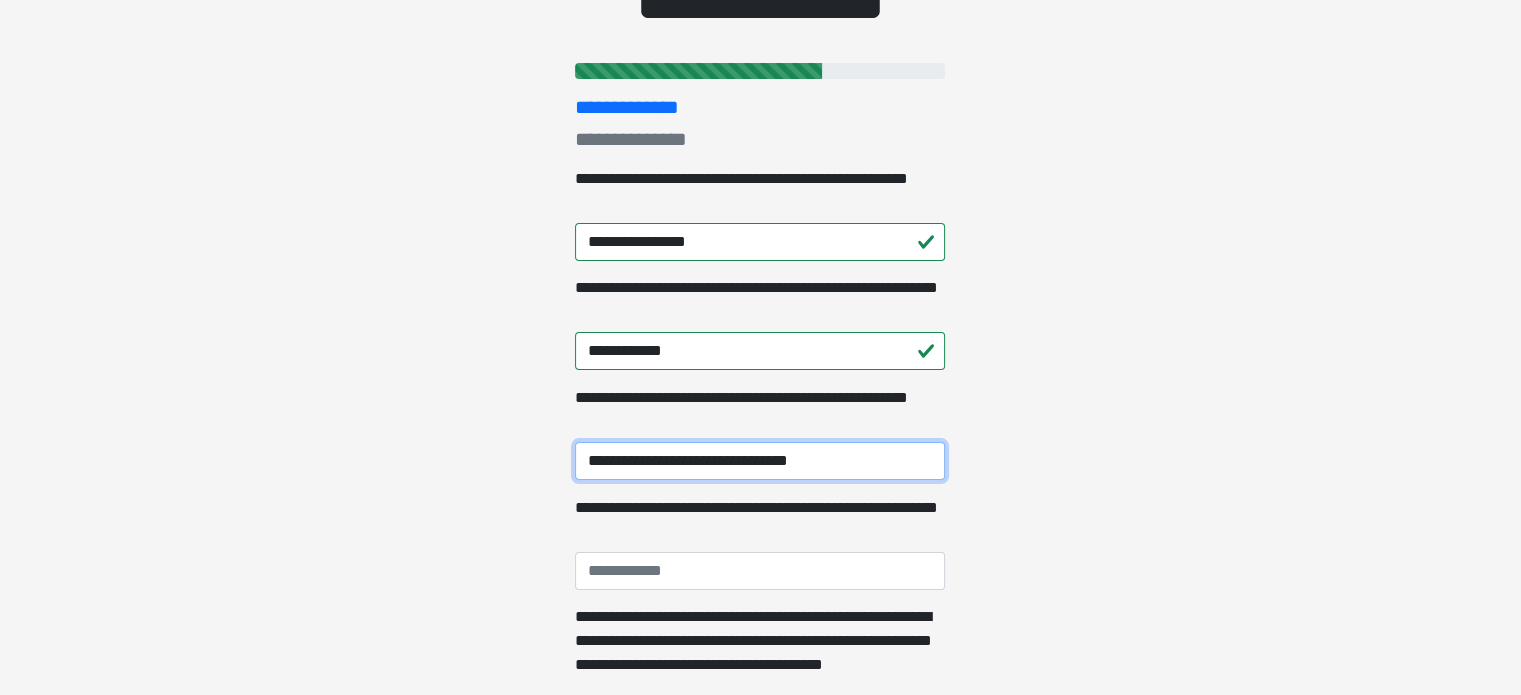 type on "**********" 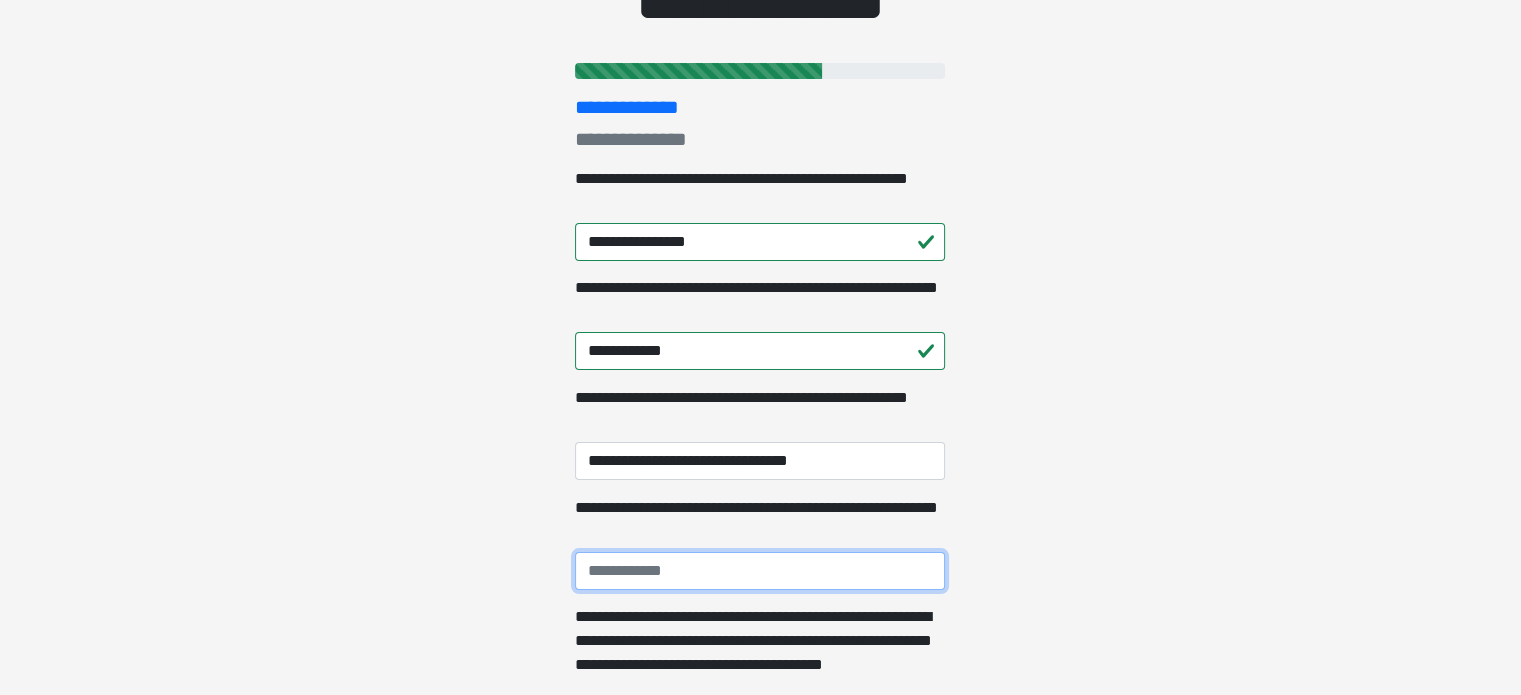 click on "**********" at bounding box center (760, 571) 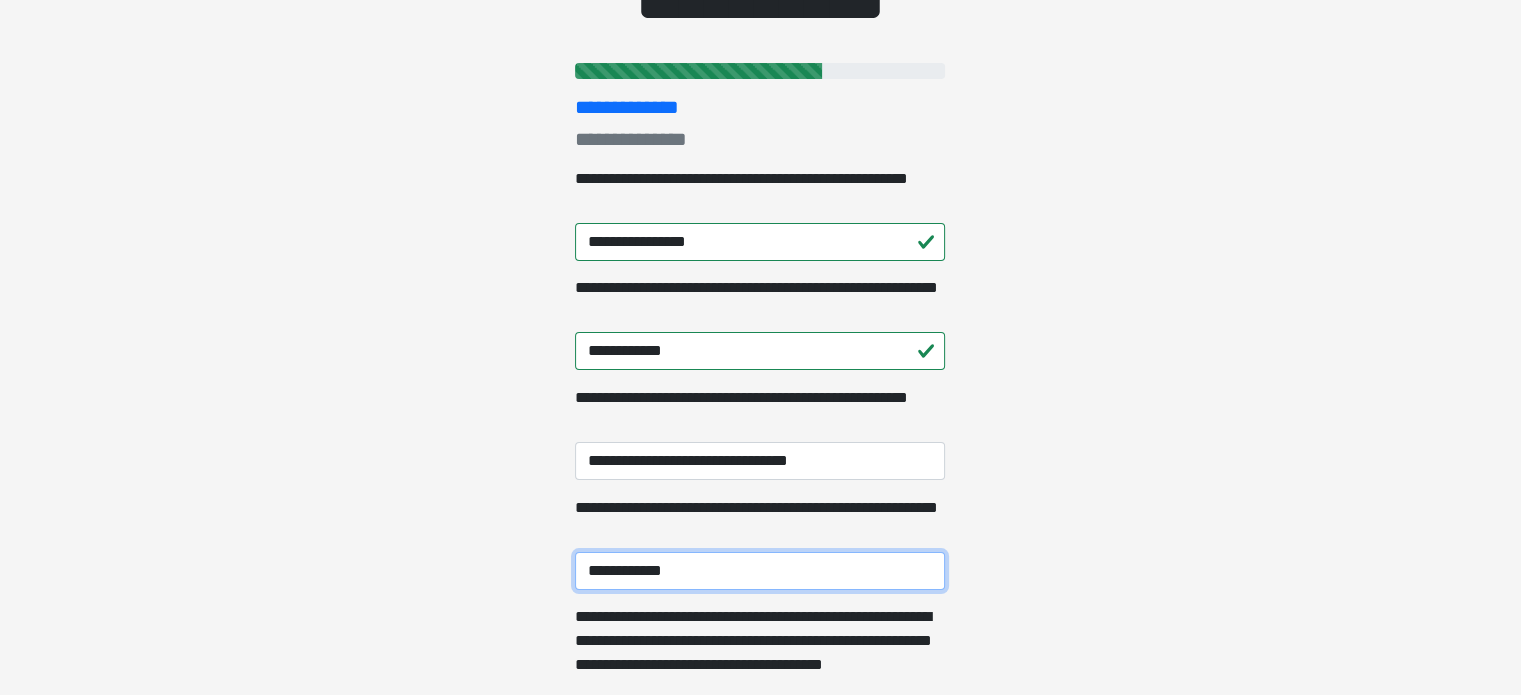type on "**********" 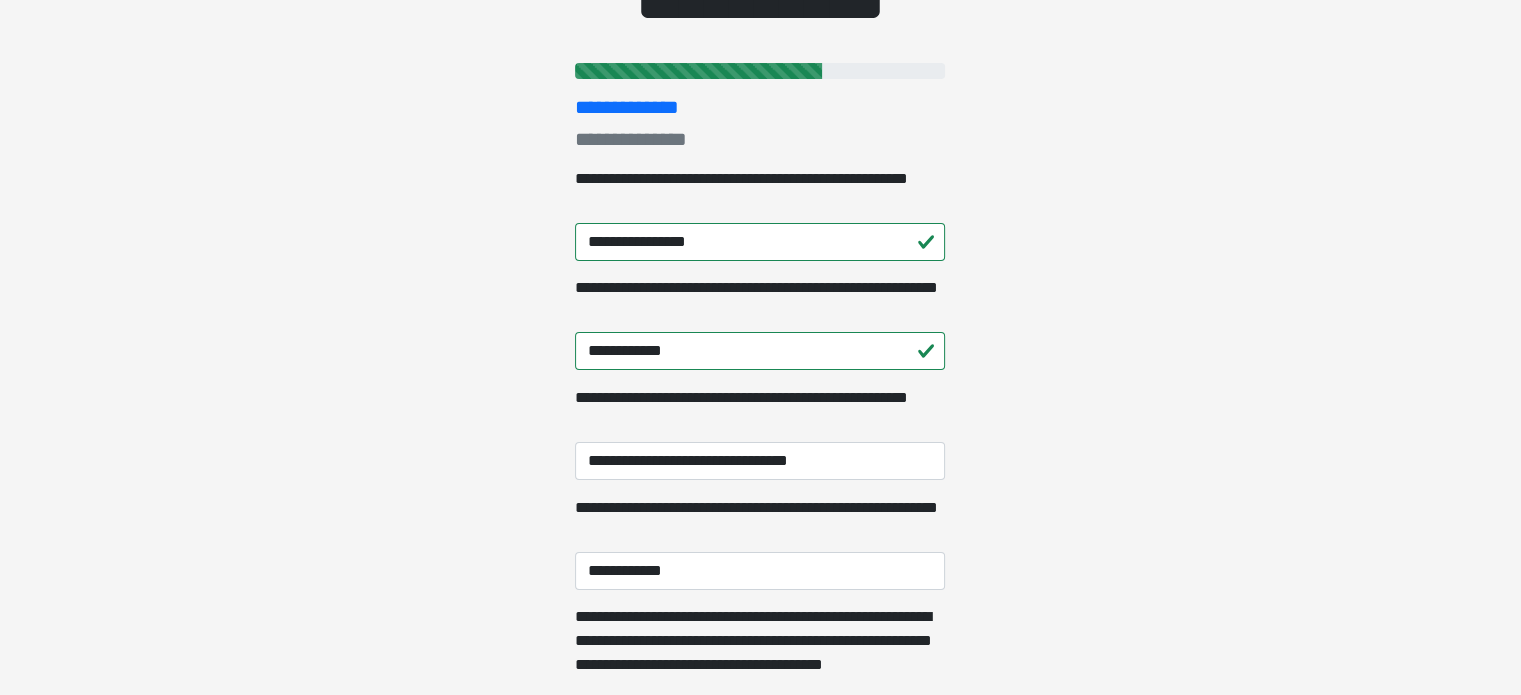 click on "**********" at bounding box center [760, 147] 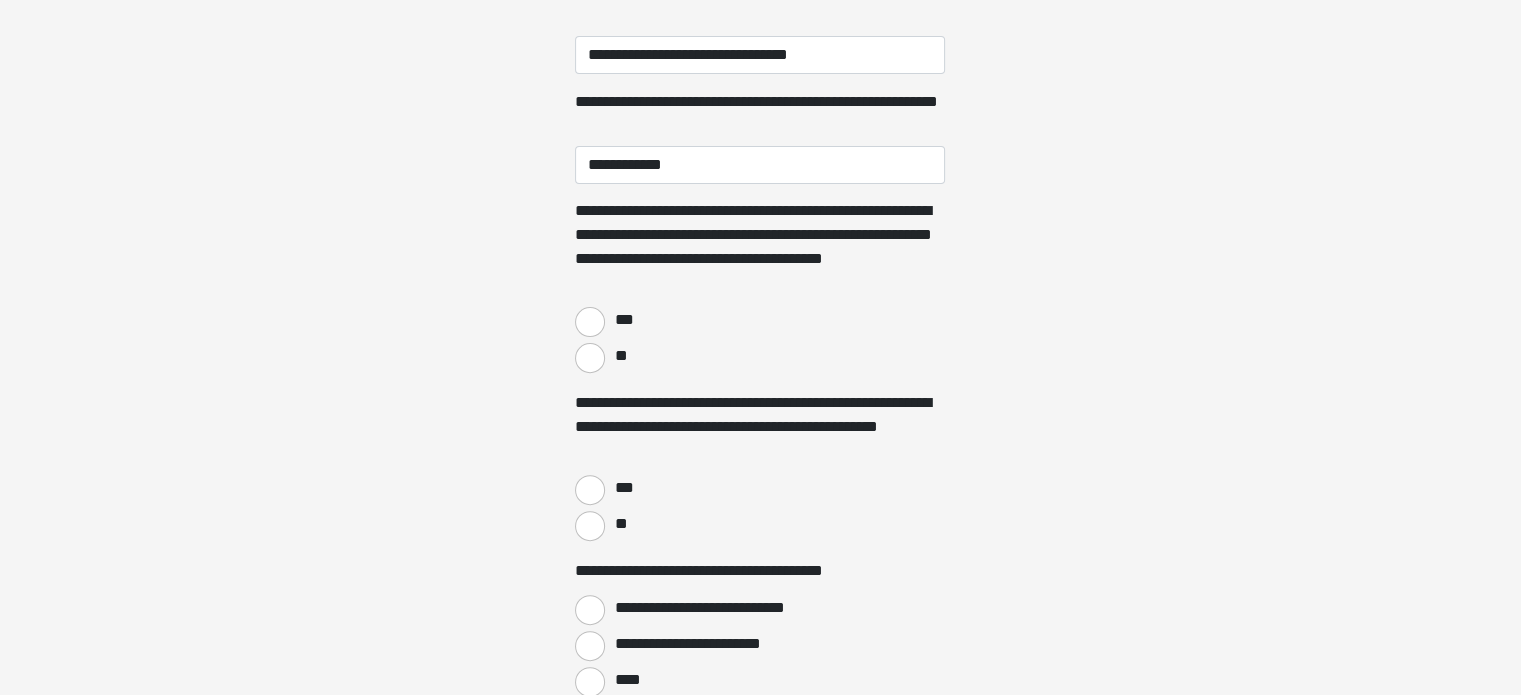 scroll, scrollTop: 613, scrollLeft: 0, axis: vertical 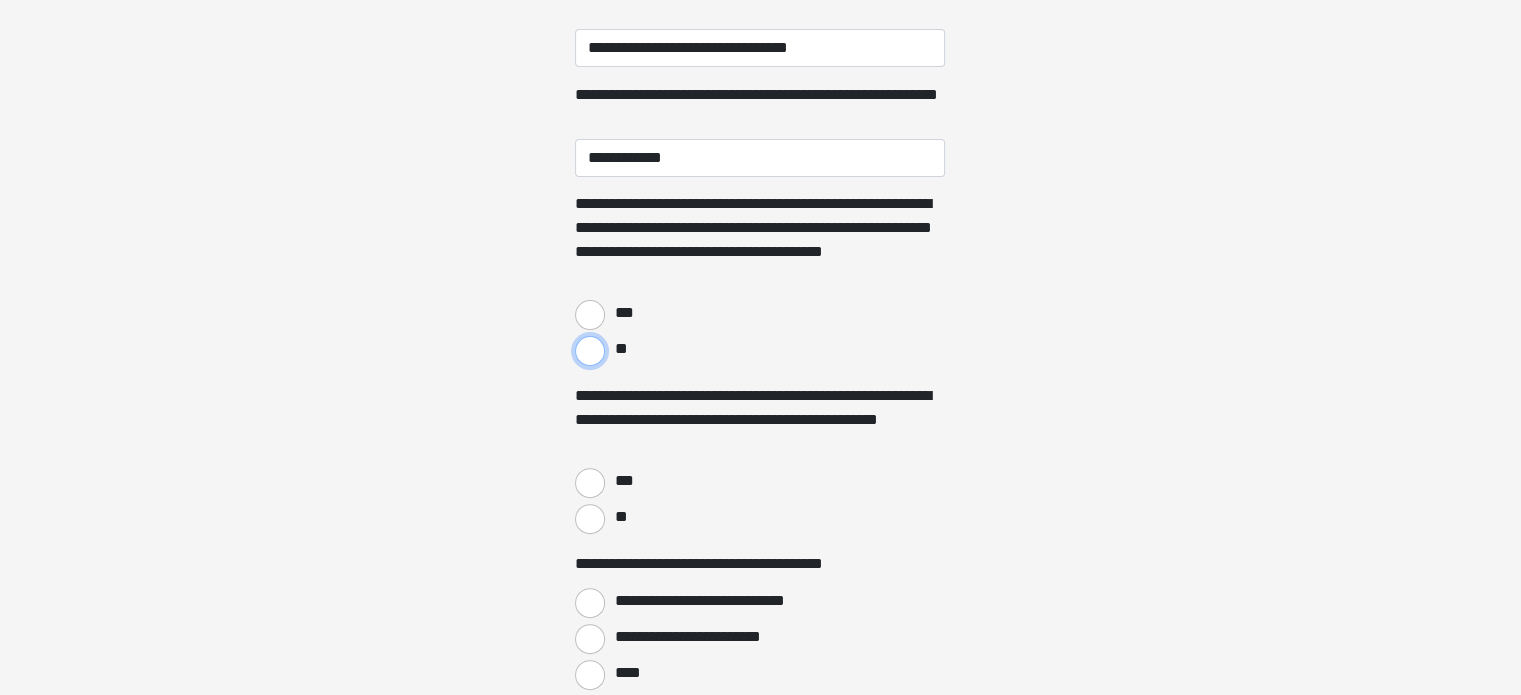 click on "**" at bounding box center (590, 351) 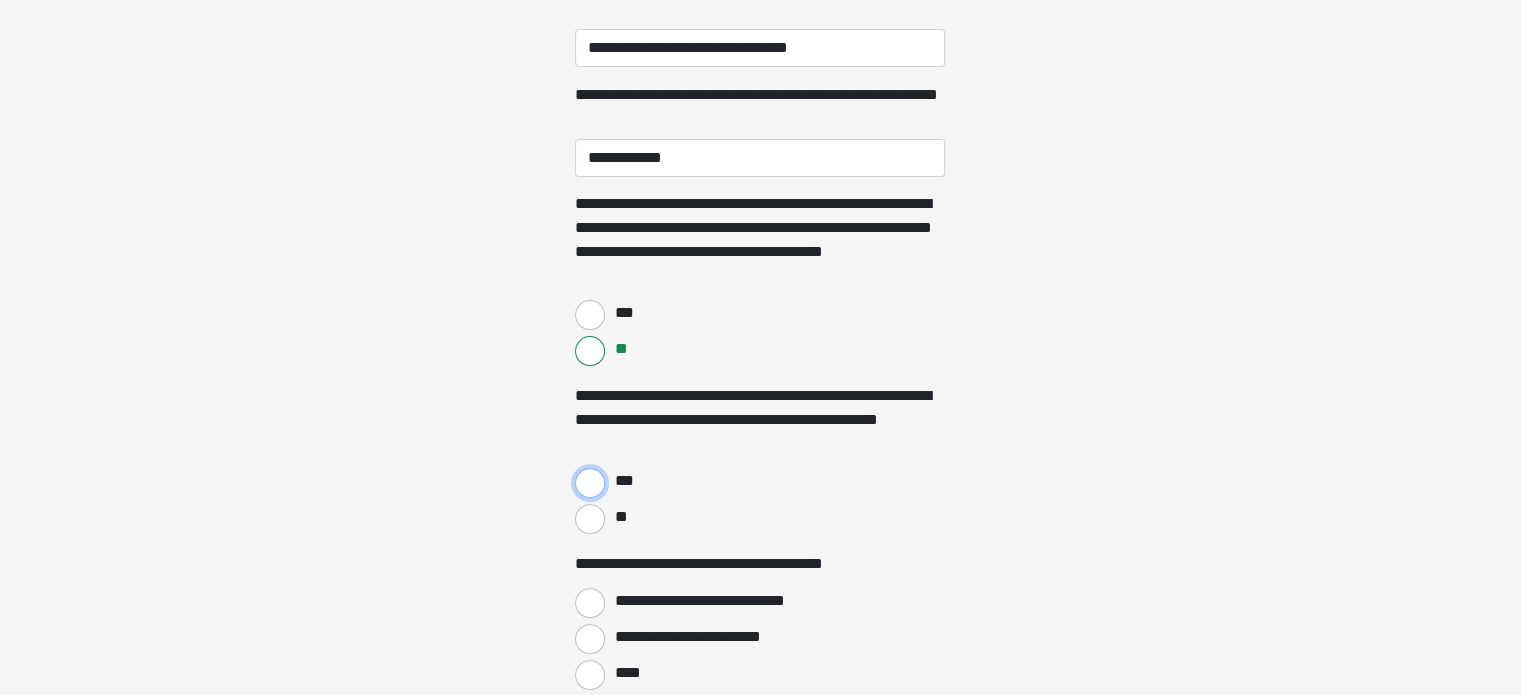 click on "***" at bounding box center [590, 483] 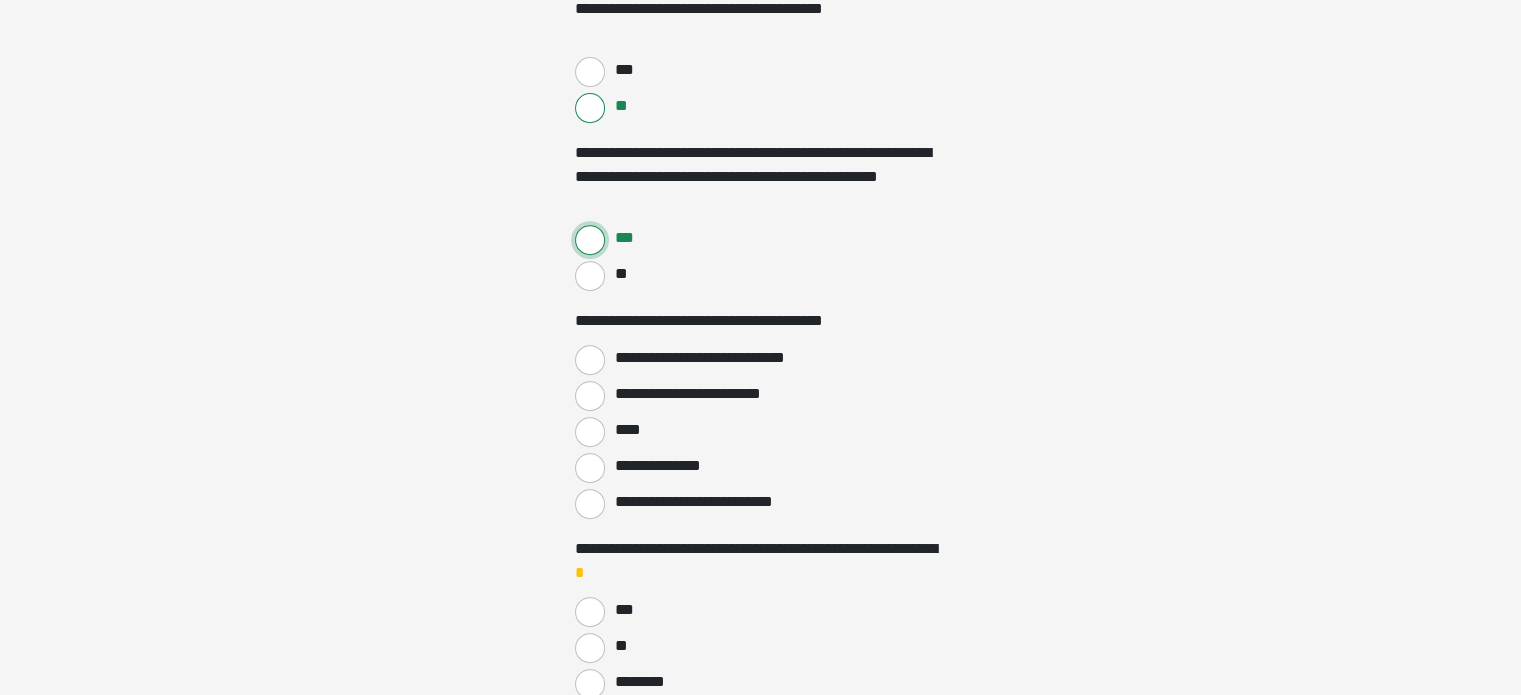 scroll, scrollTop: 893, scrollLeft: 0, axis: vertical 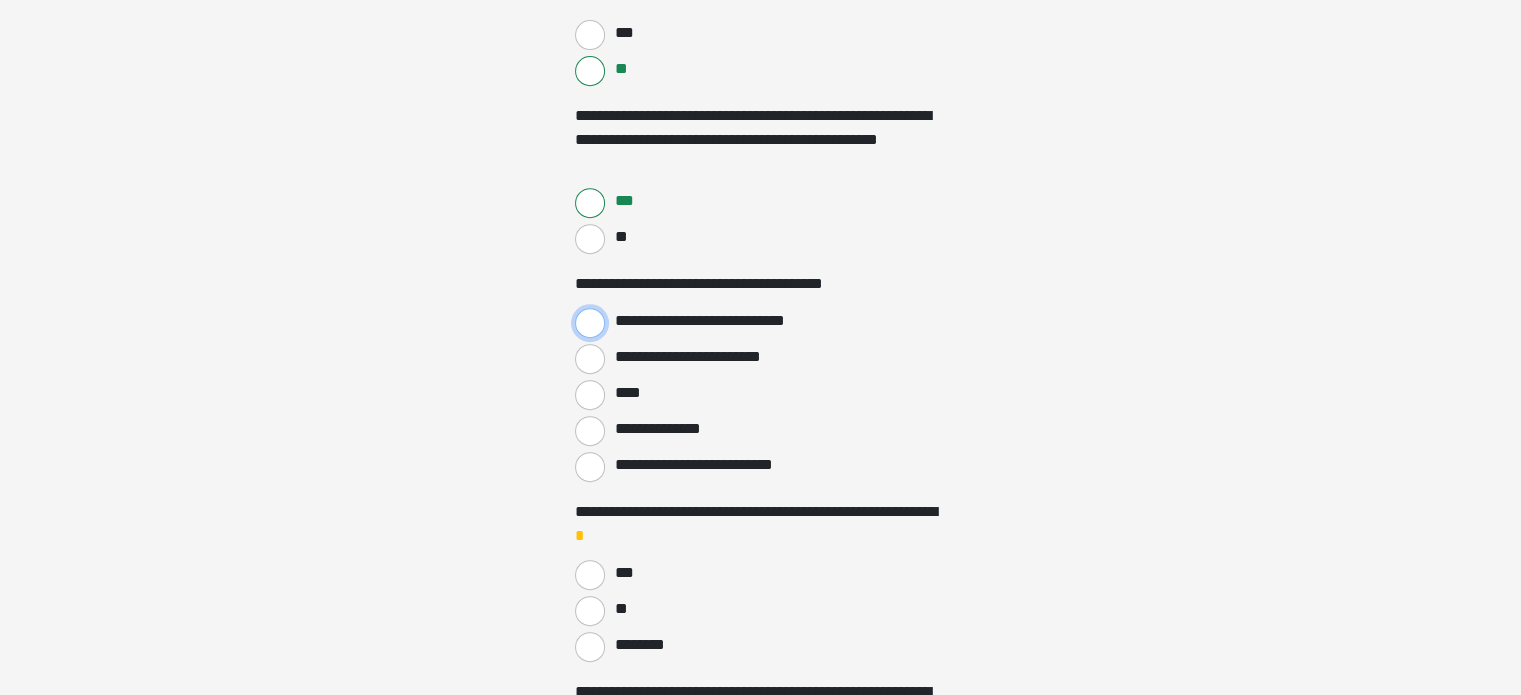 click on "**********" at bounding box center (590, 323) 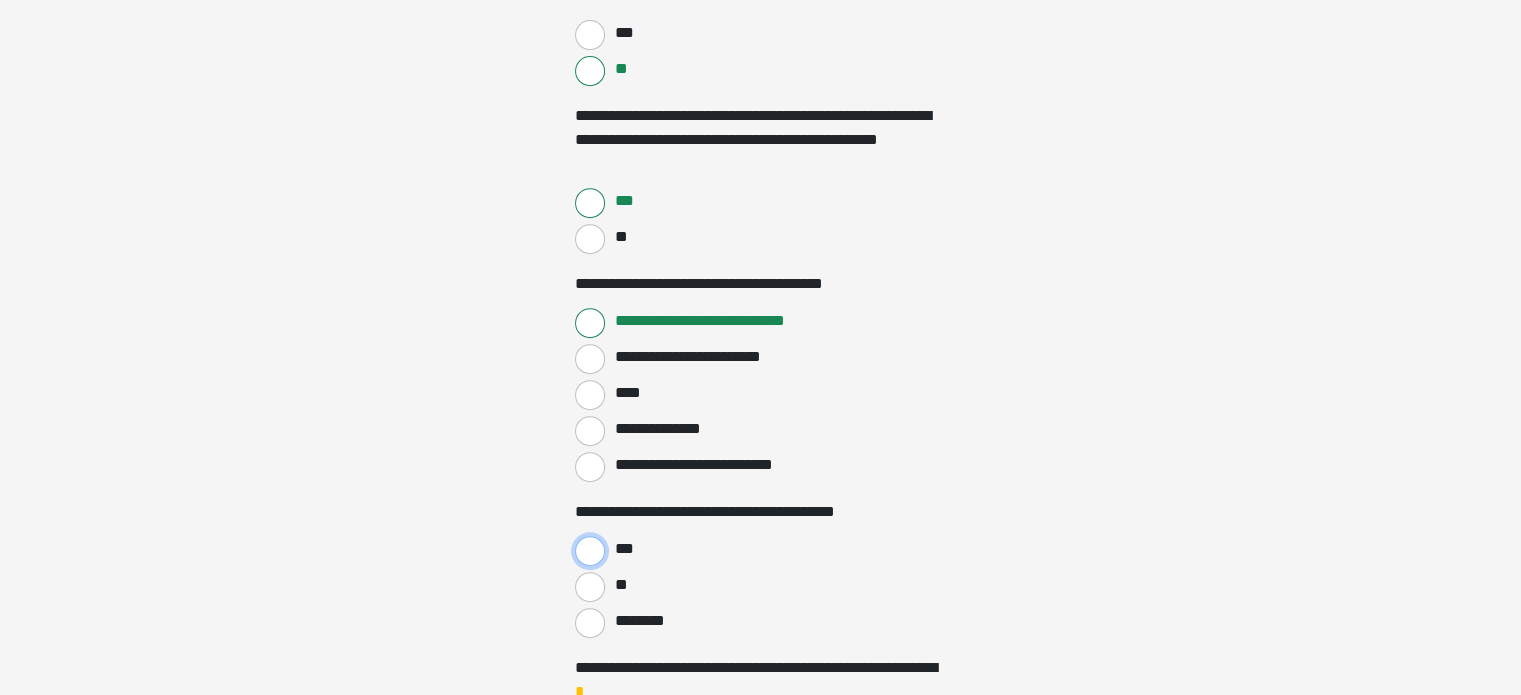 click on "***" at bounding box center (590, 551) 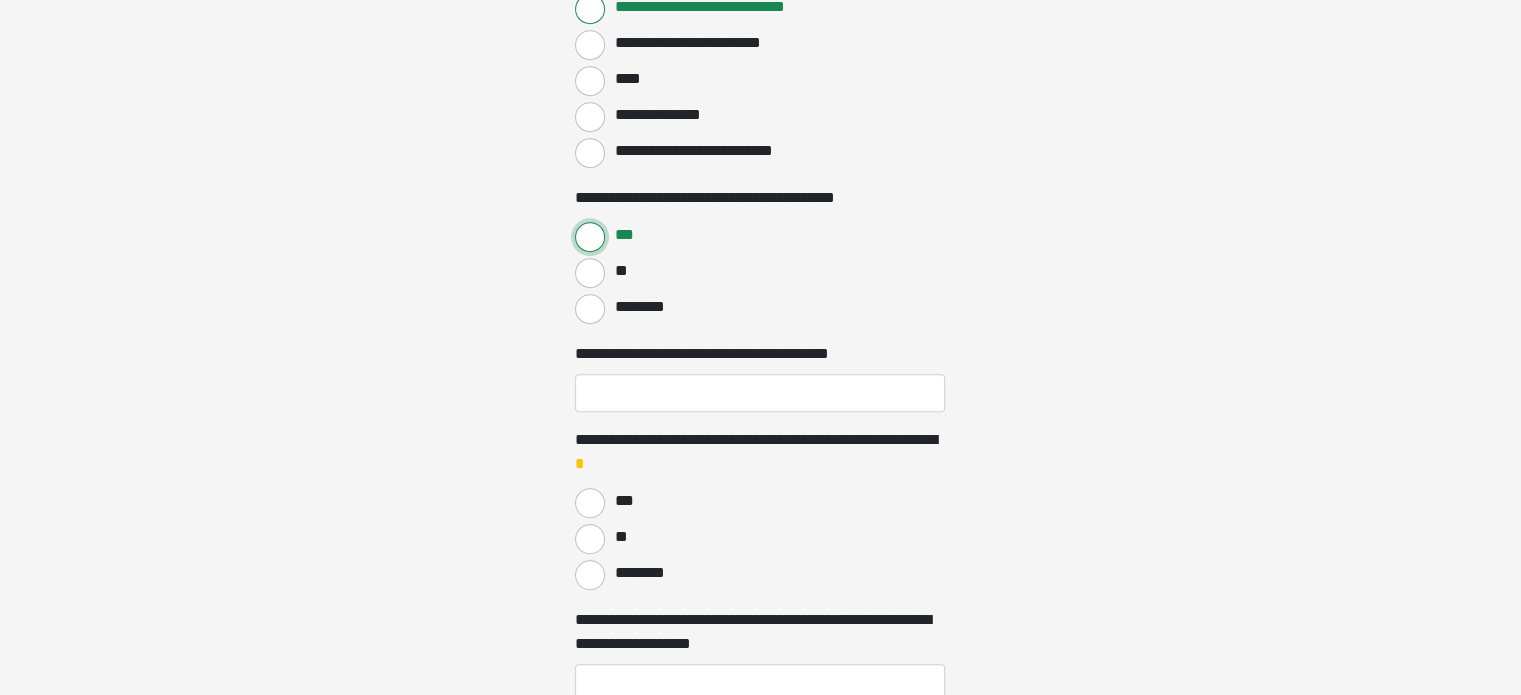 scroll, scrollTop: 1213, scrollLeft: 0, axis: vertical 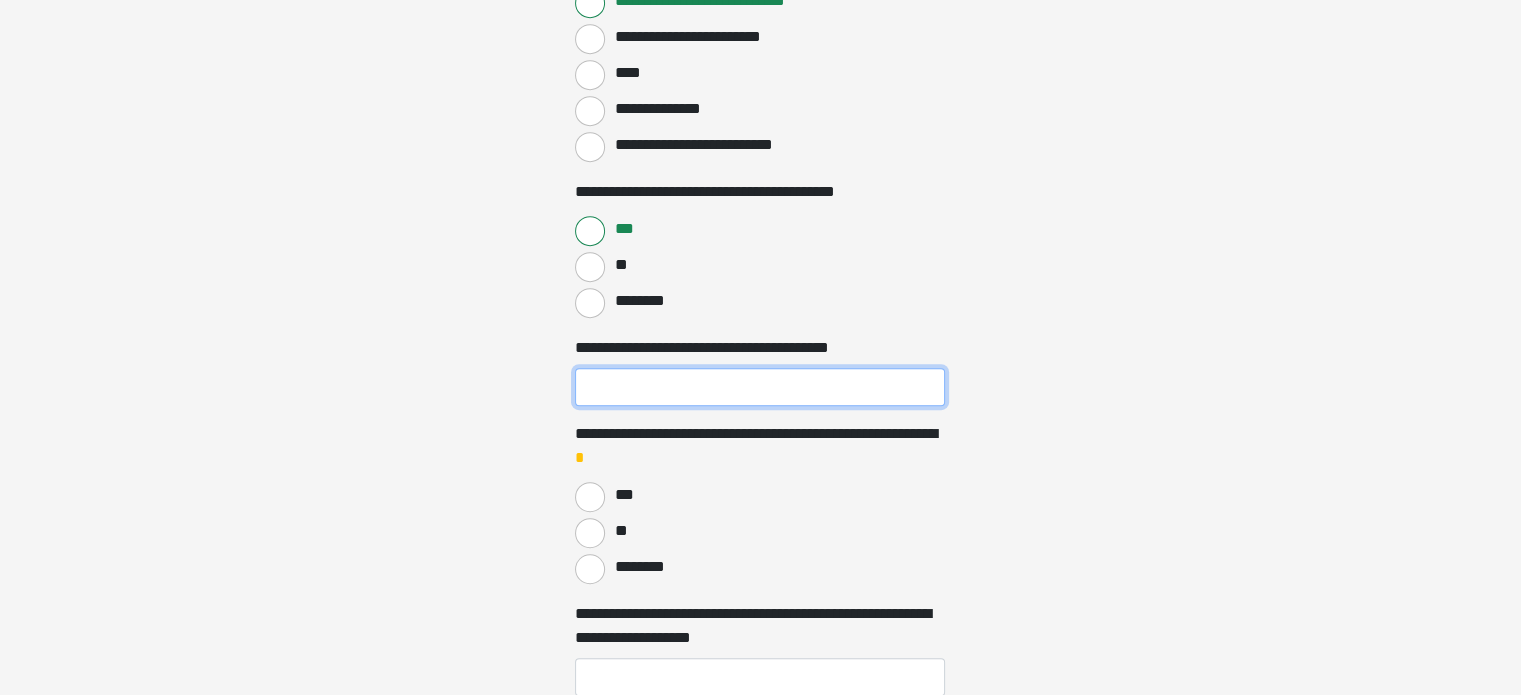 click on "**********" at bounding box center [760, 387] 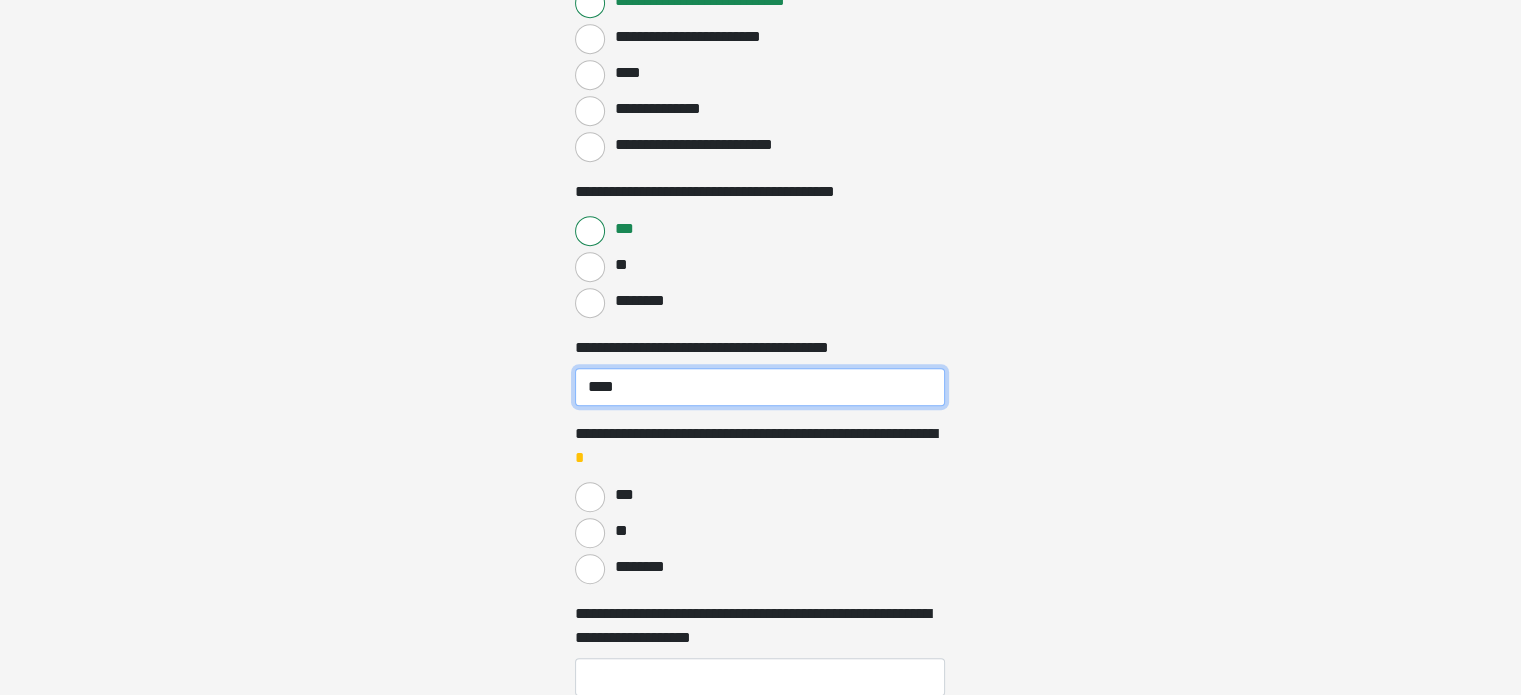 type on "****" 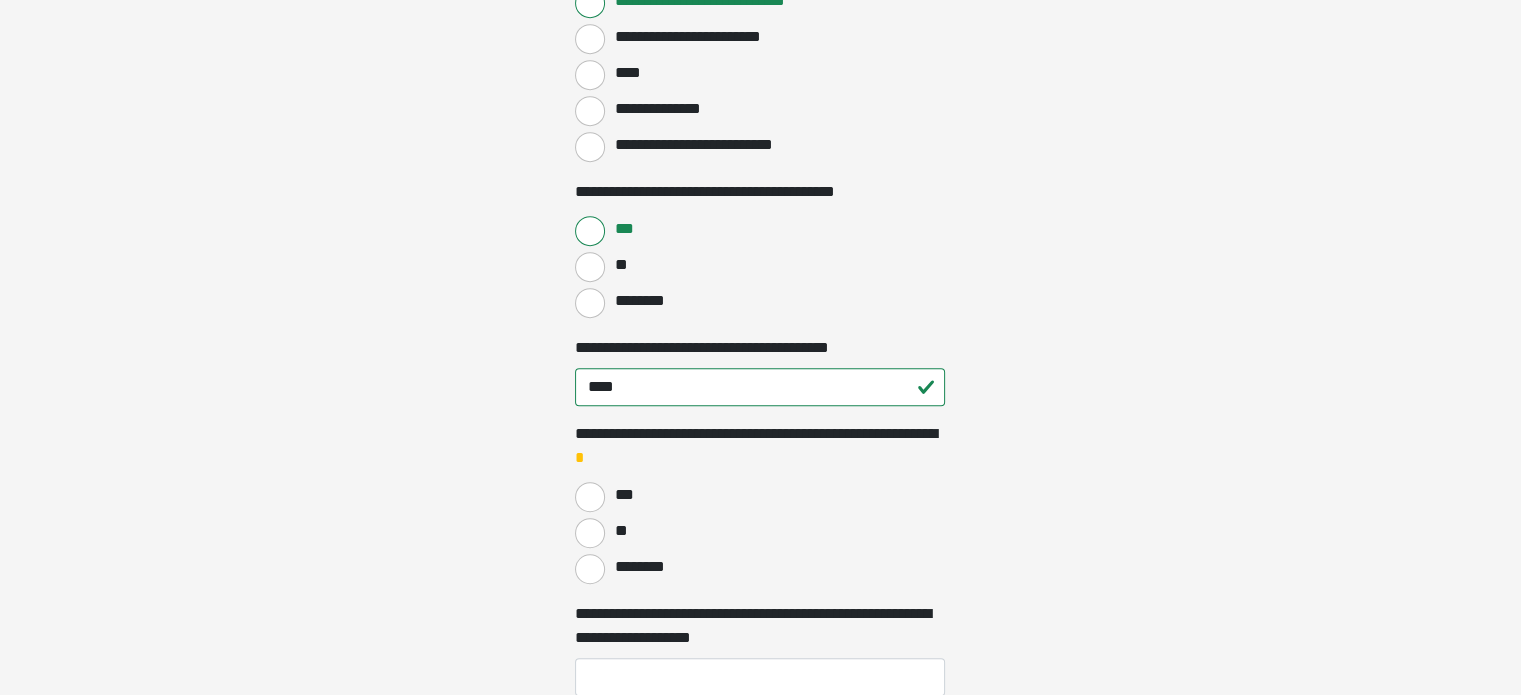 click on "**********" at bounding box center (760, -866) 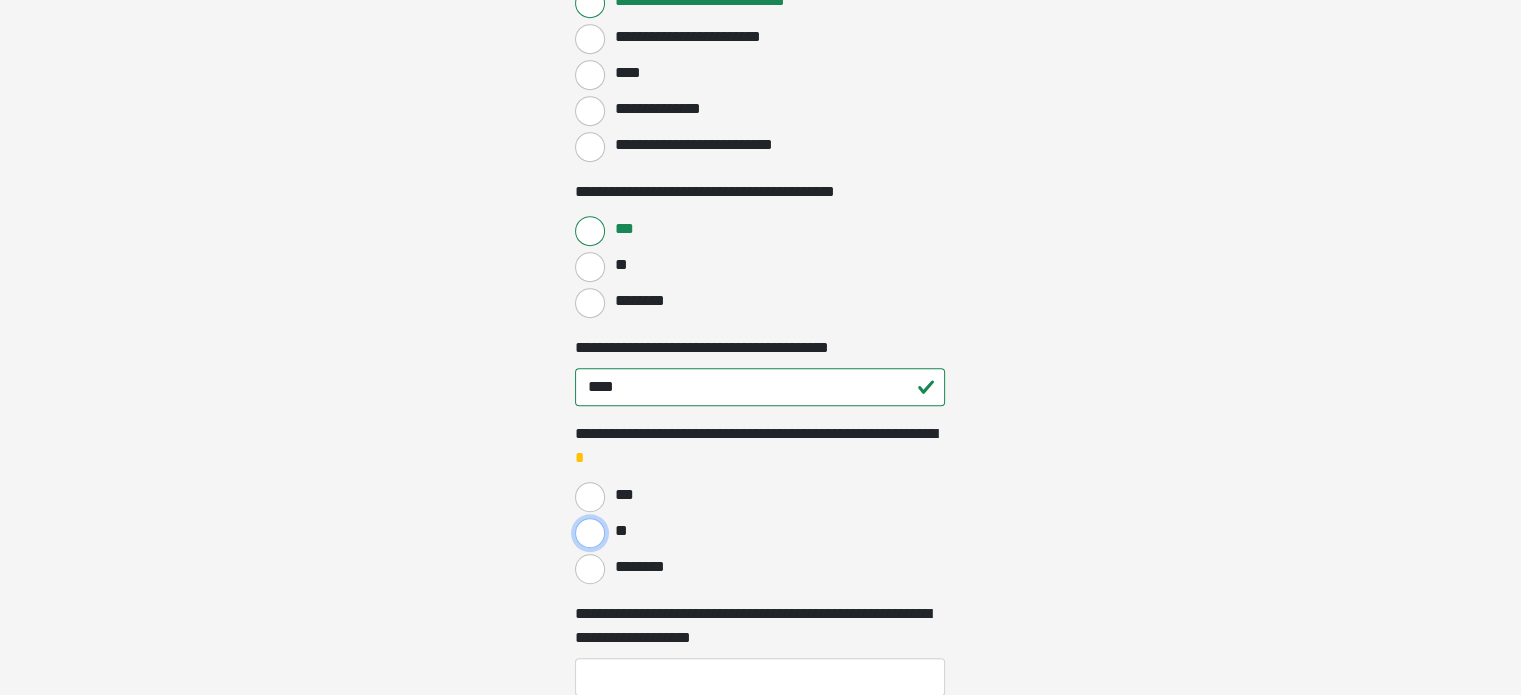 click on "**" at bounding box center [590, 533] 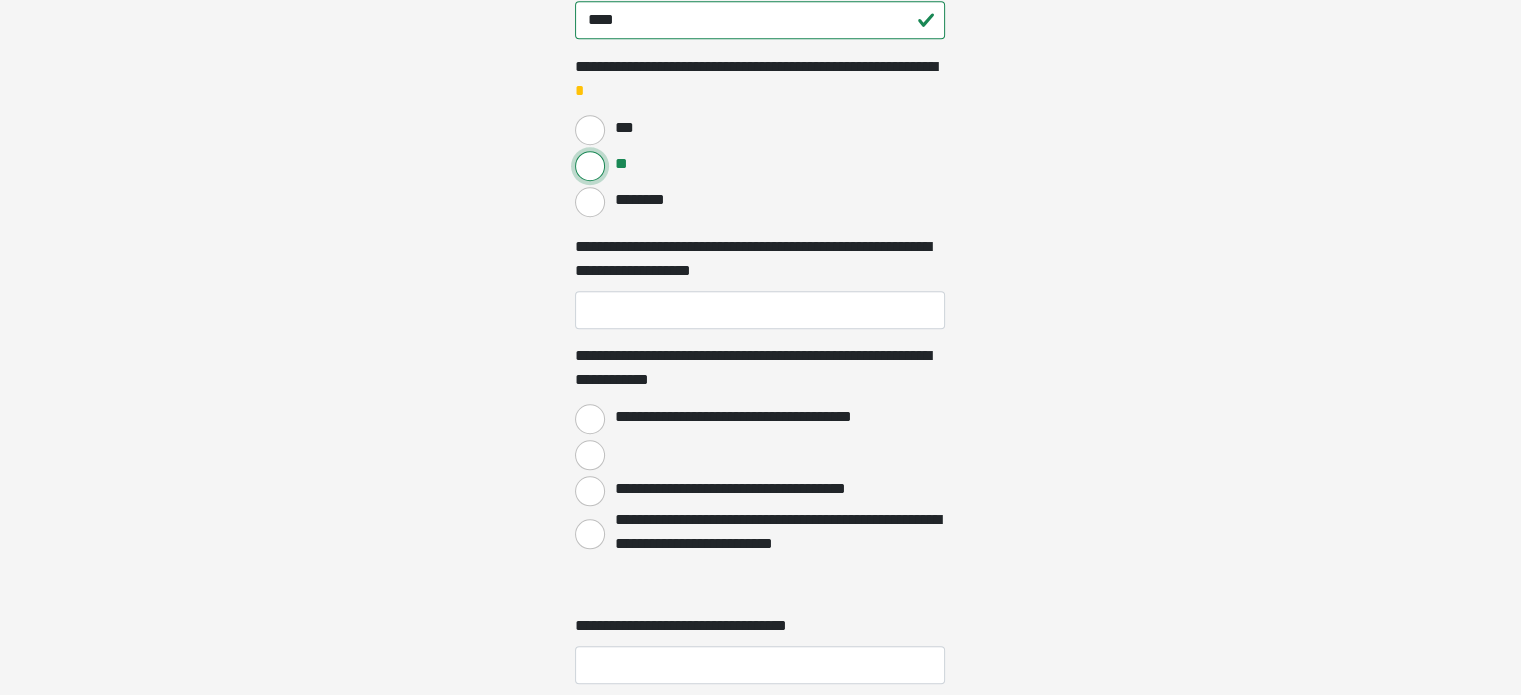 scroll, scrollTop: 1586, scrollLeft: 0, axis: vertical 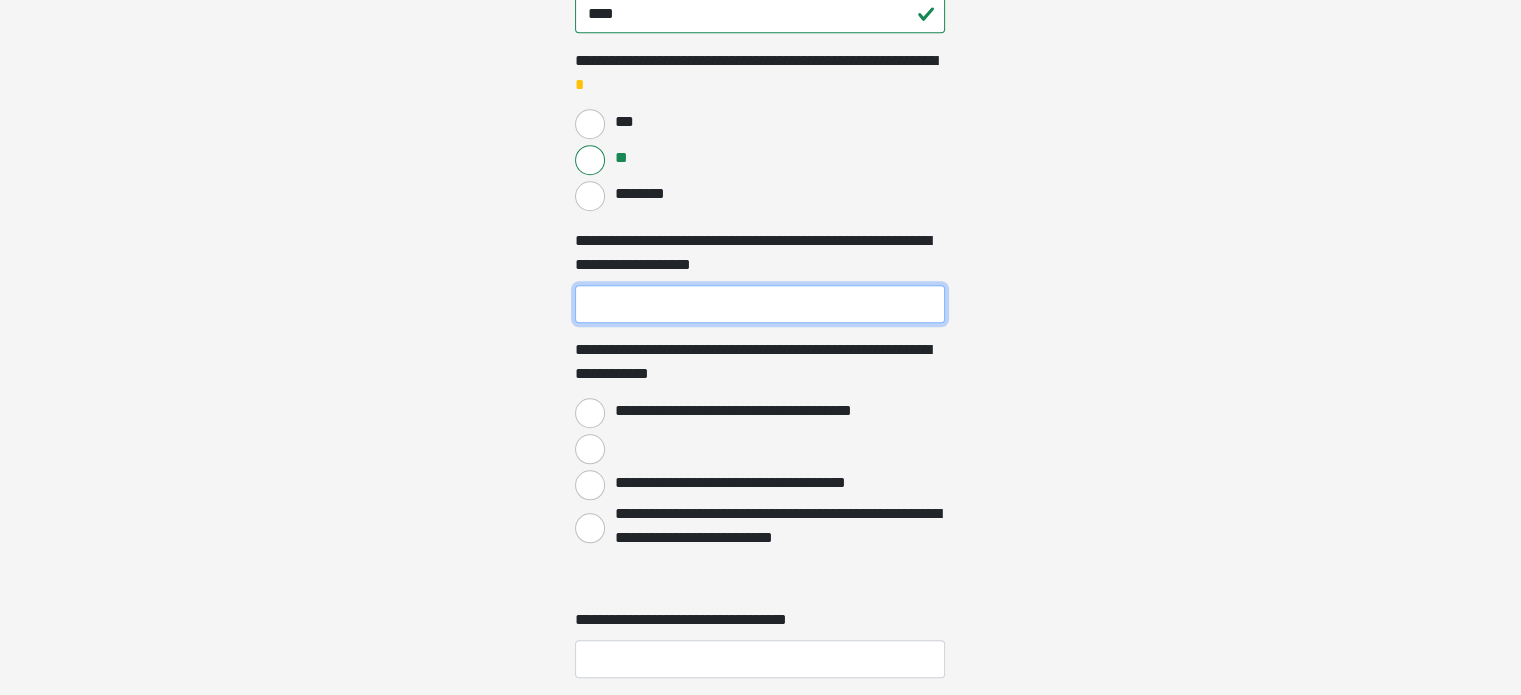 click on "**********" at bounding box center (760, 304) 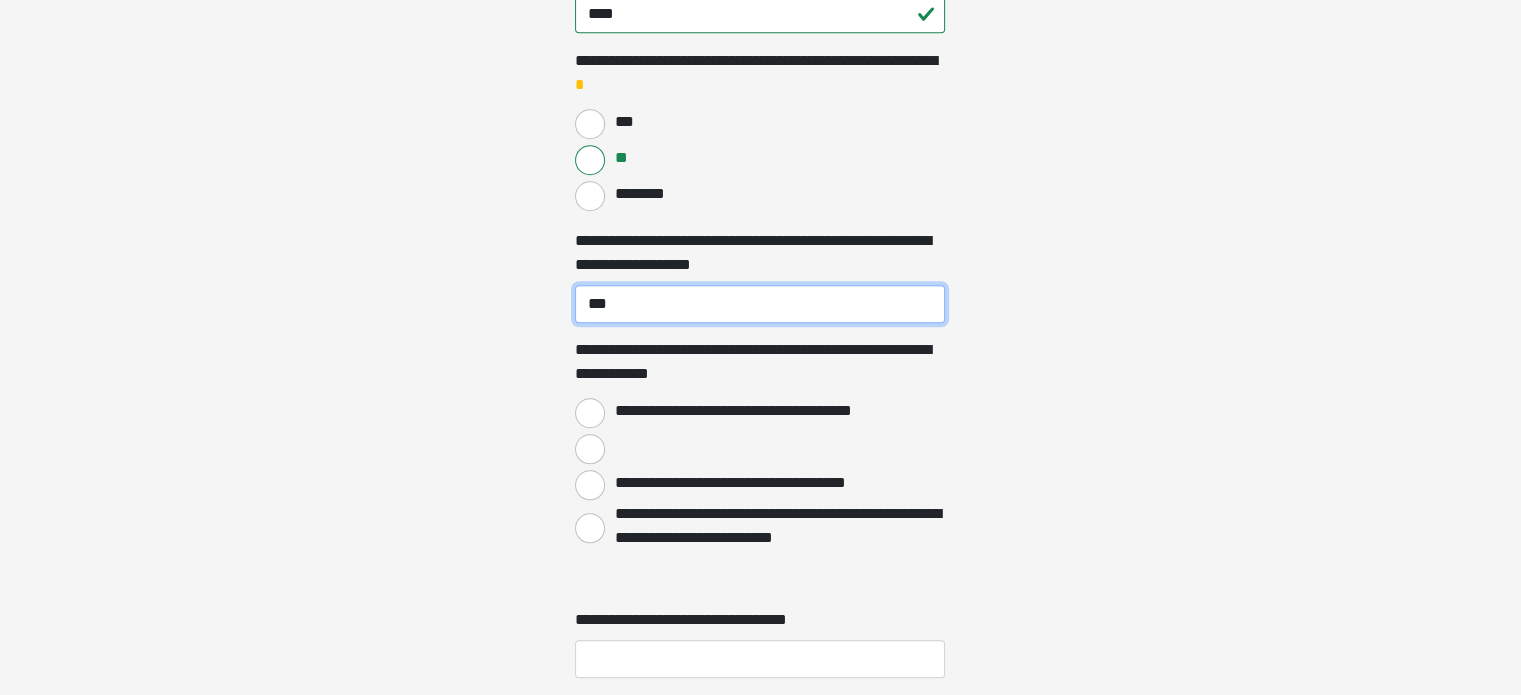 type on "***" 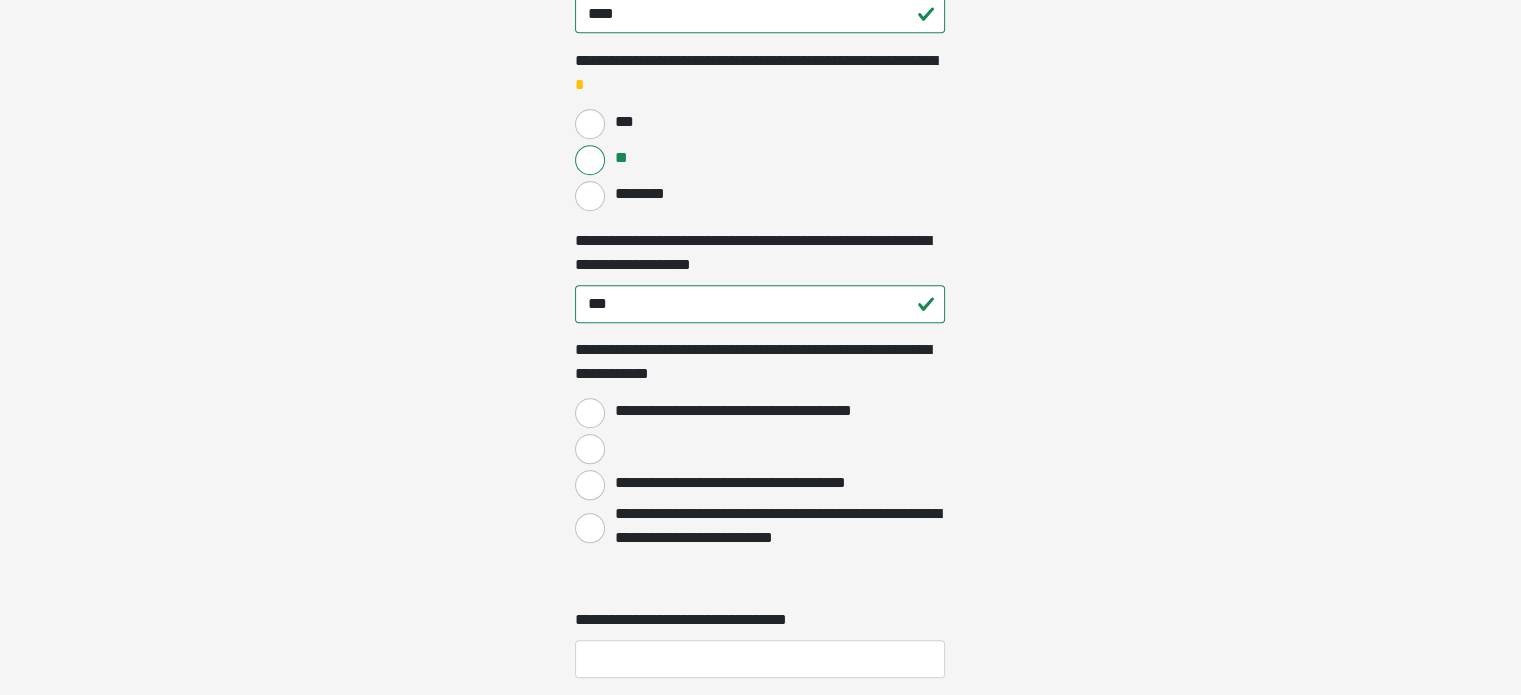 click on "**********" at bounding box center (760, -1239) 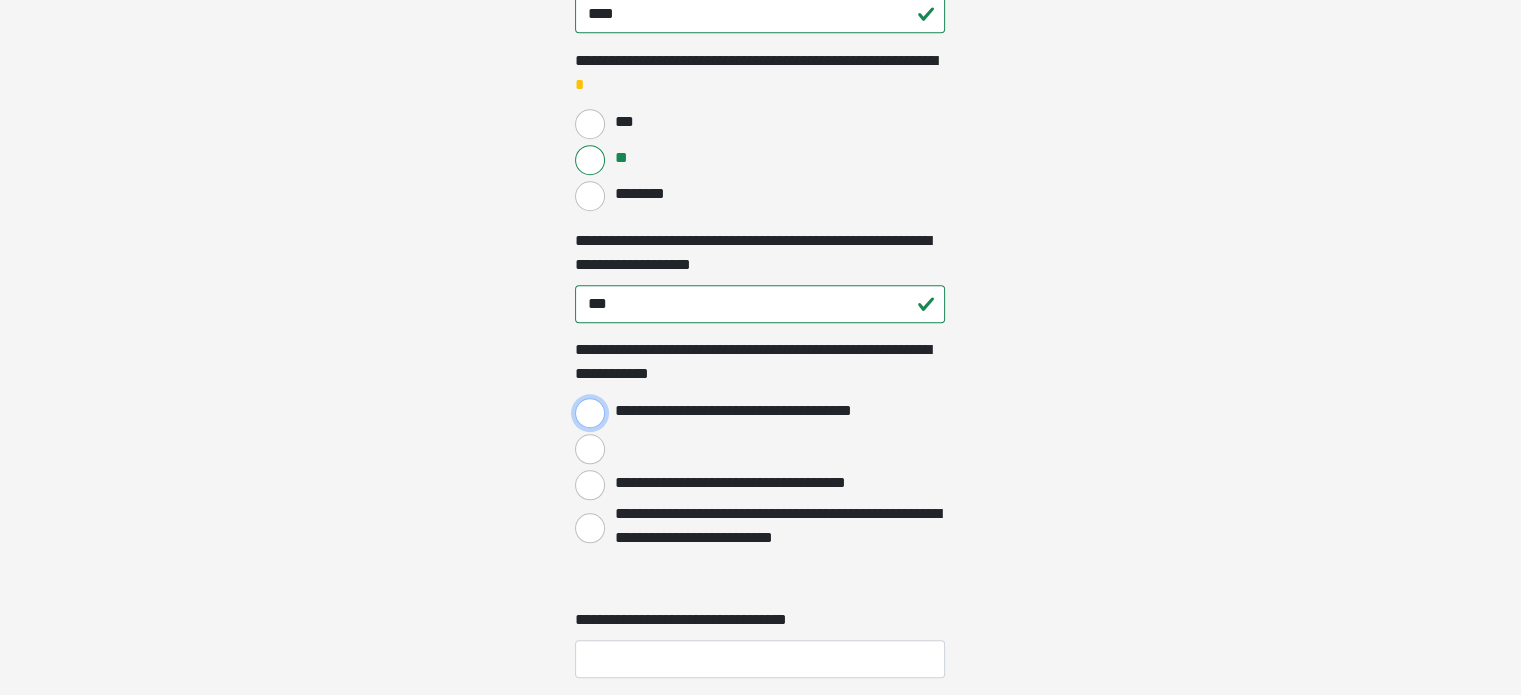 click on "**********" at bounding box center [590, 413] 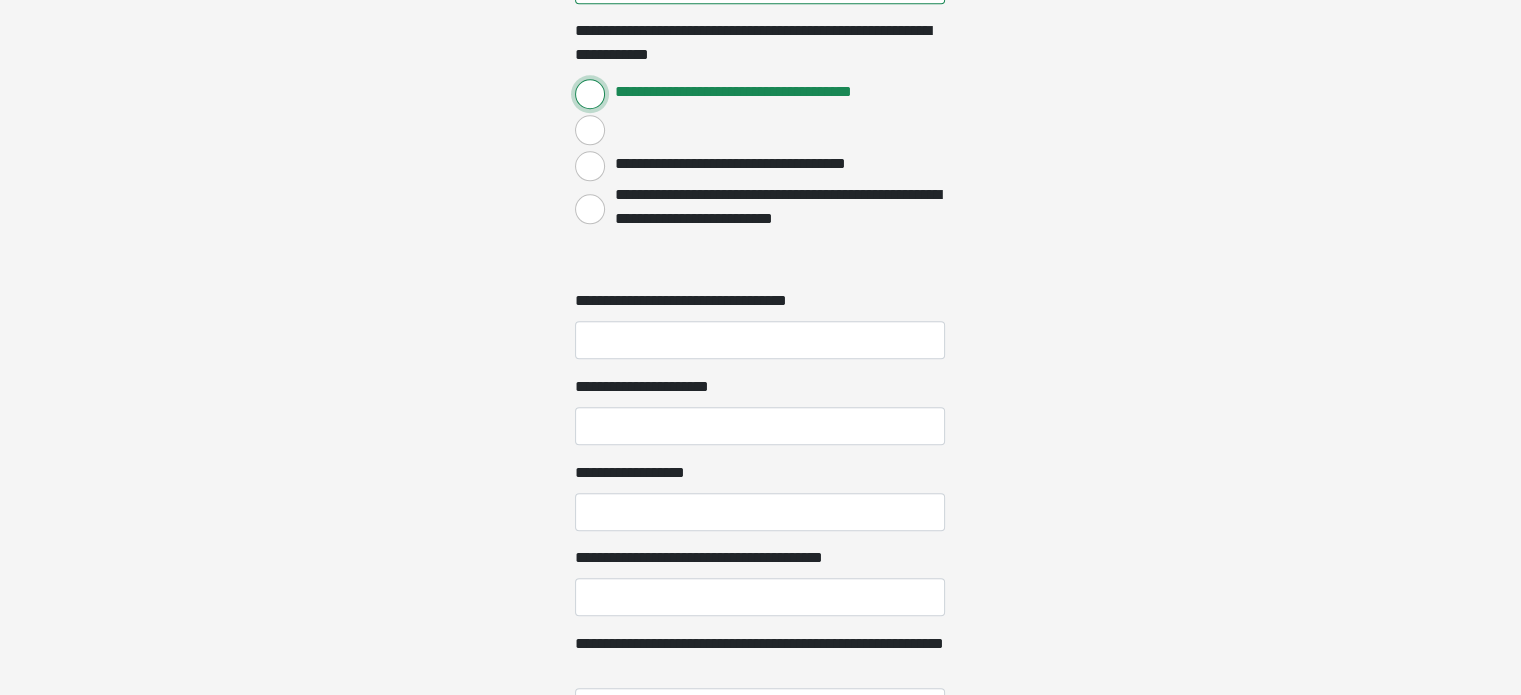 scroll, scrollTop: 1906, scrollLeft: 0, axis: vertical 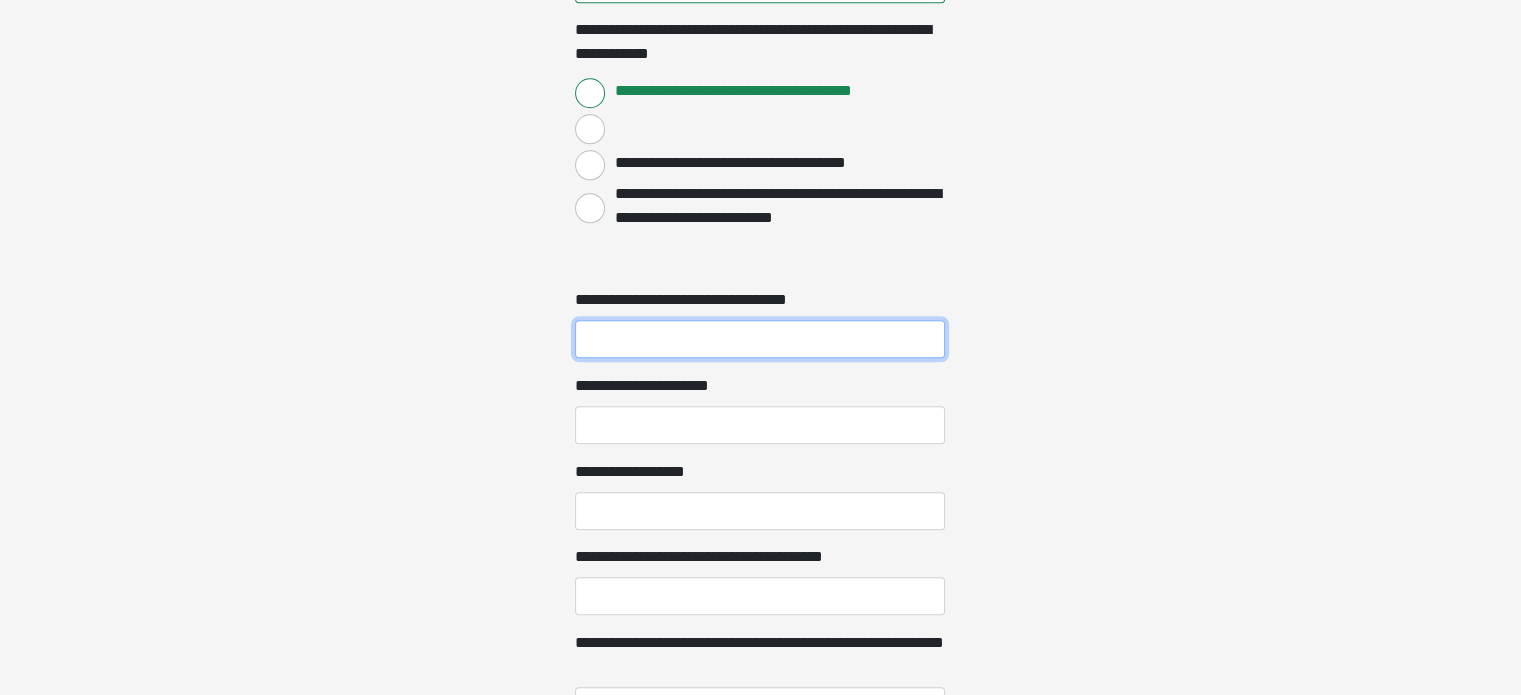 click on "**********" at bounding box center [760, 339] 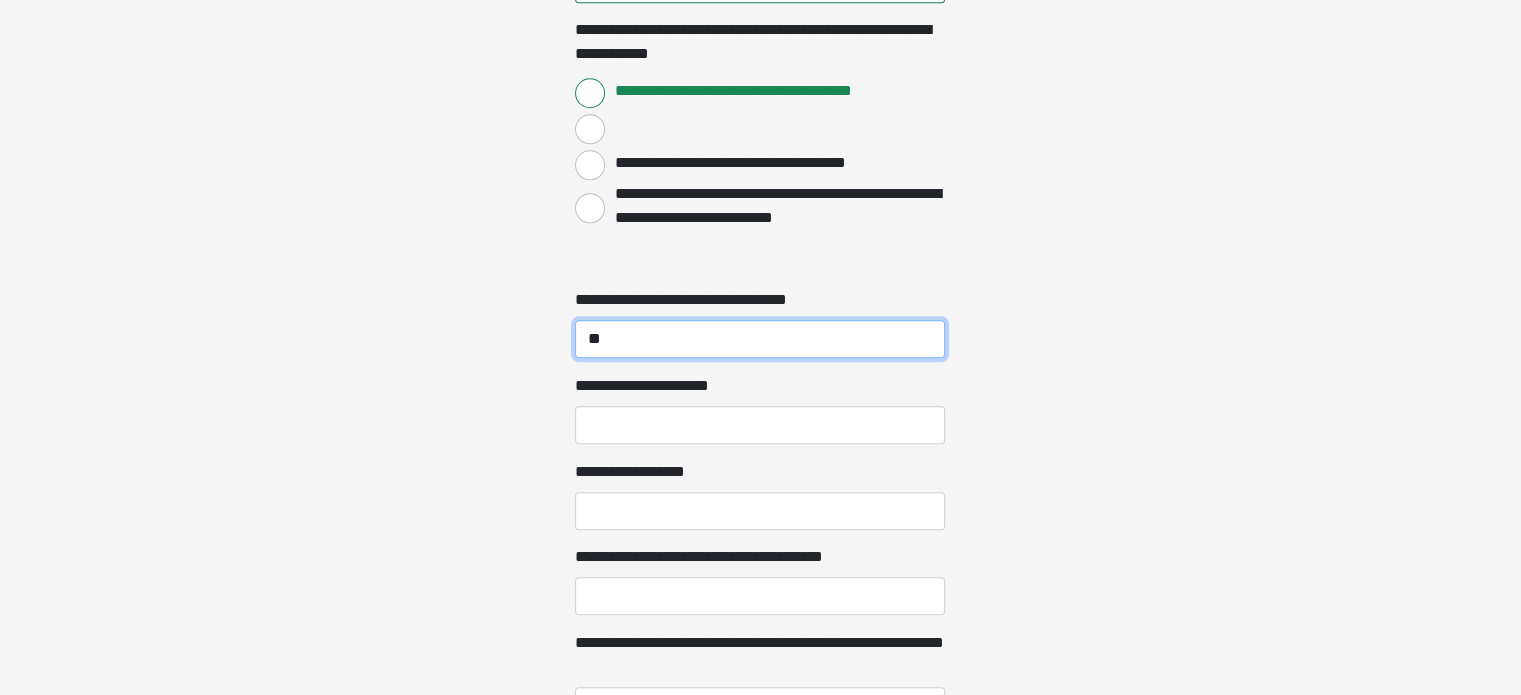 type on "**" 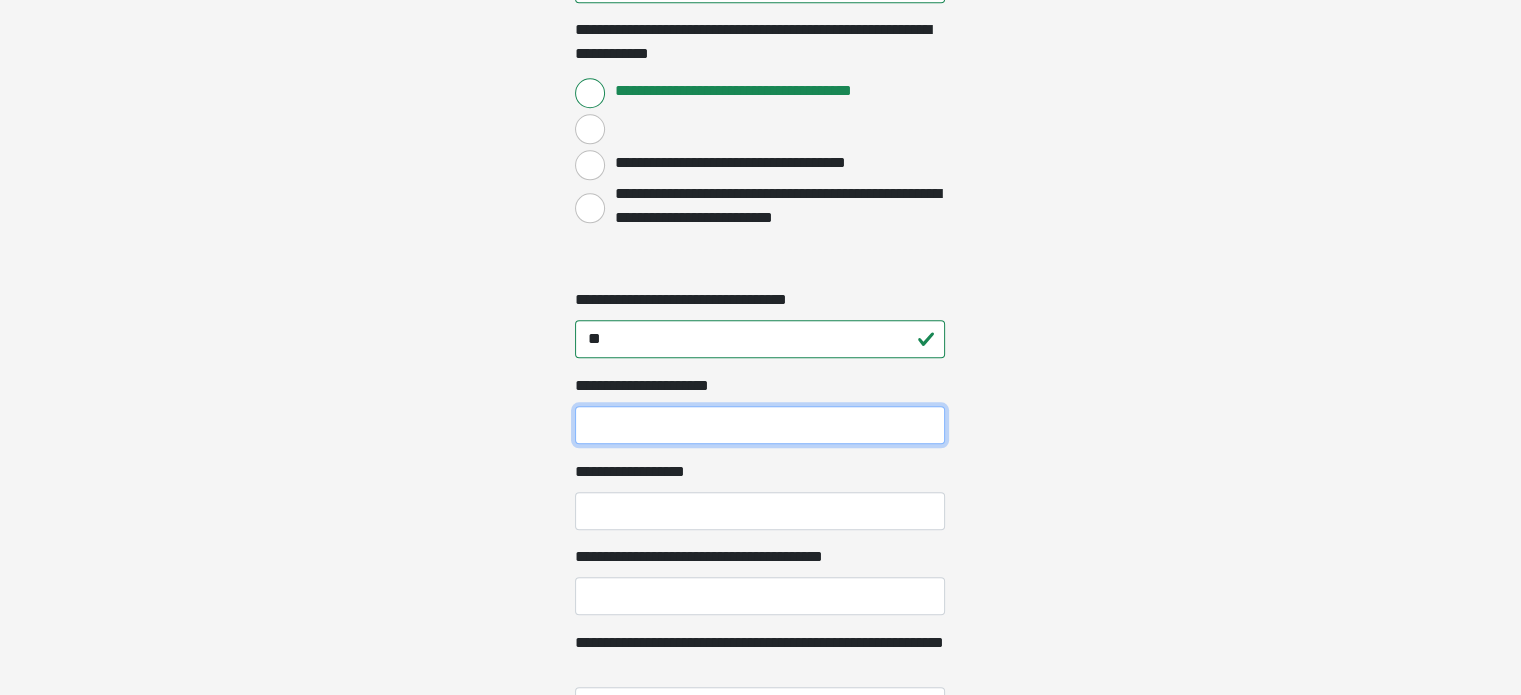 click on "**********" at bounding box center (760, 425) 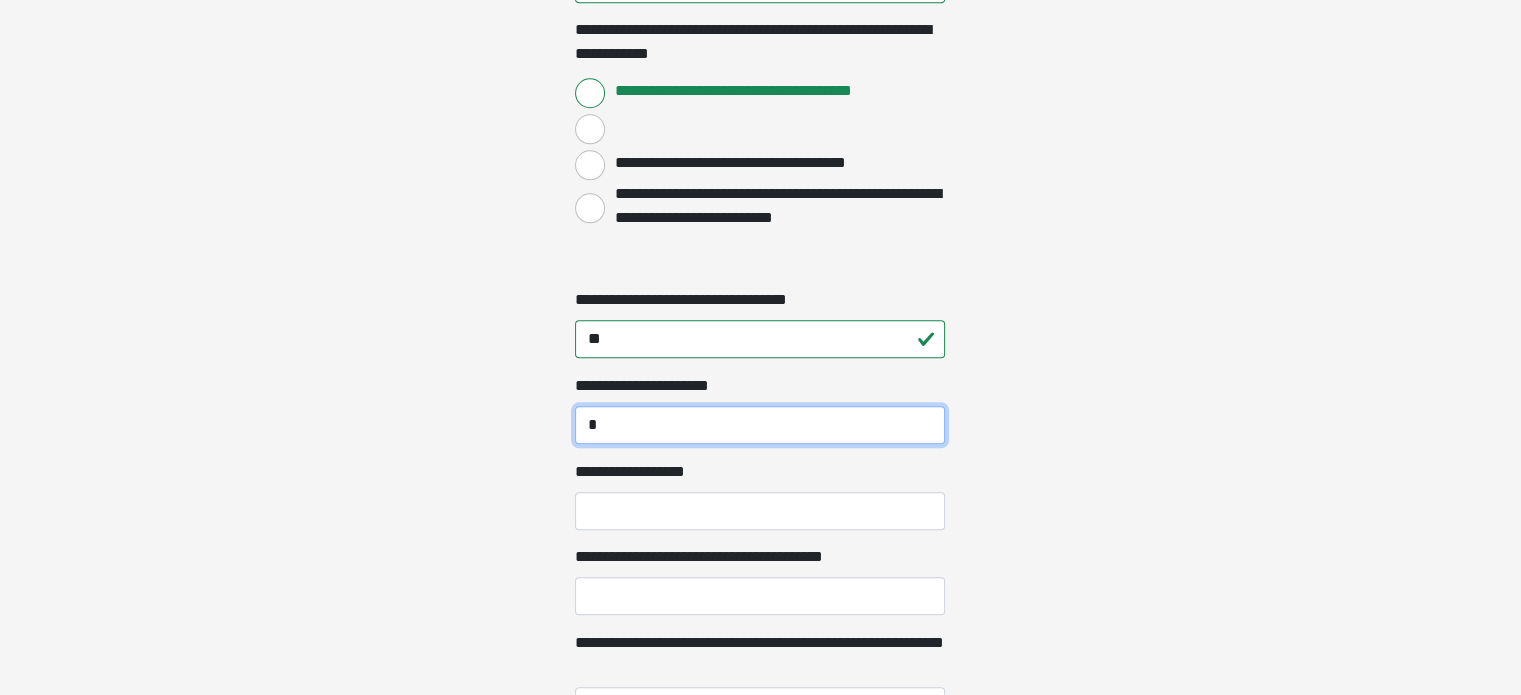 type on "*" 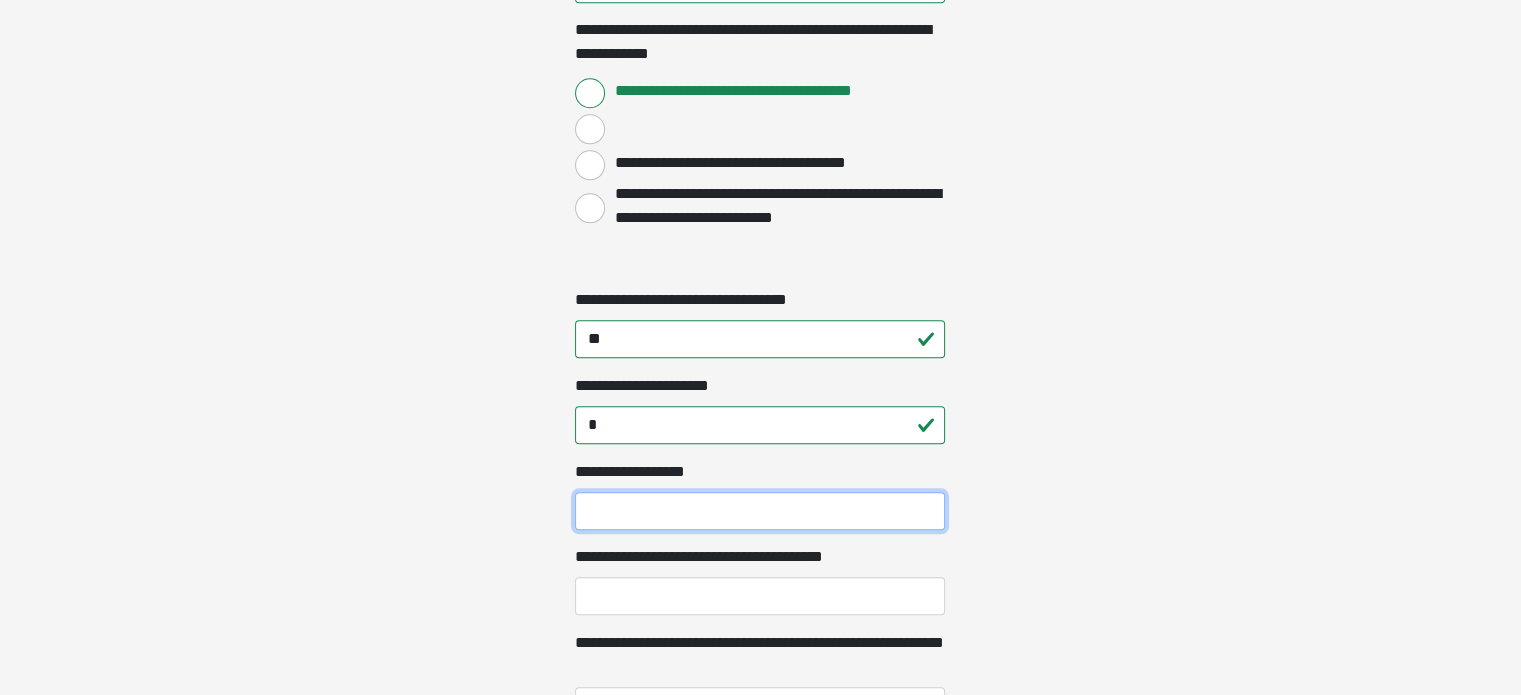 click on "**********" at bounding box center [760, 511] 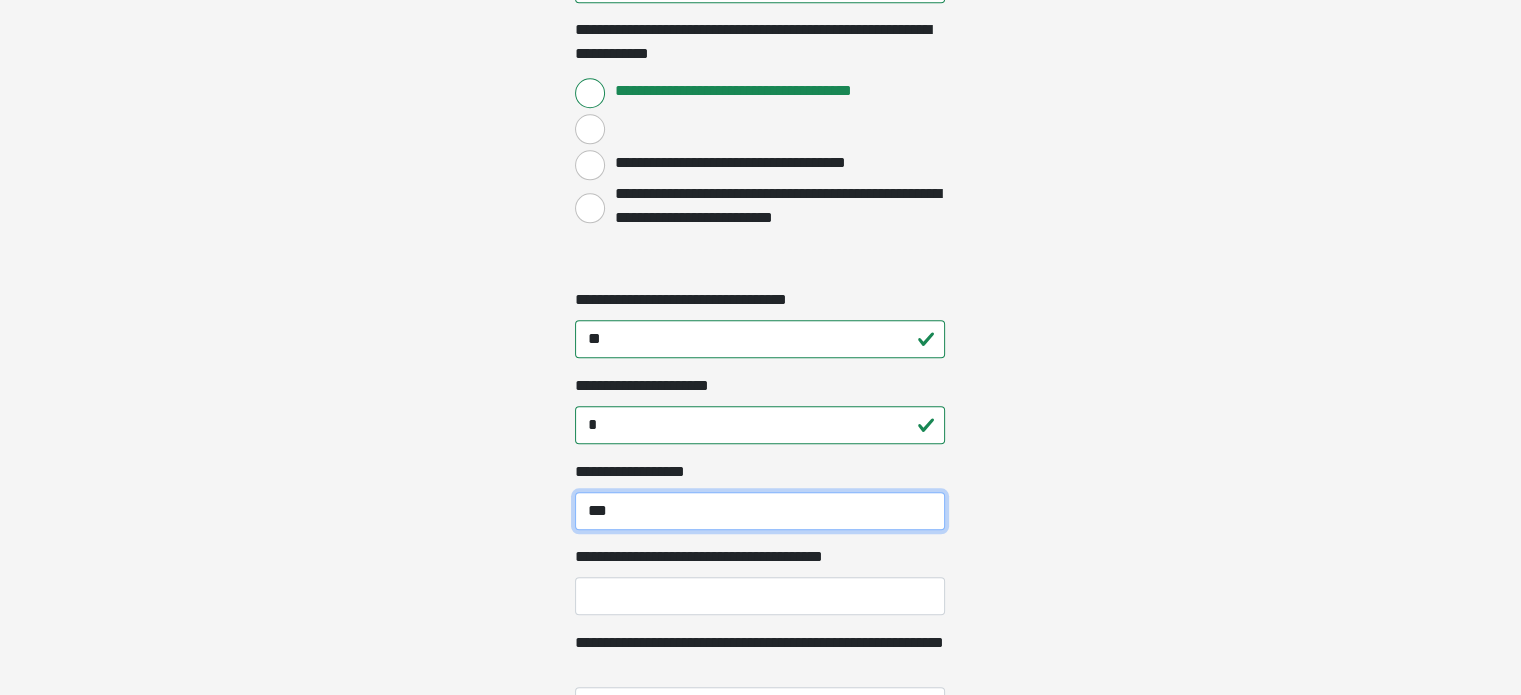 type on "***" 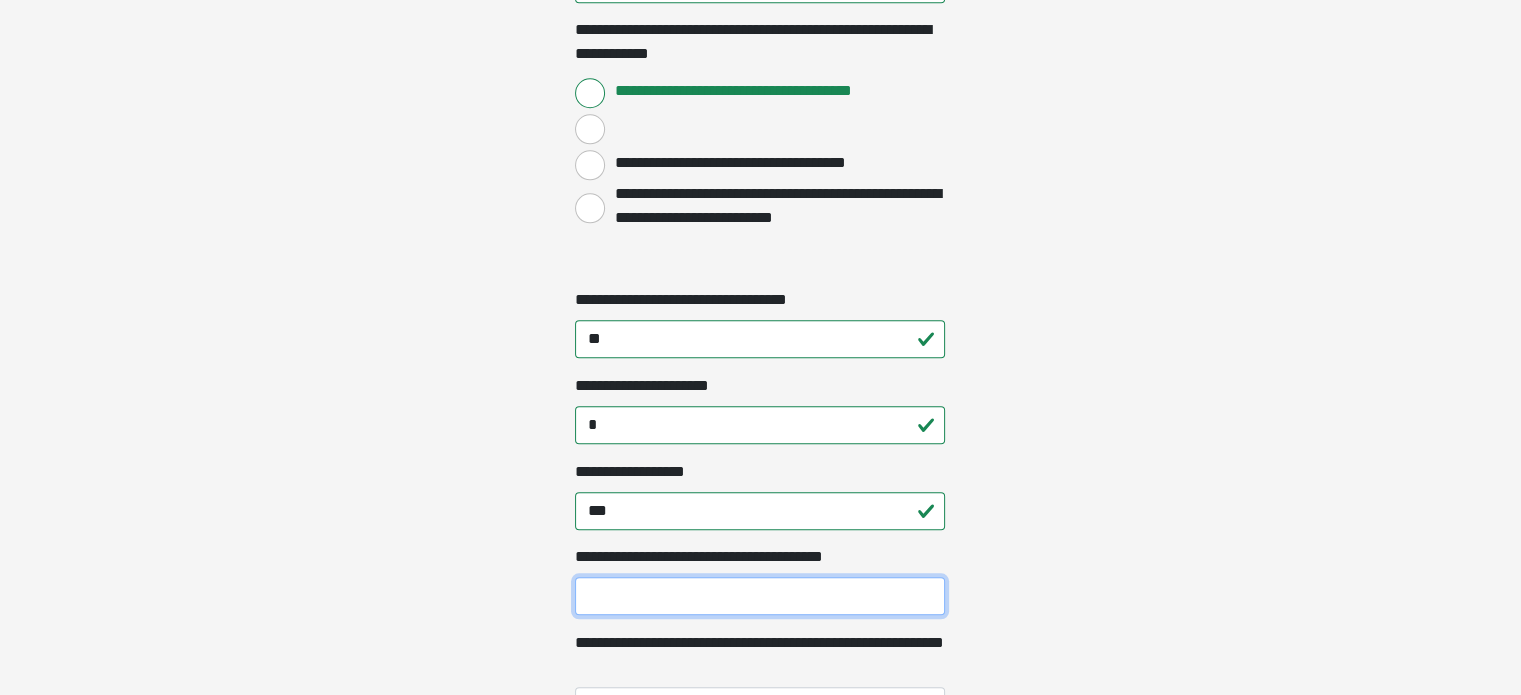 click on "**********" at bounding box center [760, 596] 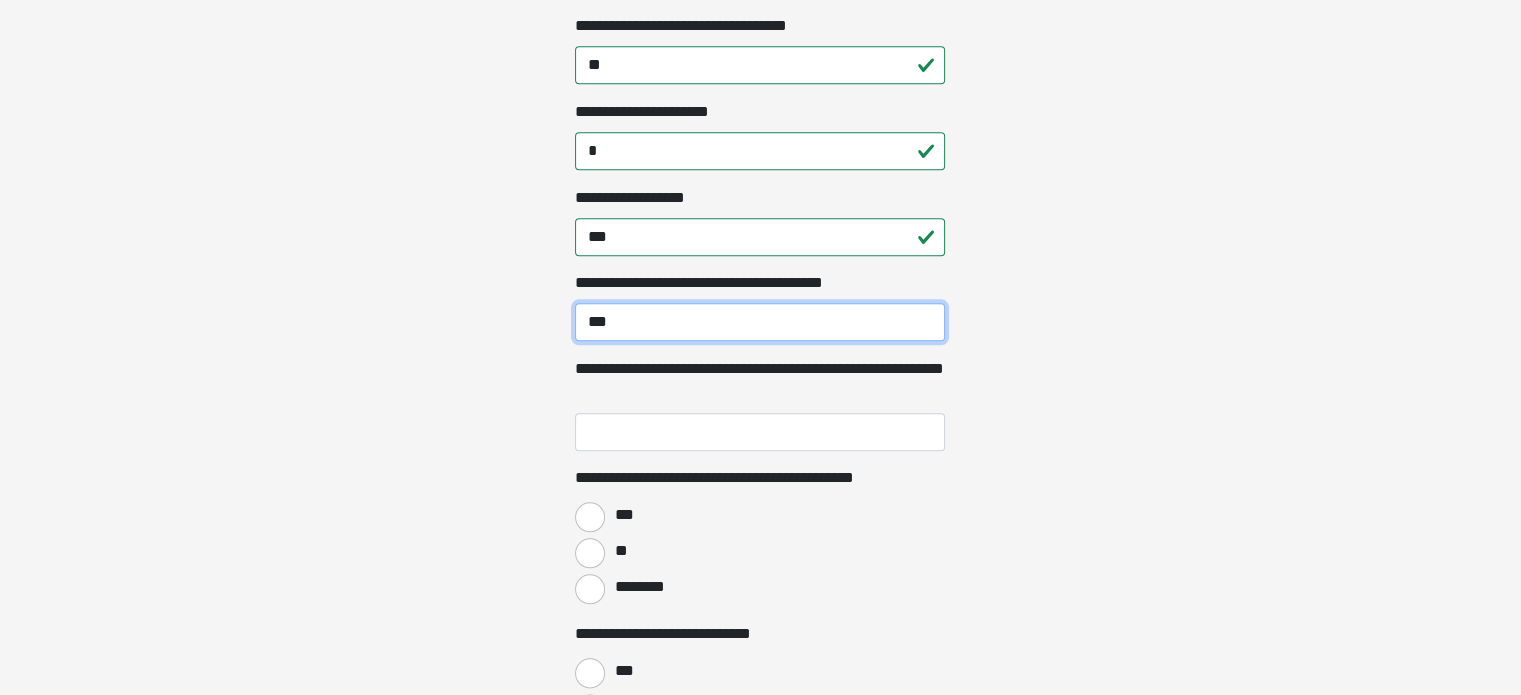 scroll, scrollTop: 2186, scrollLeft: 0, axis: vertical 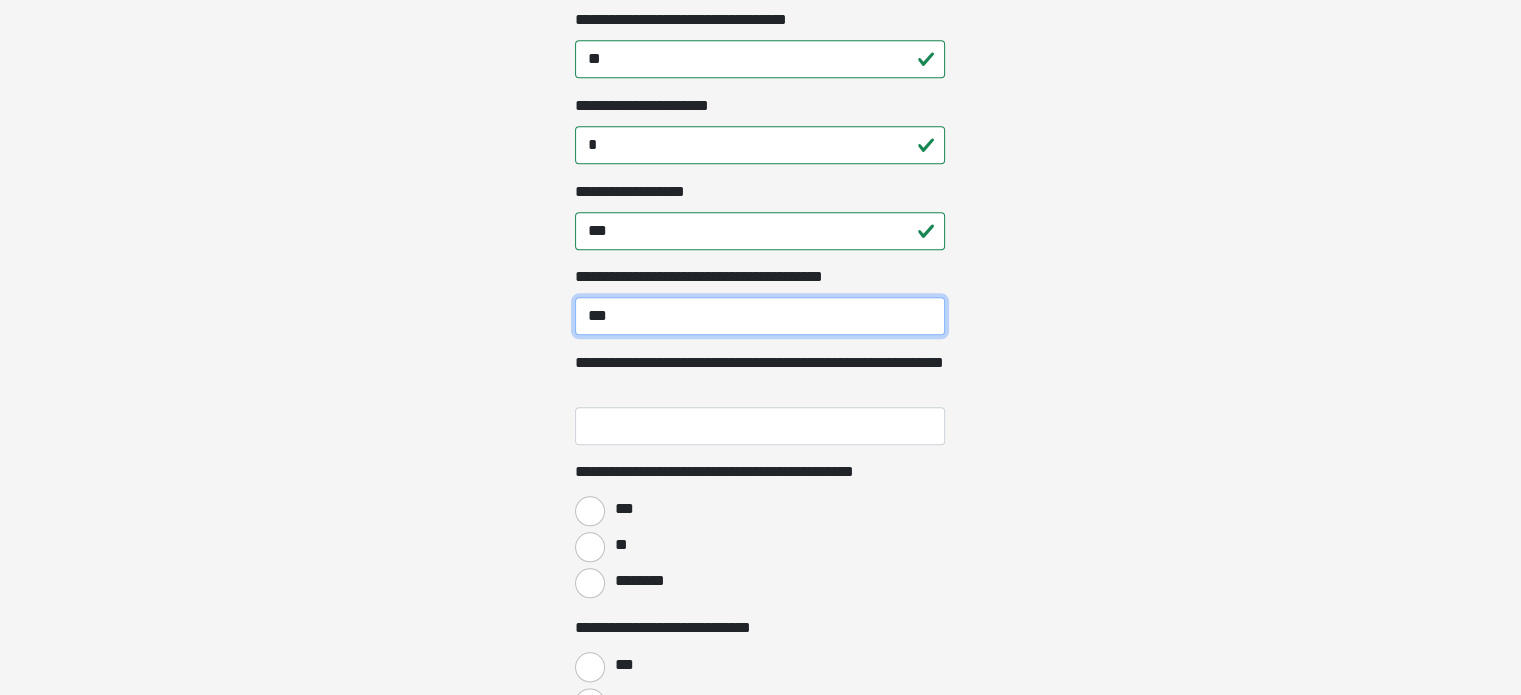 type on "***" 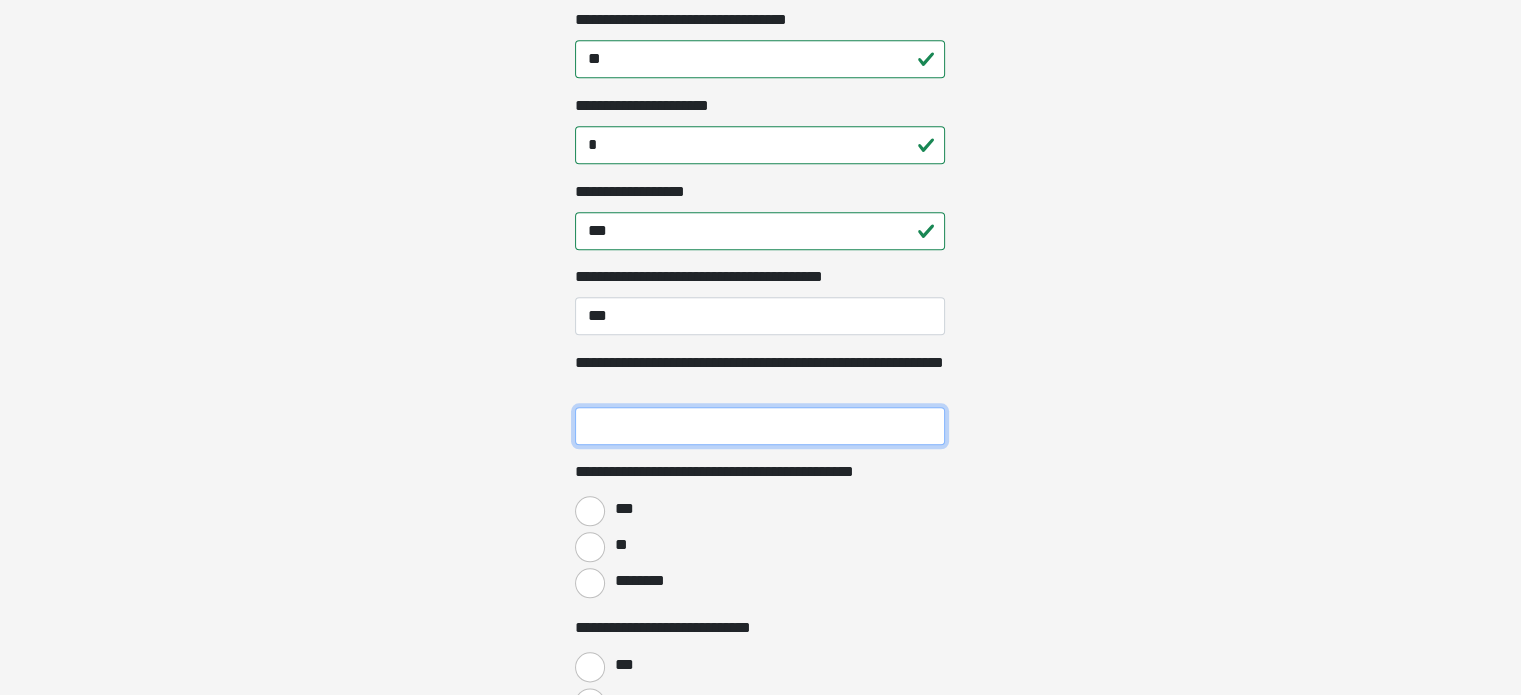 click on "**********" at bounding box center (760, 426) 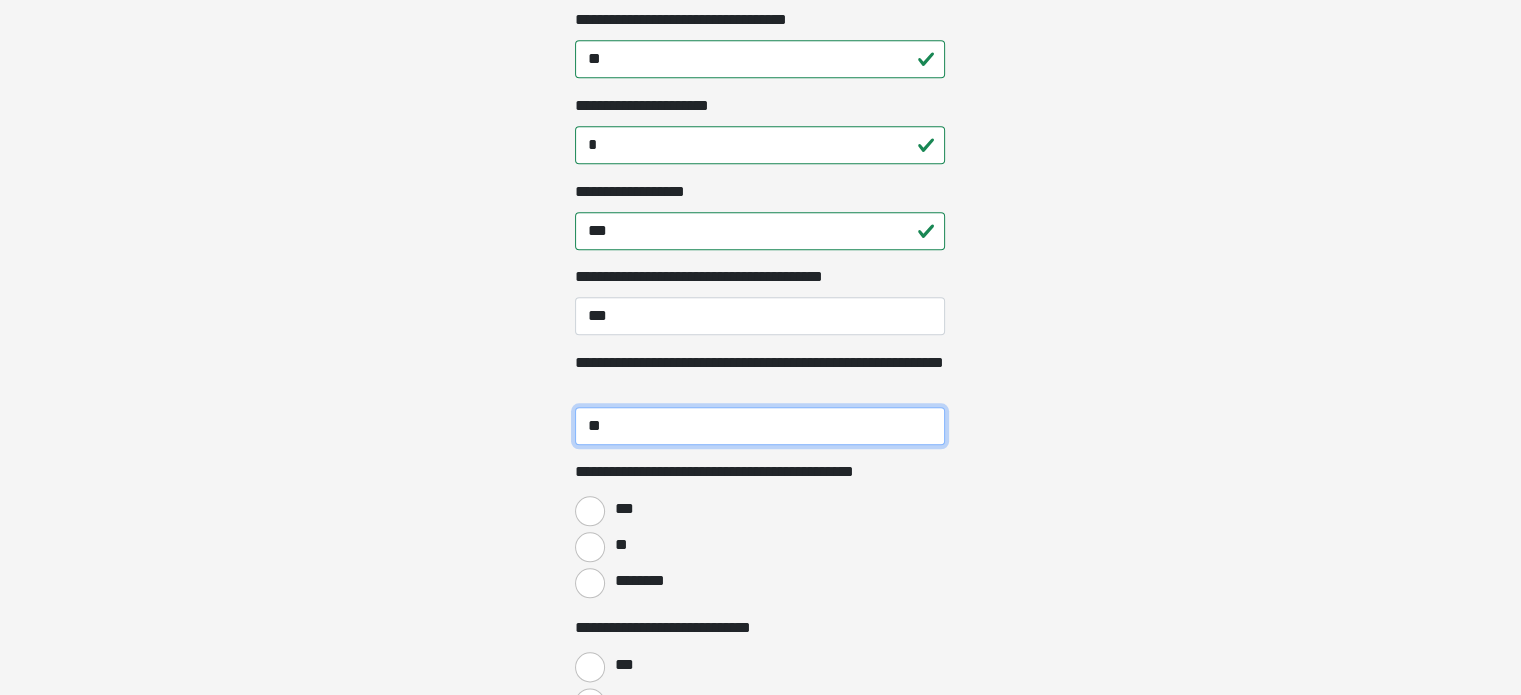 type on "**" 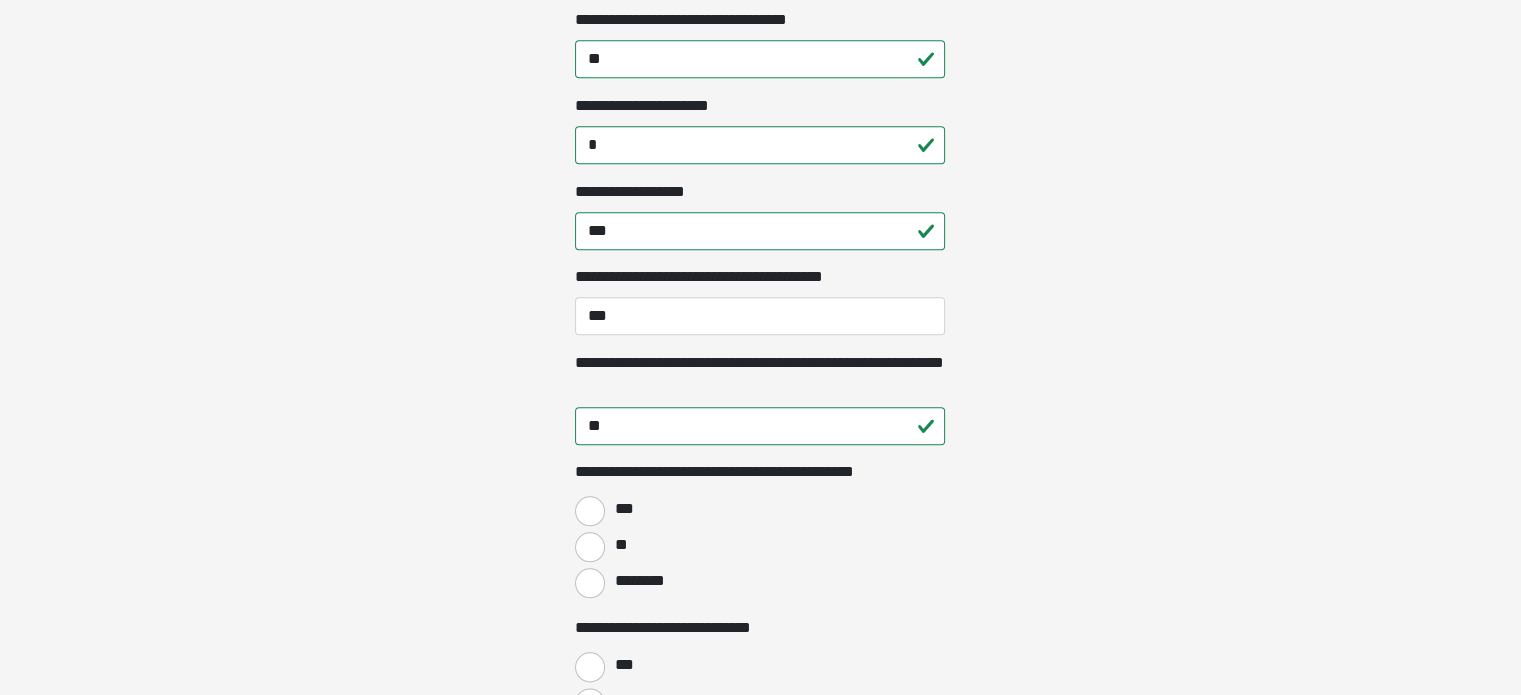 click on "**********" at bounding box center (760, -1839) 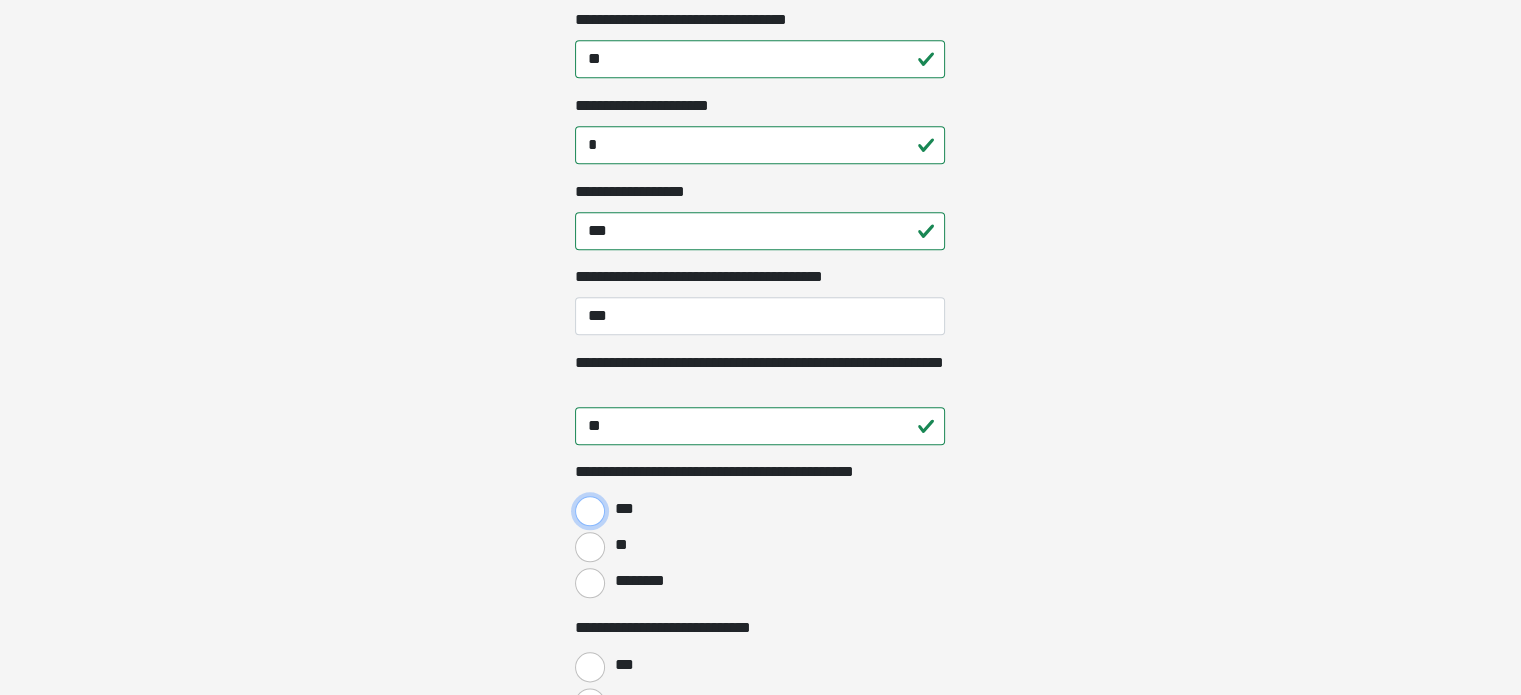 click on "***" at bounding box center (590, 511) 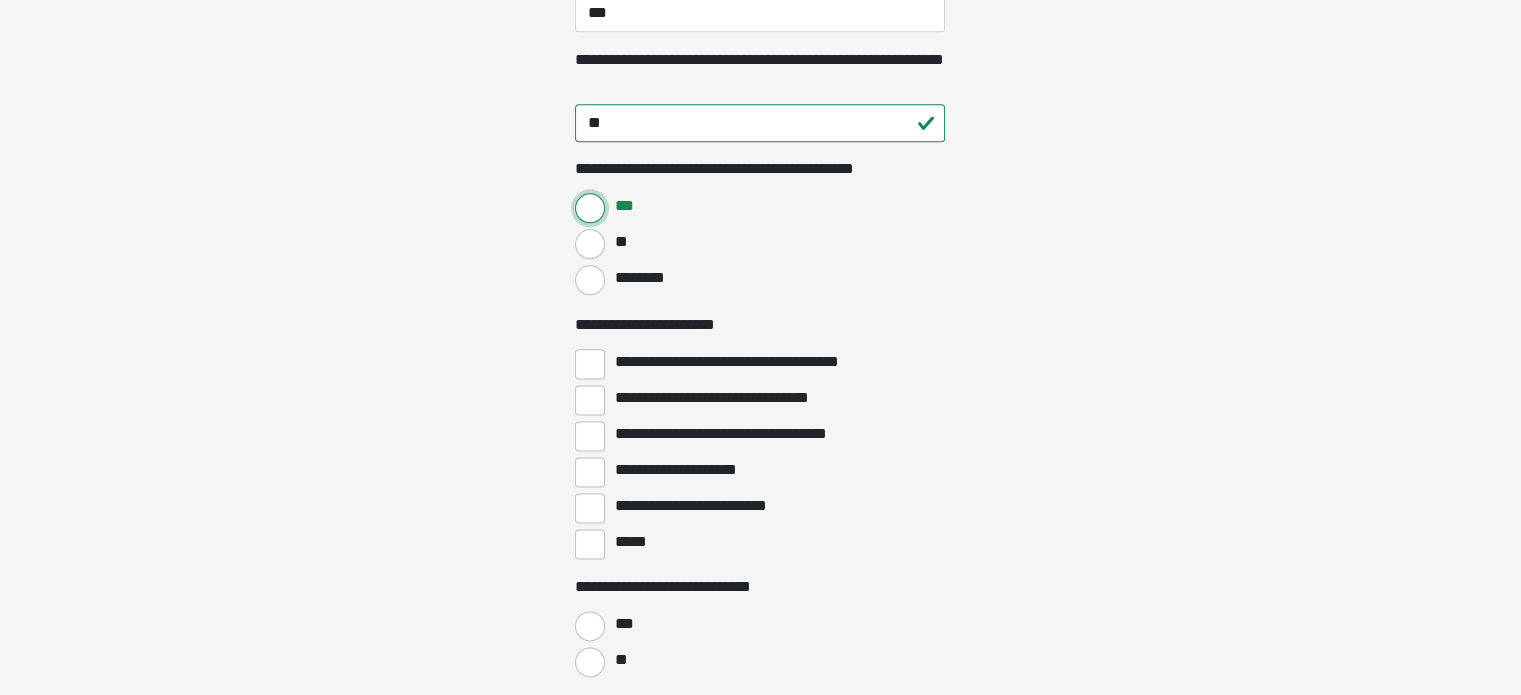 scroll, scrollTop: 2506, scrollLeft: 0, axis: vertical 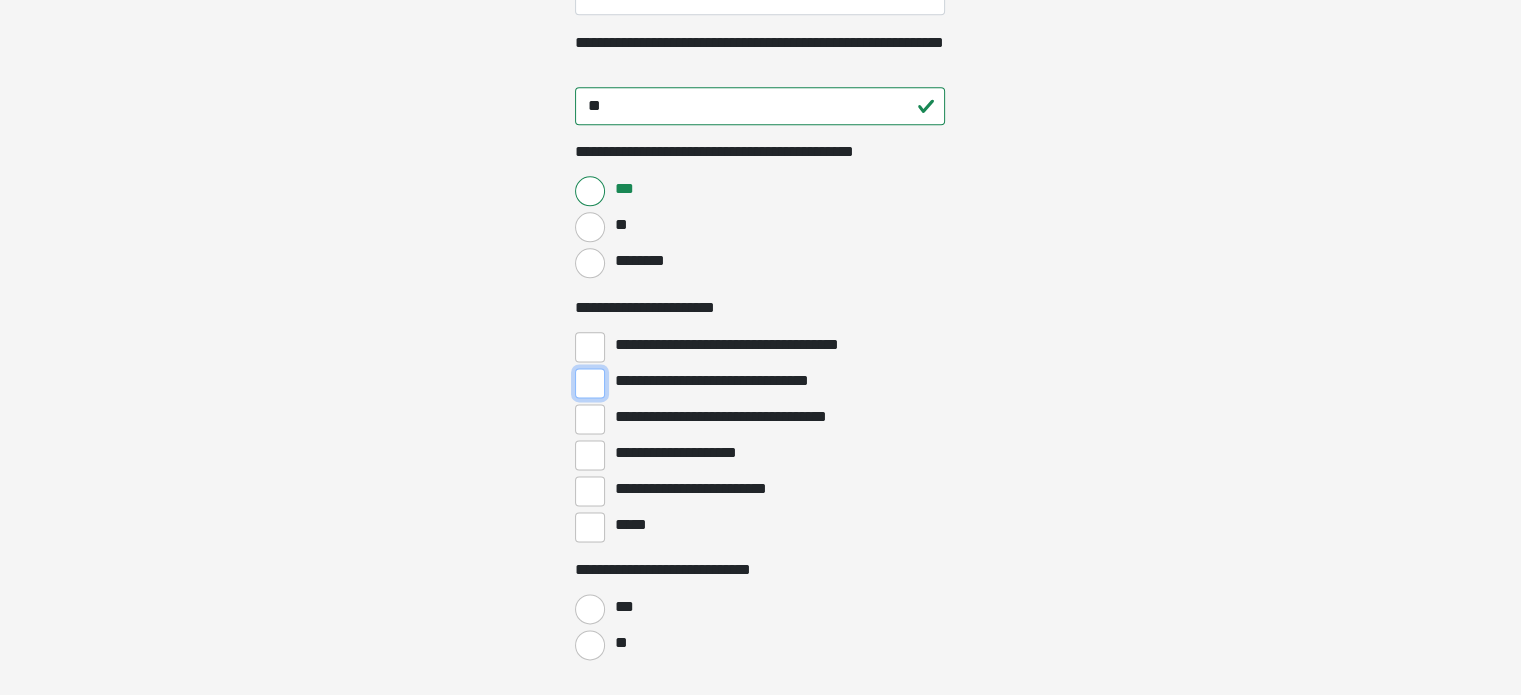 click on "**********" at bounding box center [590, 383] 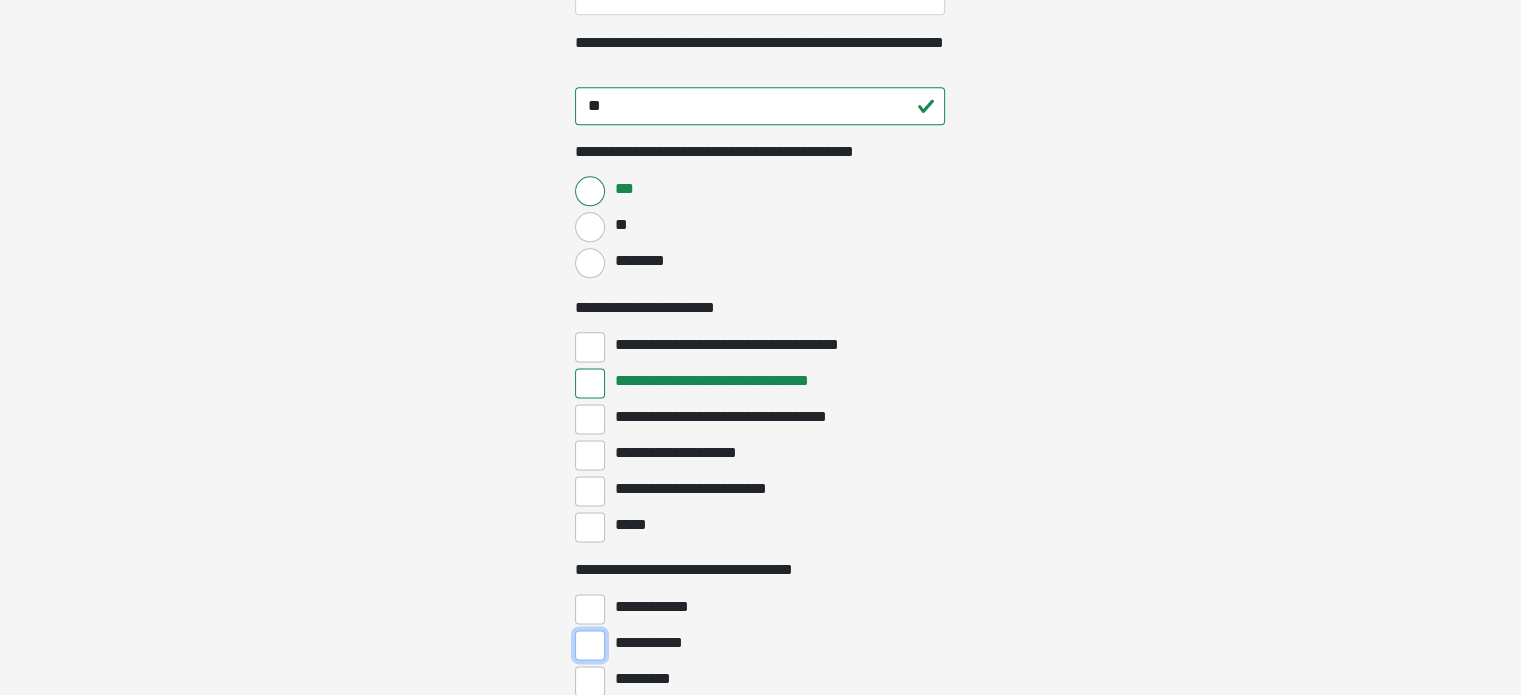 click on "**********" at bounding box center [590, 645] 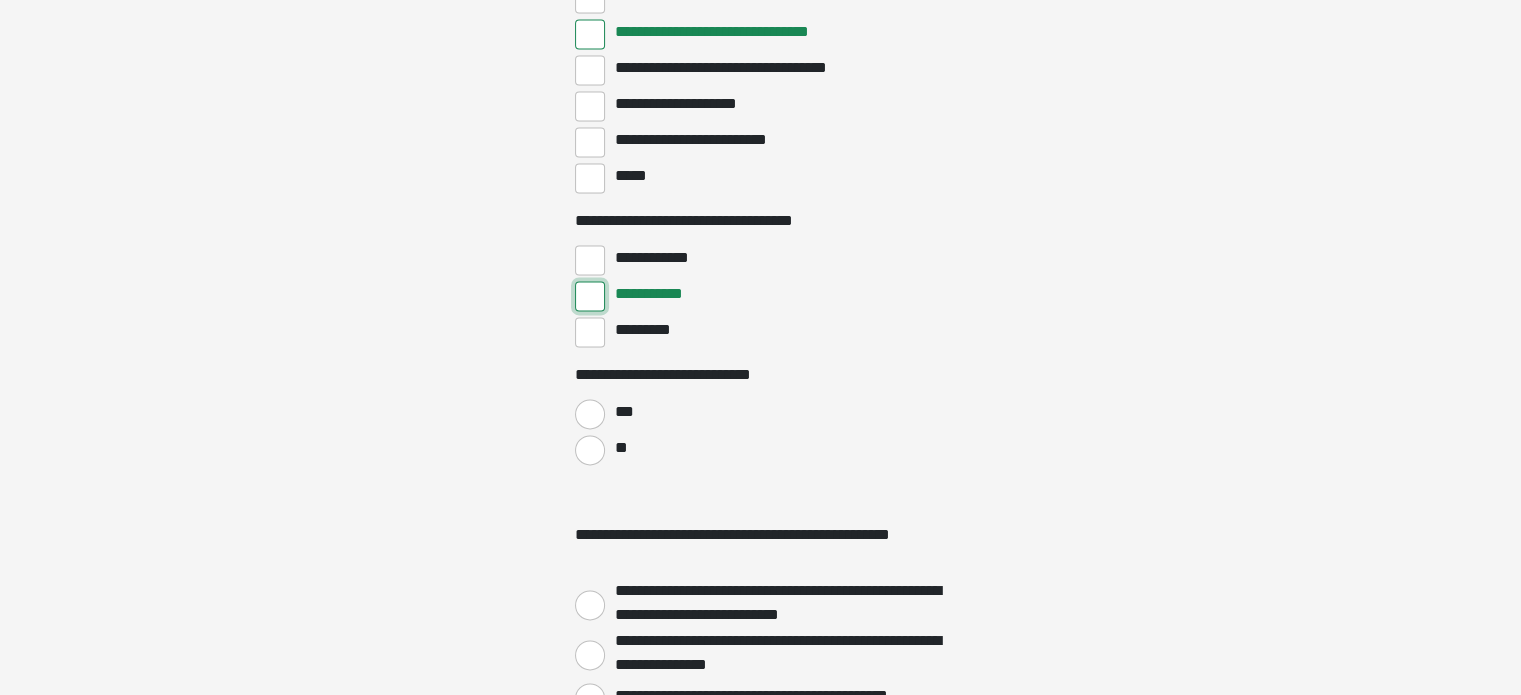 scroll, scrollTop: 2866, scrollLeft: 0, axis: vertical 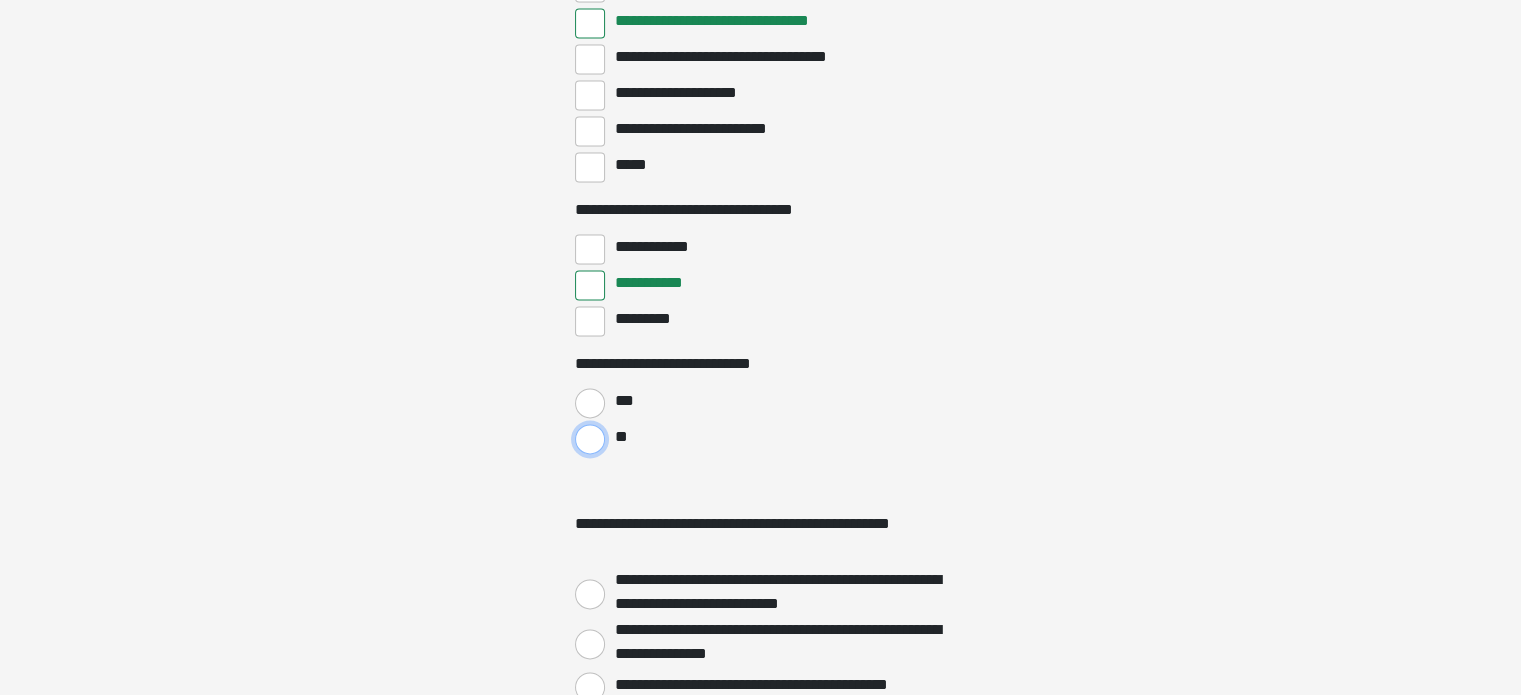 click on "**" at bounding box center [590, 439] 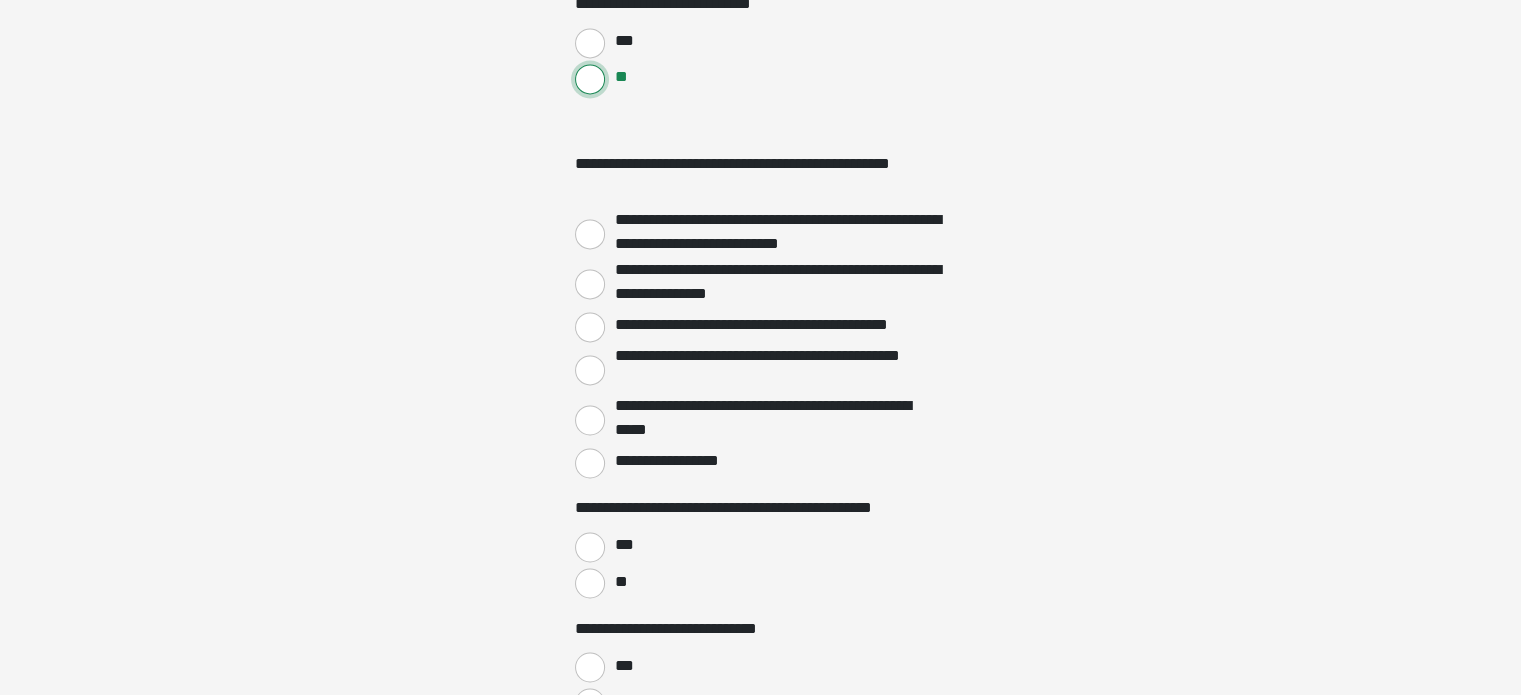 scroll, scrollTop: 3266, scrollLeft: 0, axis: vertical 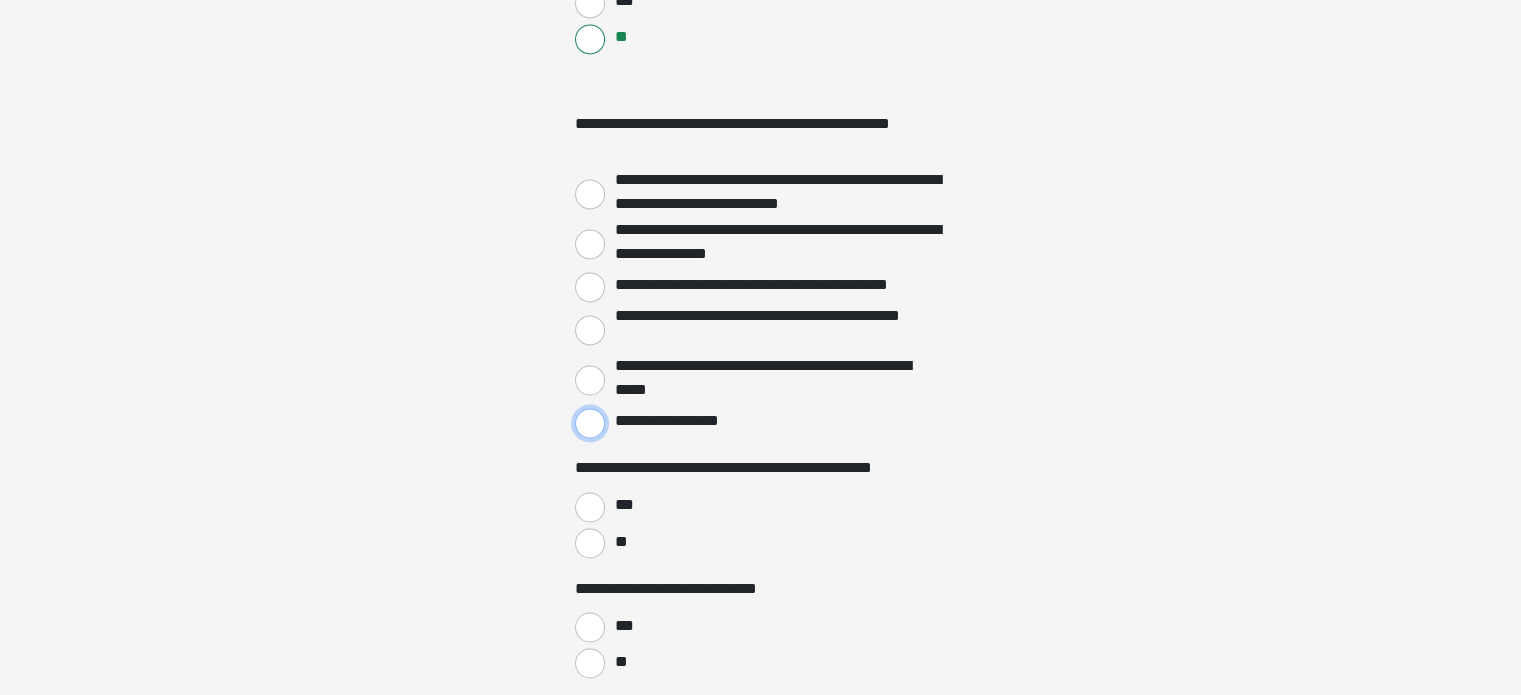 click on "**********" at bounding box center (590, 423) 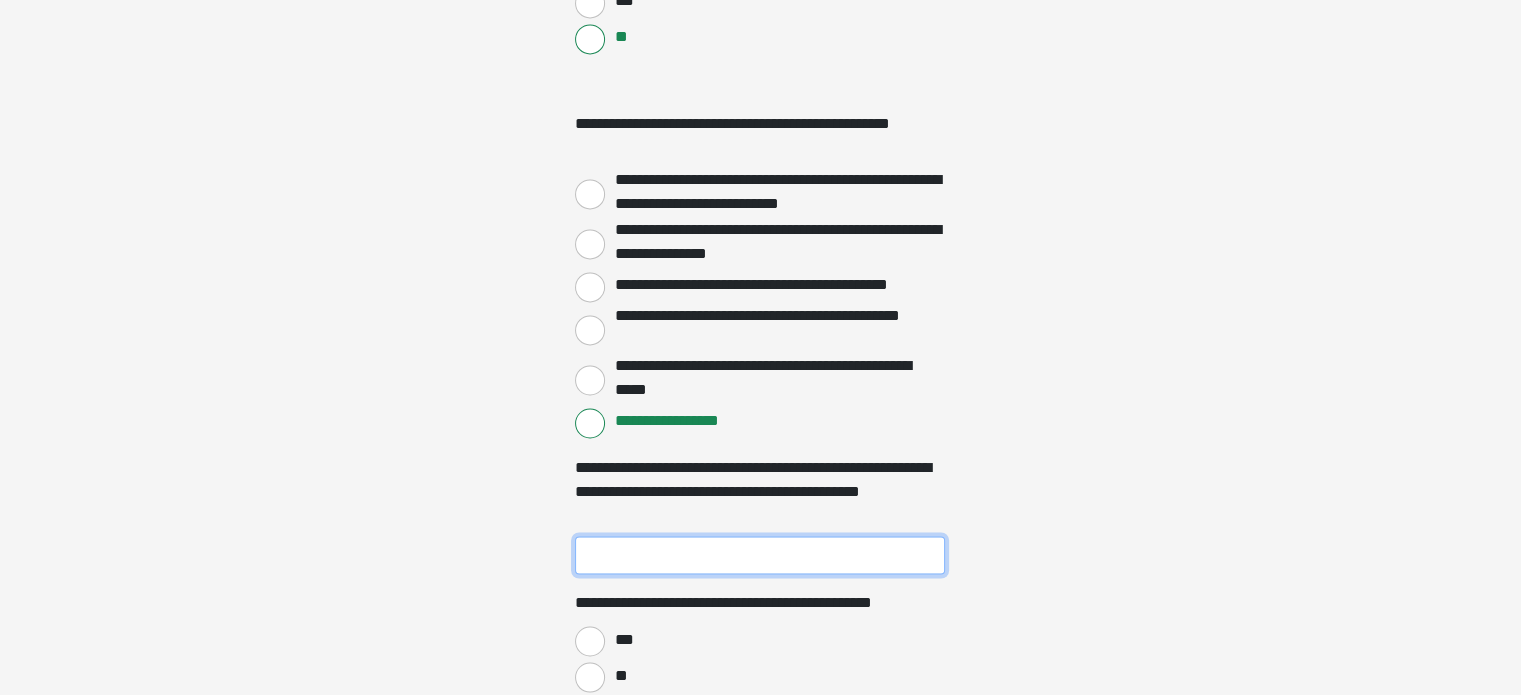 click on "**********" at bounding box center [760, 555] 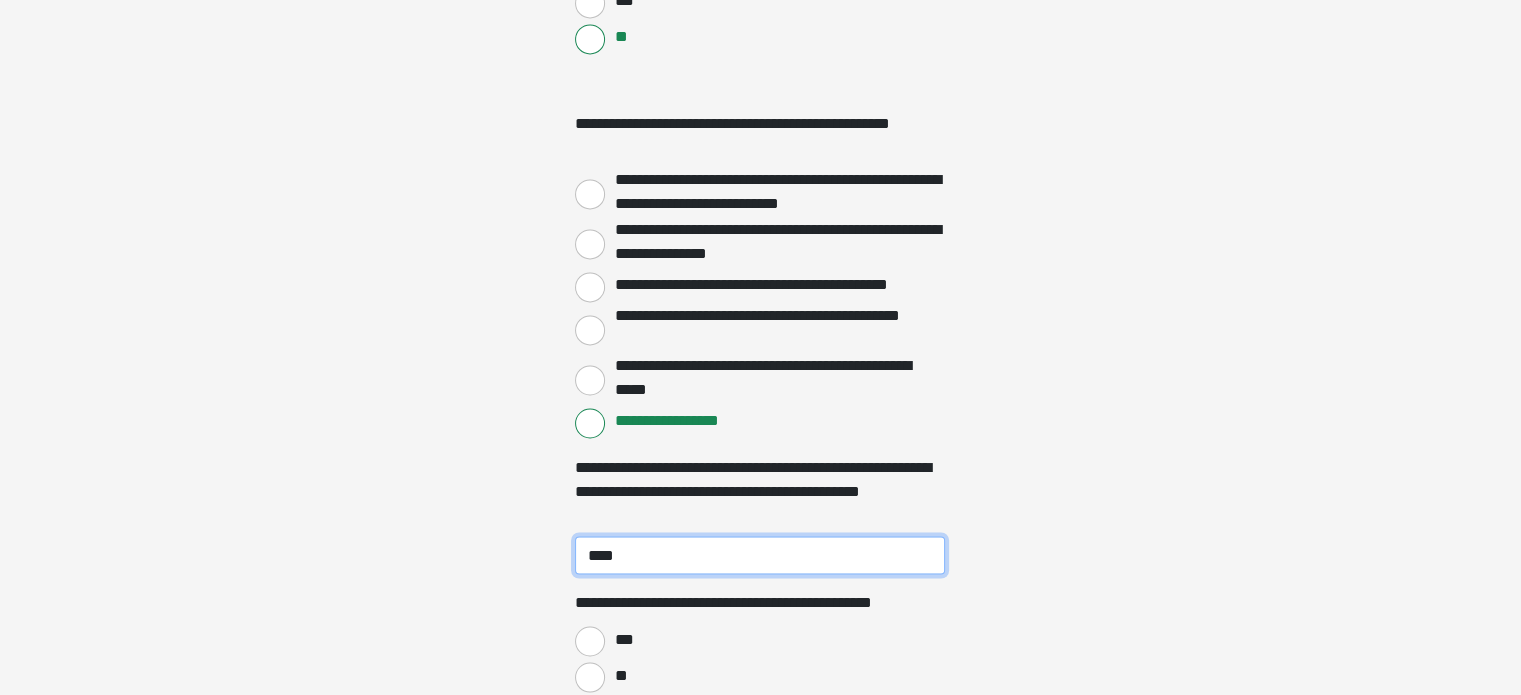 type on "****" 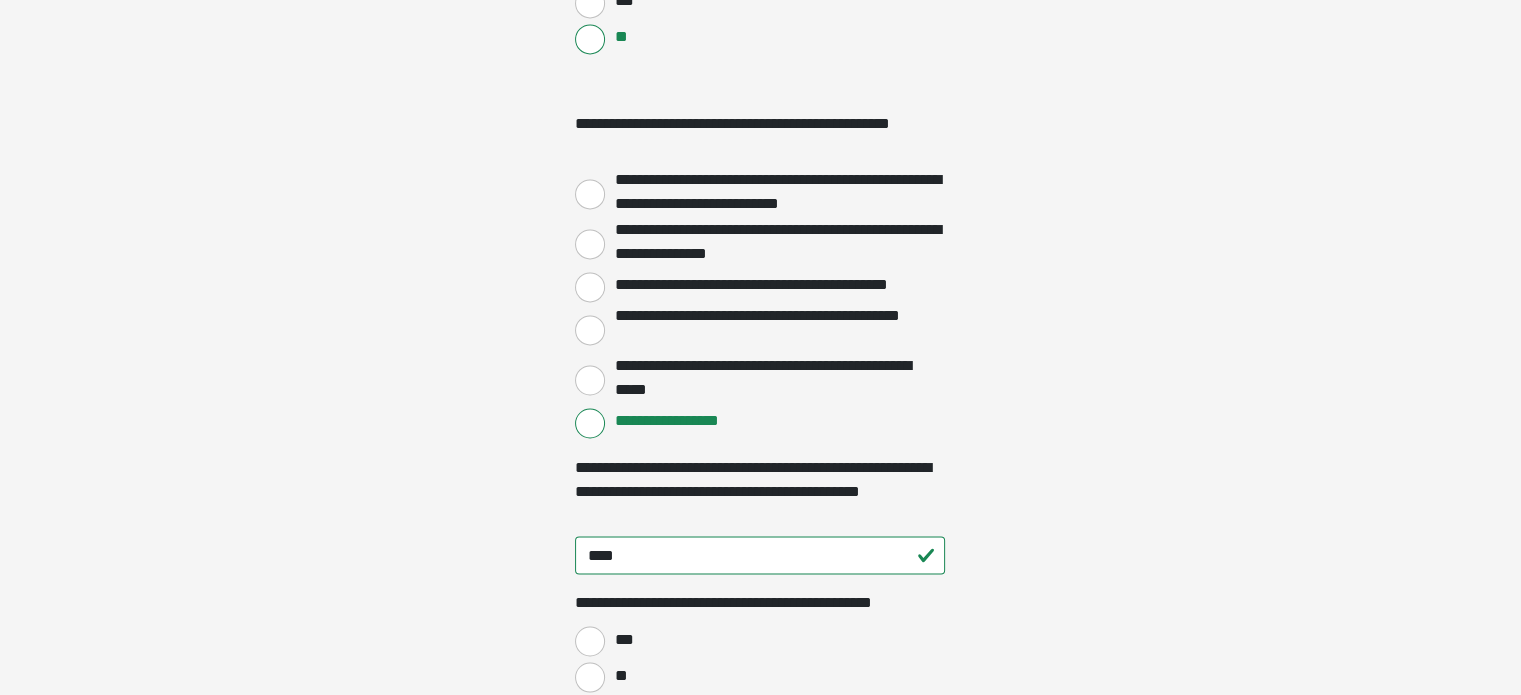 click on "**********" at bounding box center [760, -2919] 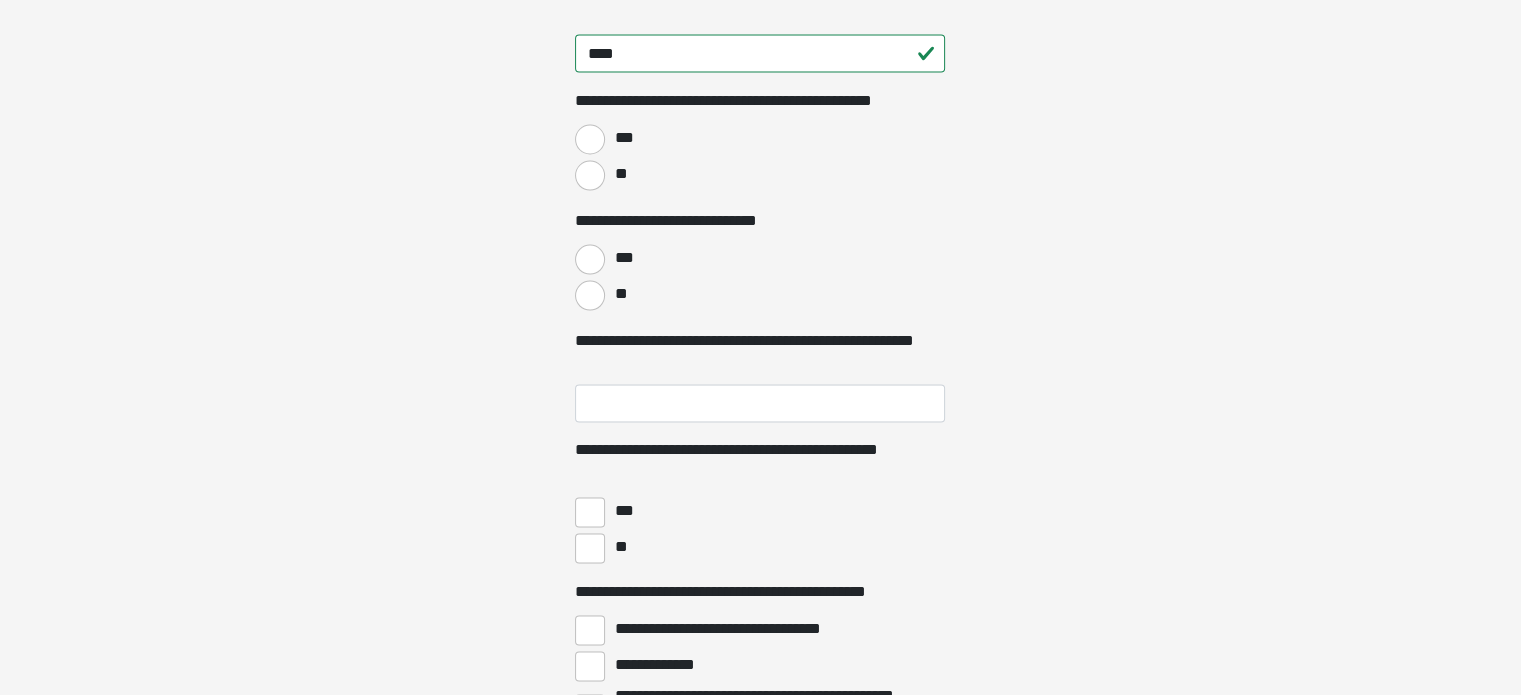 scroll, scrollTop: 3786, scrollLeft: 0, axis: vertical 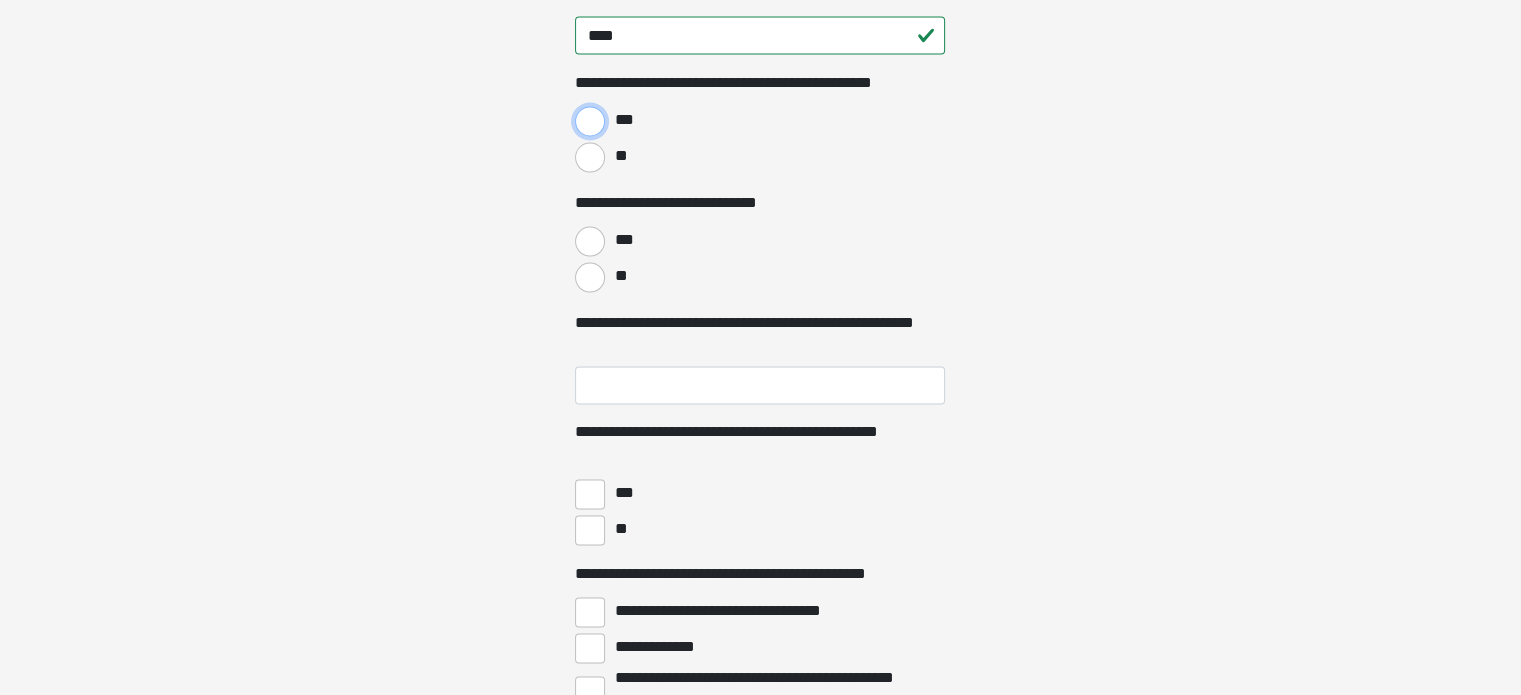 click on "***" at bounding box center [590, 121] 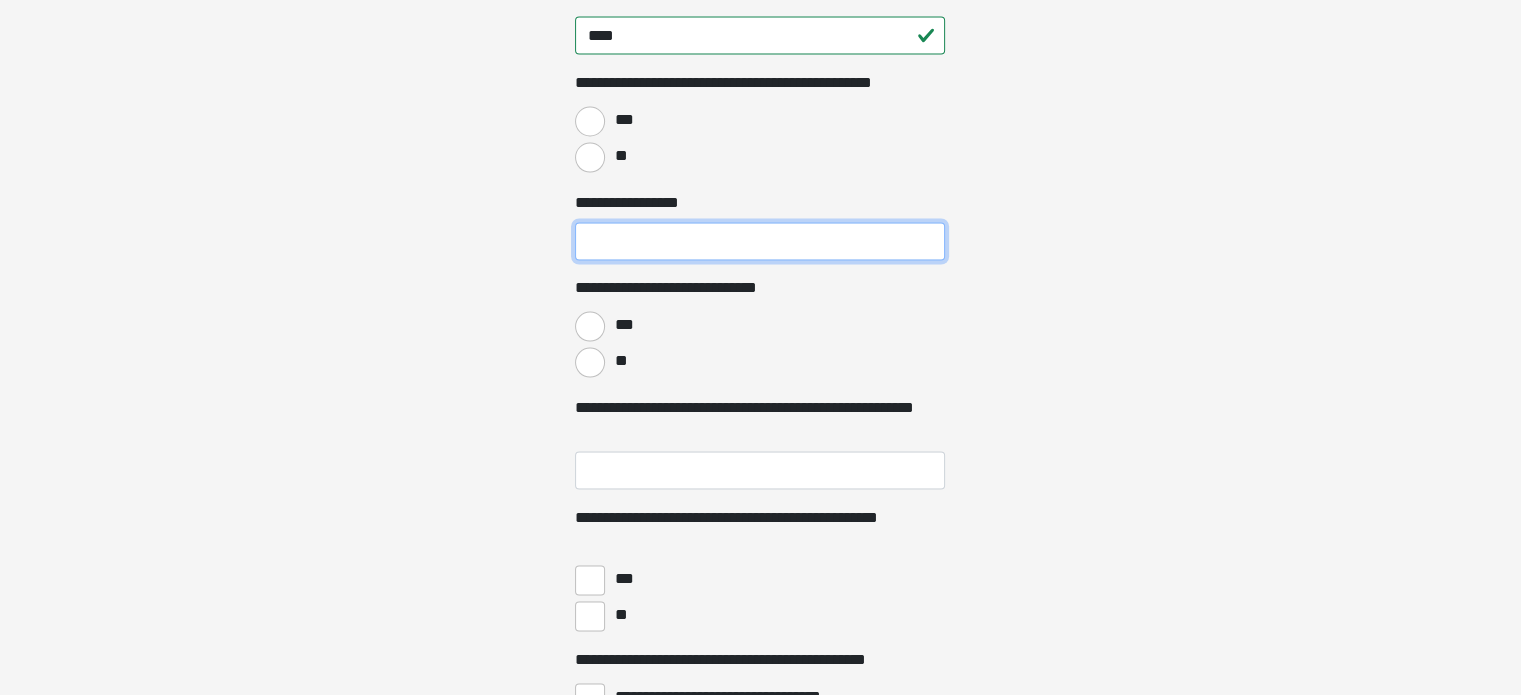 click on "**********" at bounding box center (760, 241) 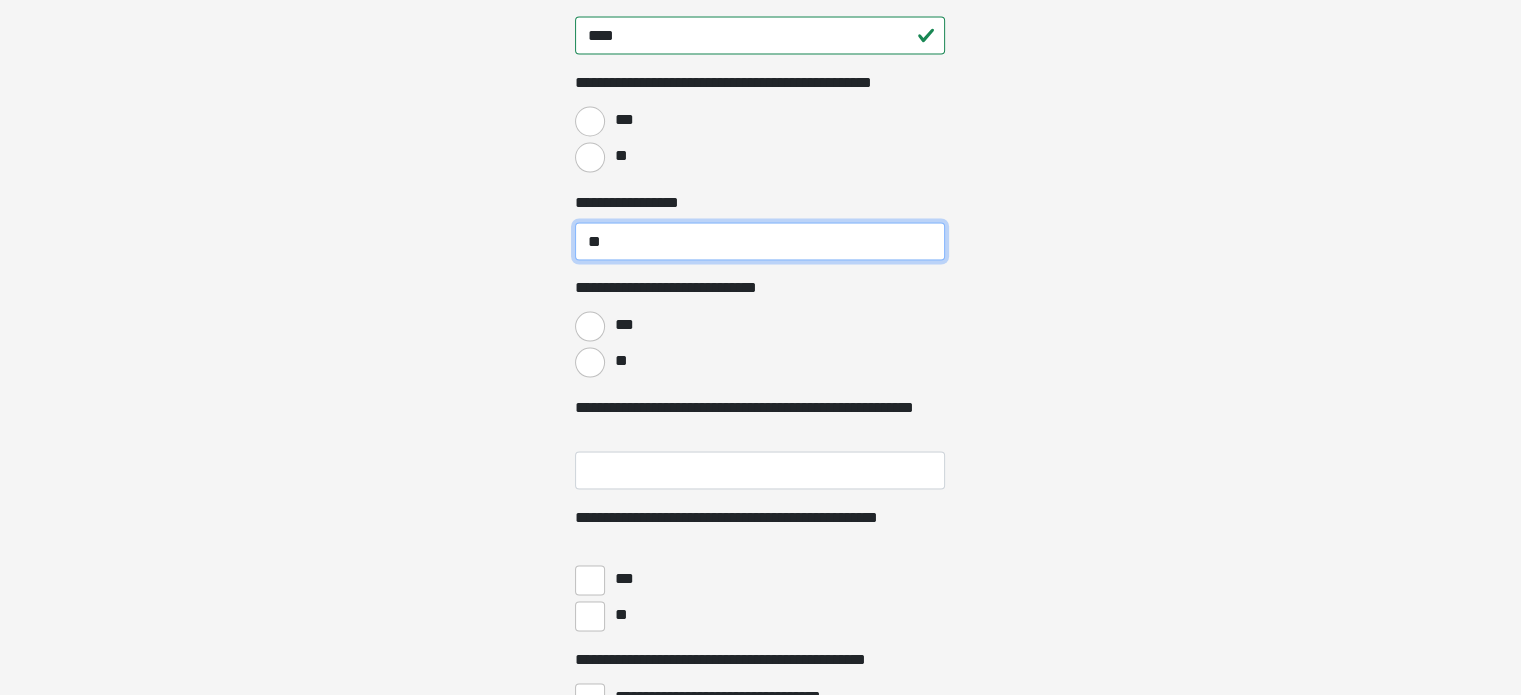 type on "**" 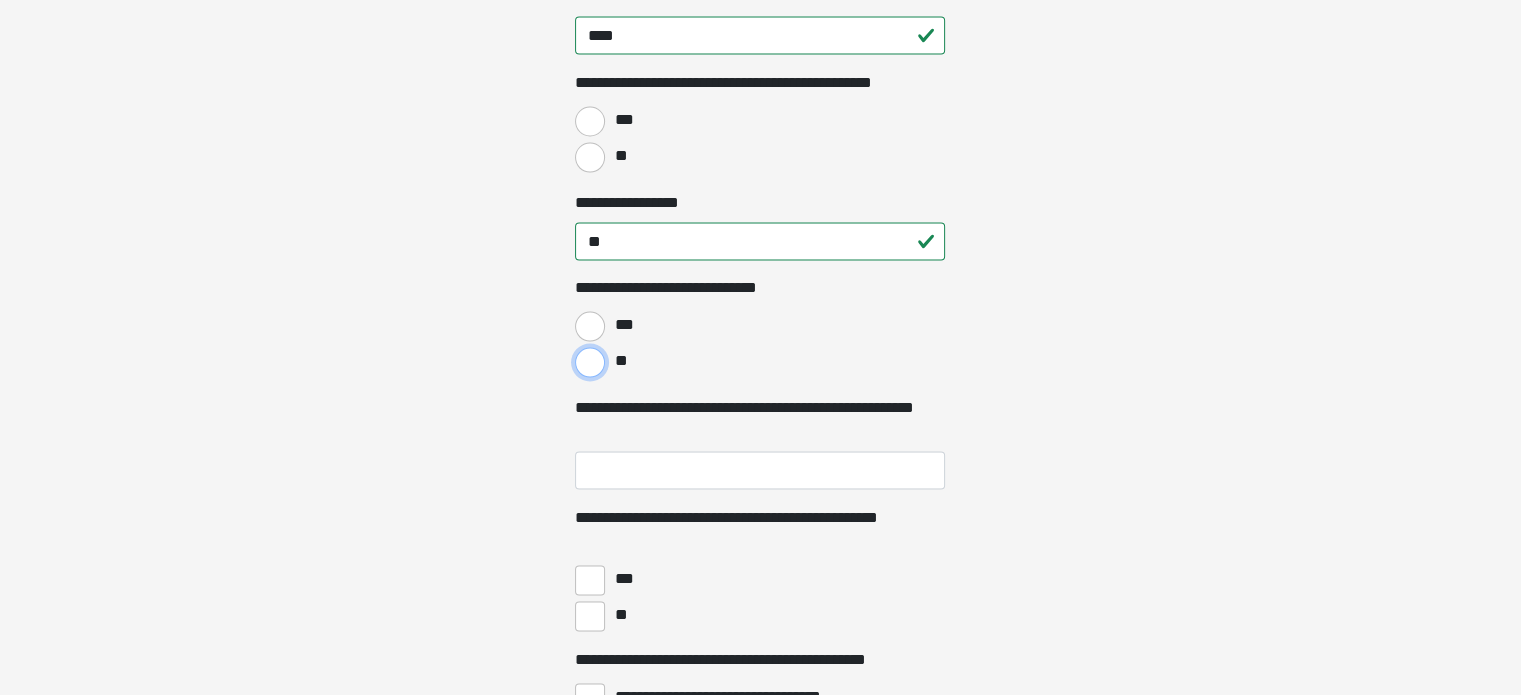 click on "**" at bounding box center [590, 362] 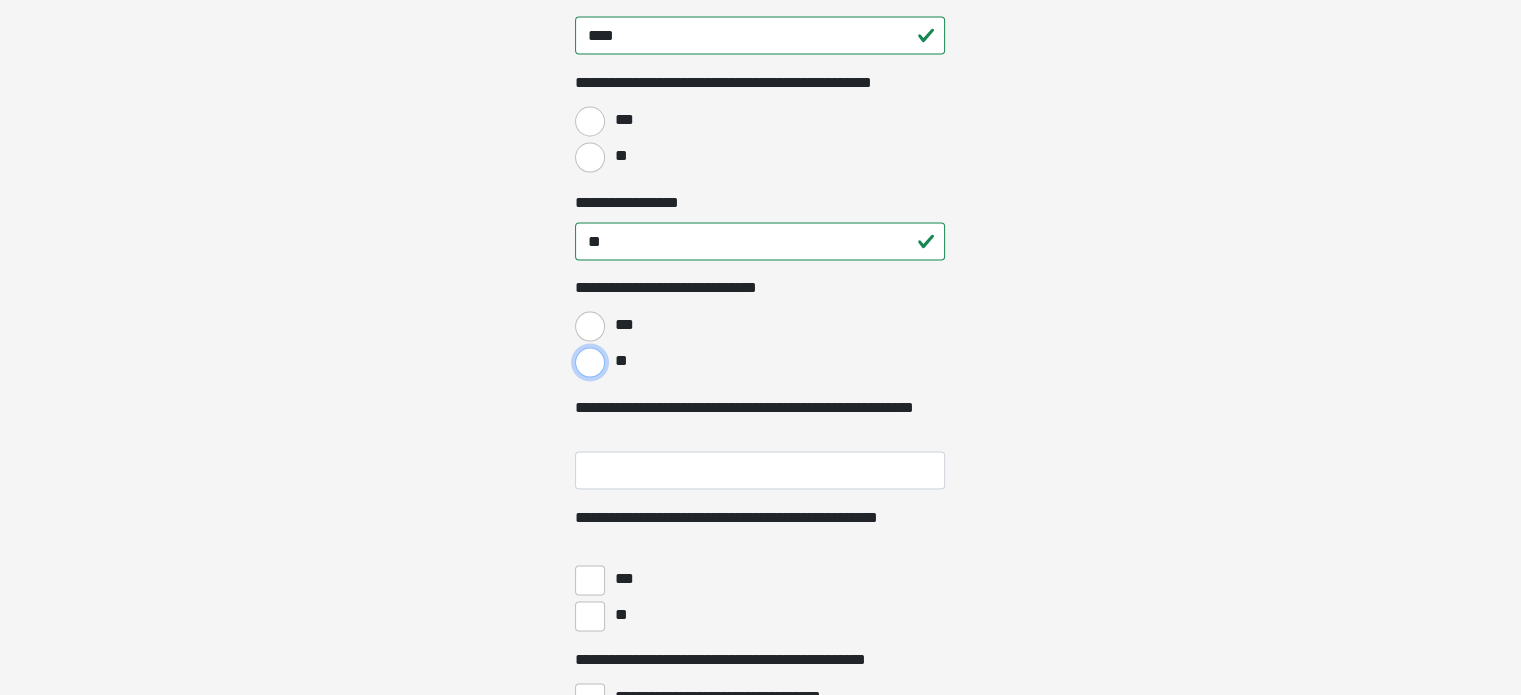 radio on "****" 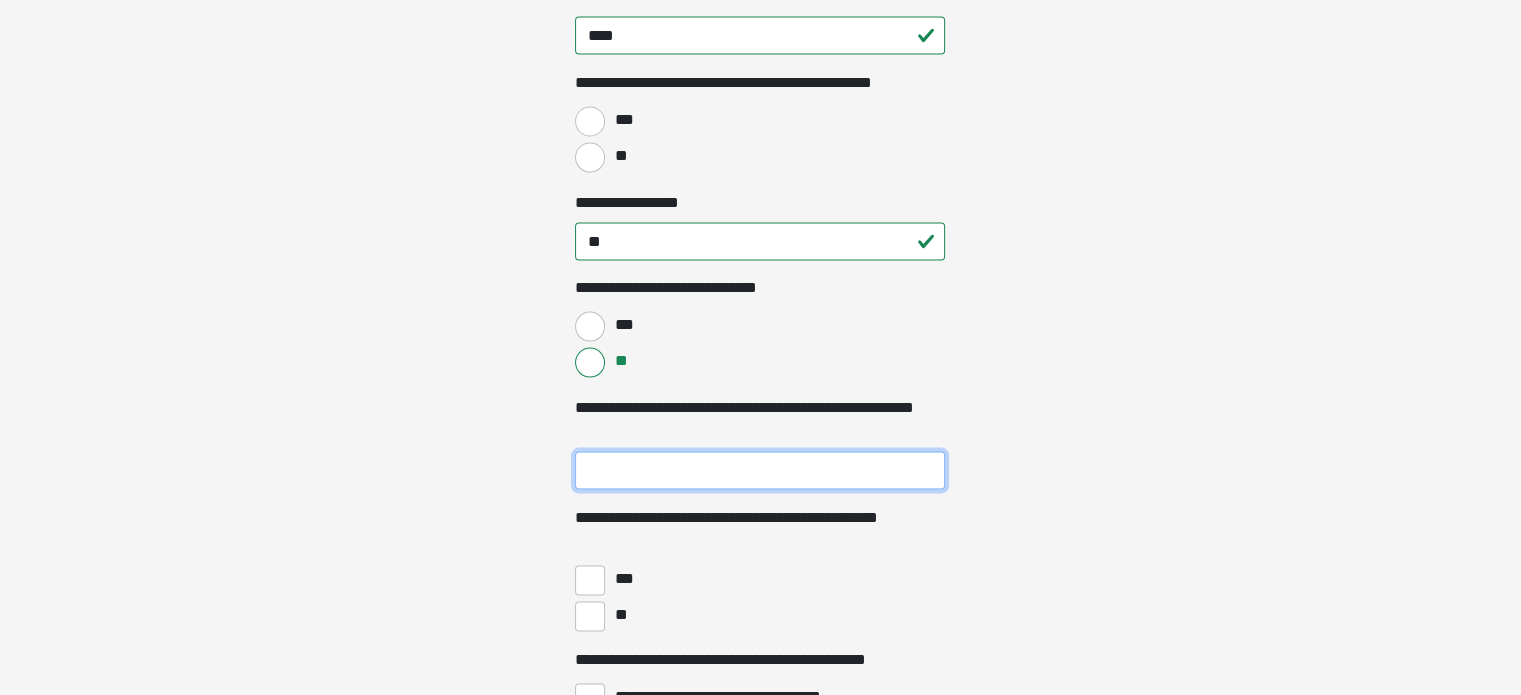 click on "**********" at bounding box center [760, 470] 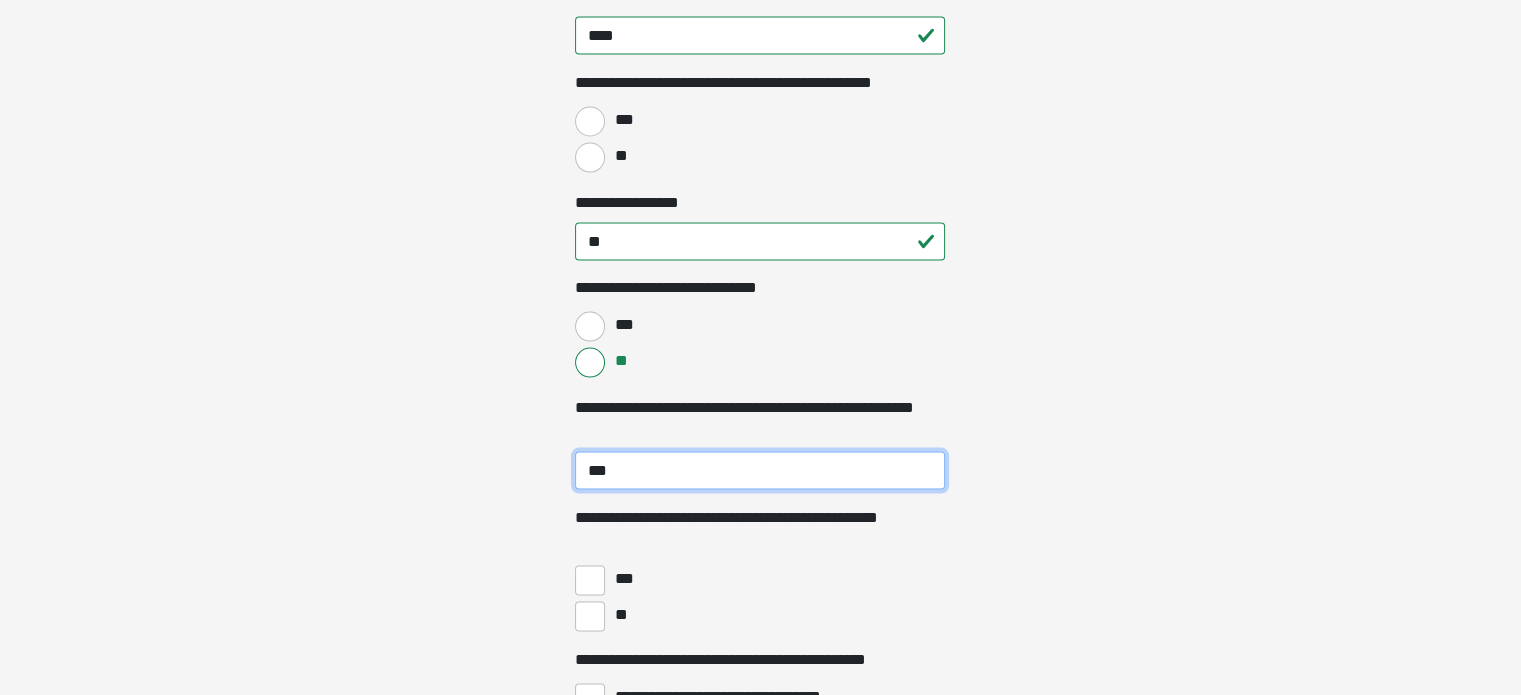 type on "***" 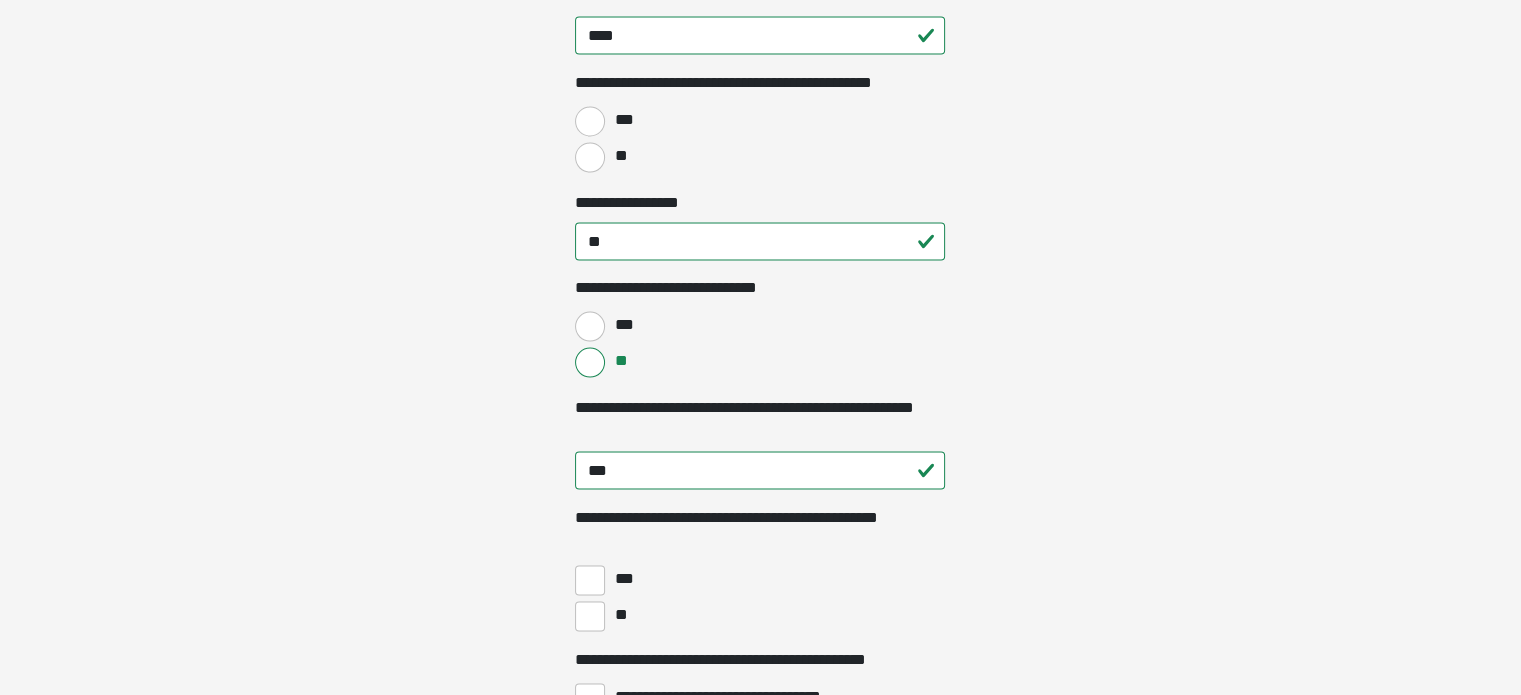 click on "**********" at bounding box center [760, -3439] 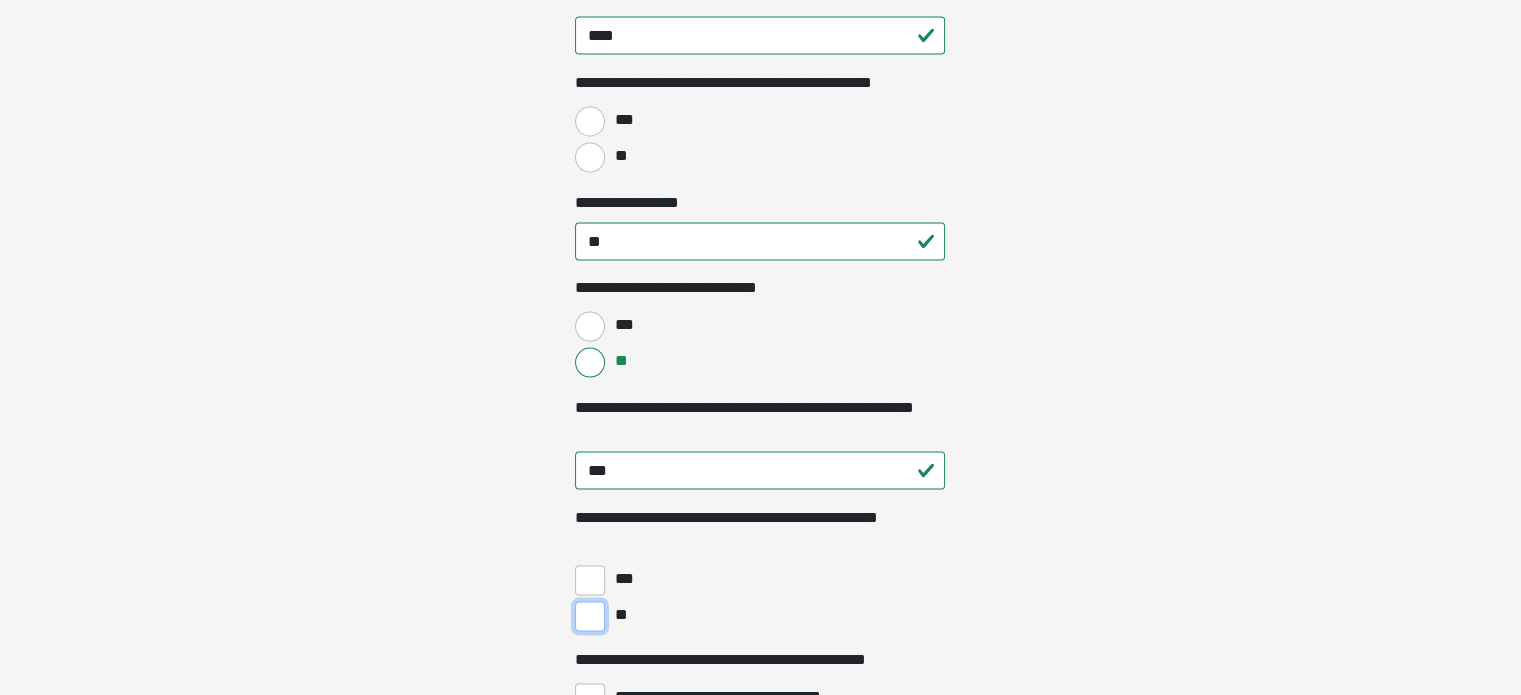 click on "**" at bounding box center (590, 616) 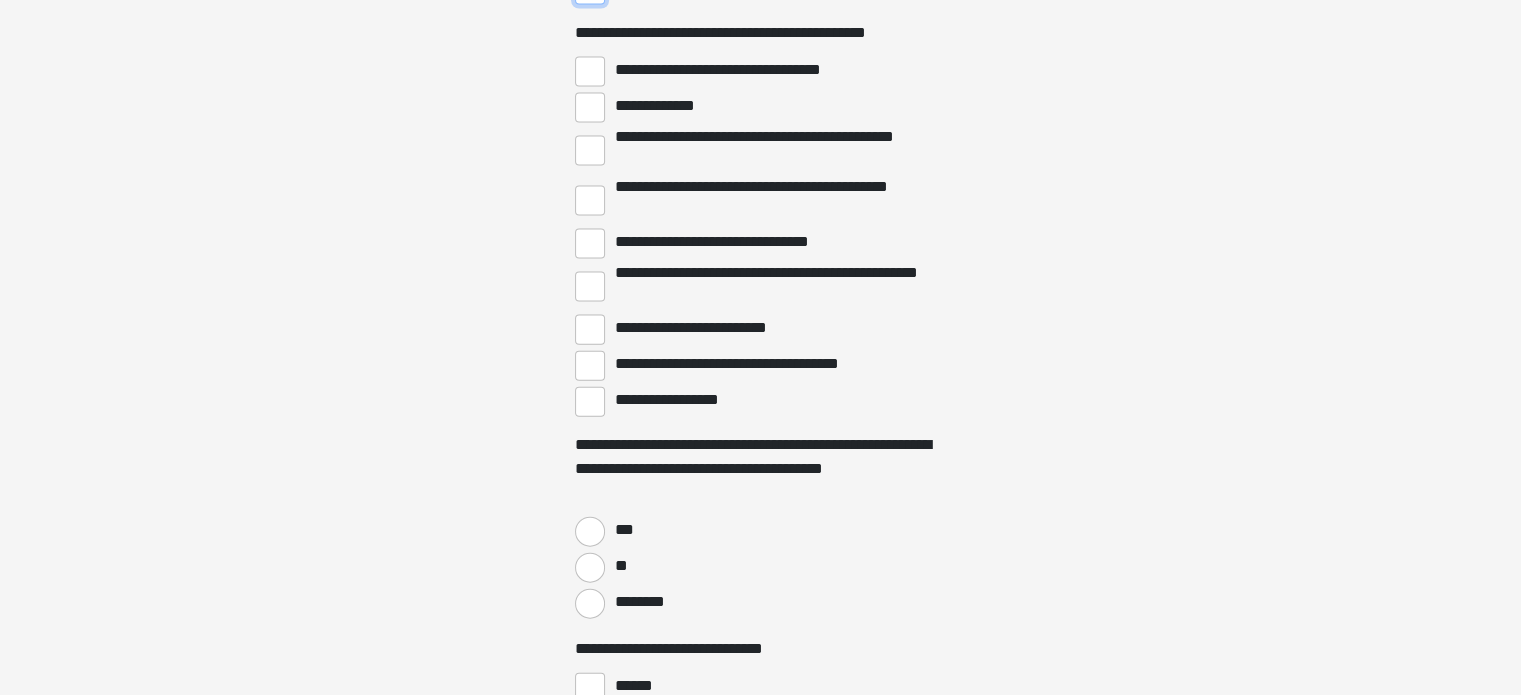scroll, scrollTop: 4426, scrollLeft: 0, axis: vertical 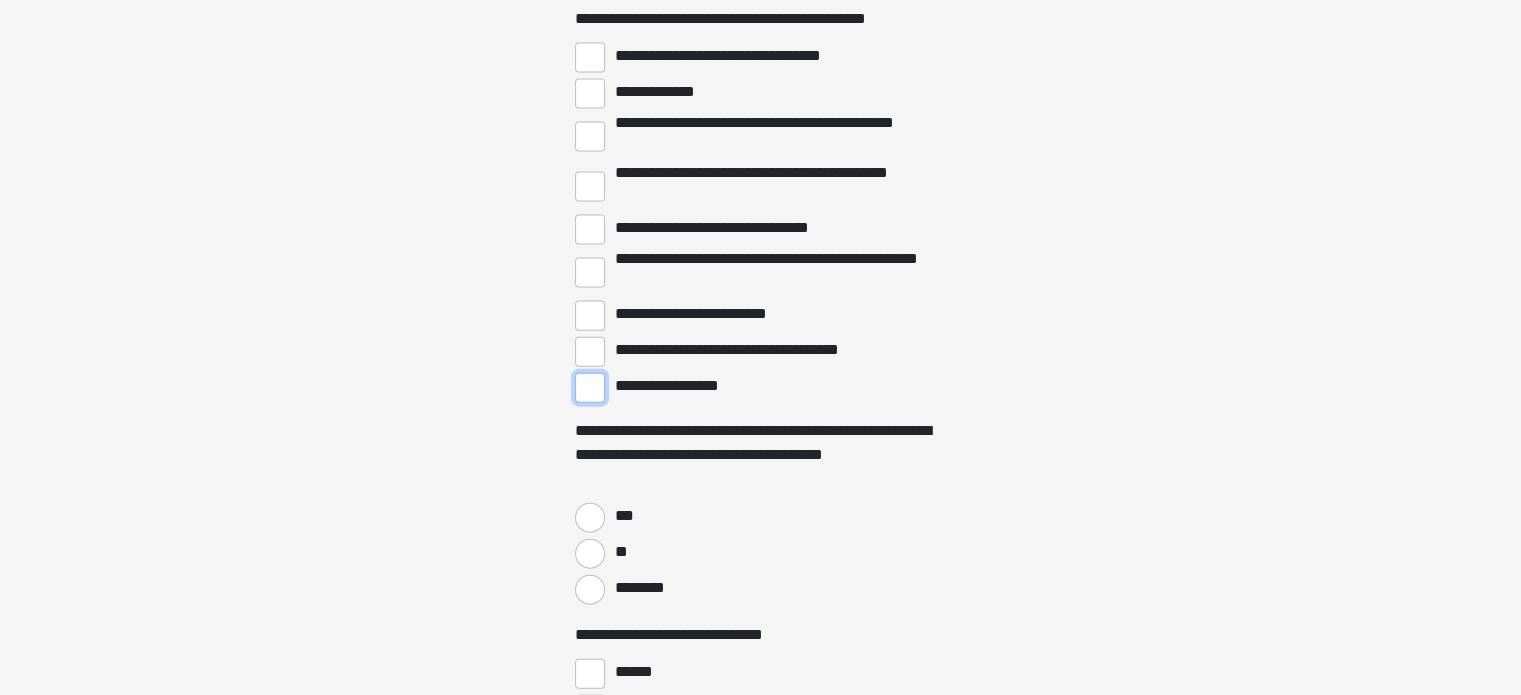 click on "**********" at bounding box center (590, 388) 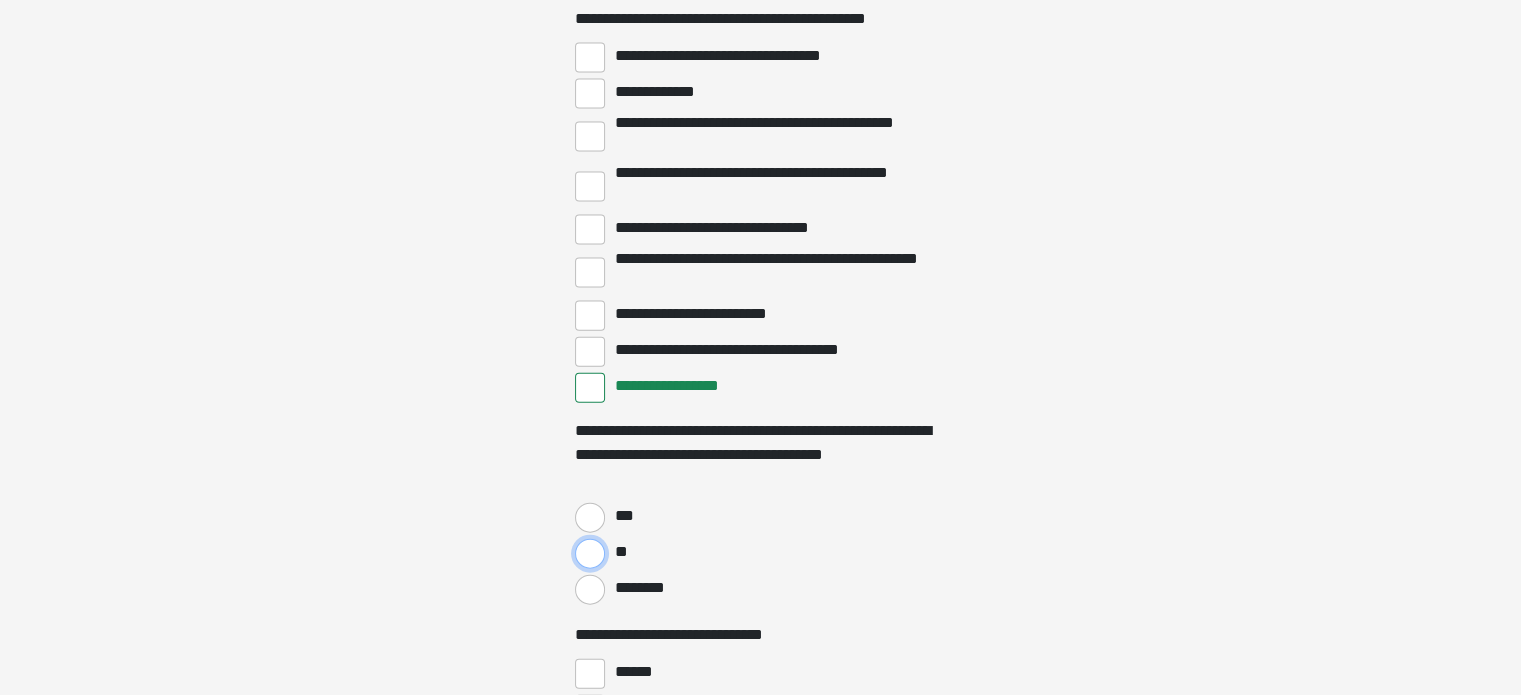 click on "**" at bounding box center (590, 554) 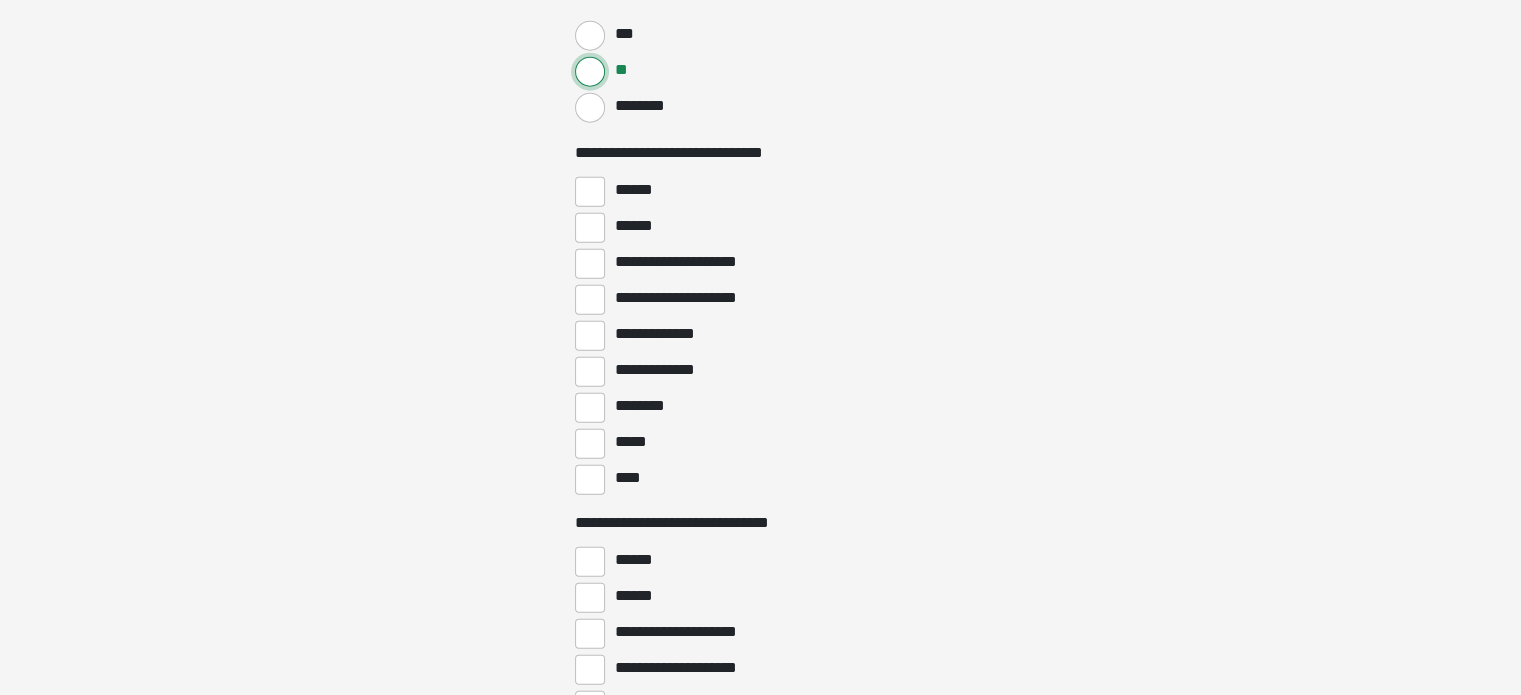 scroll, scrollTop: 4946, scrollLeft: 0, axis: vertical 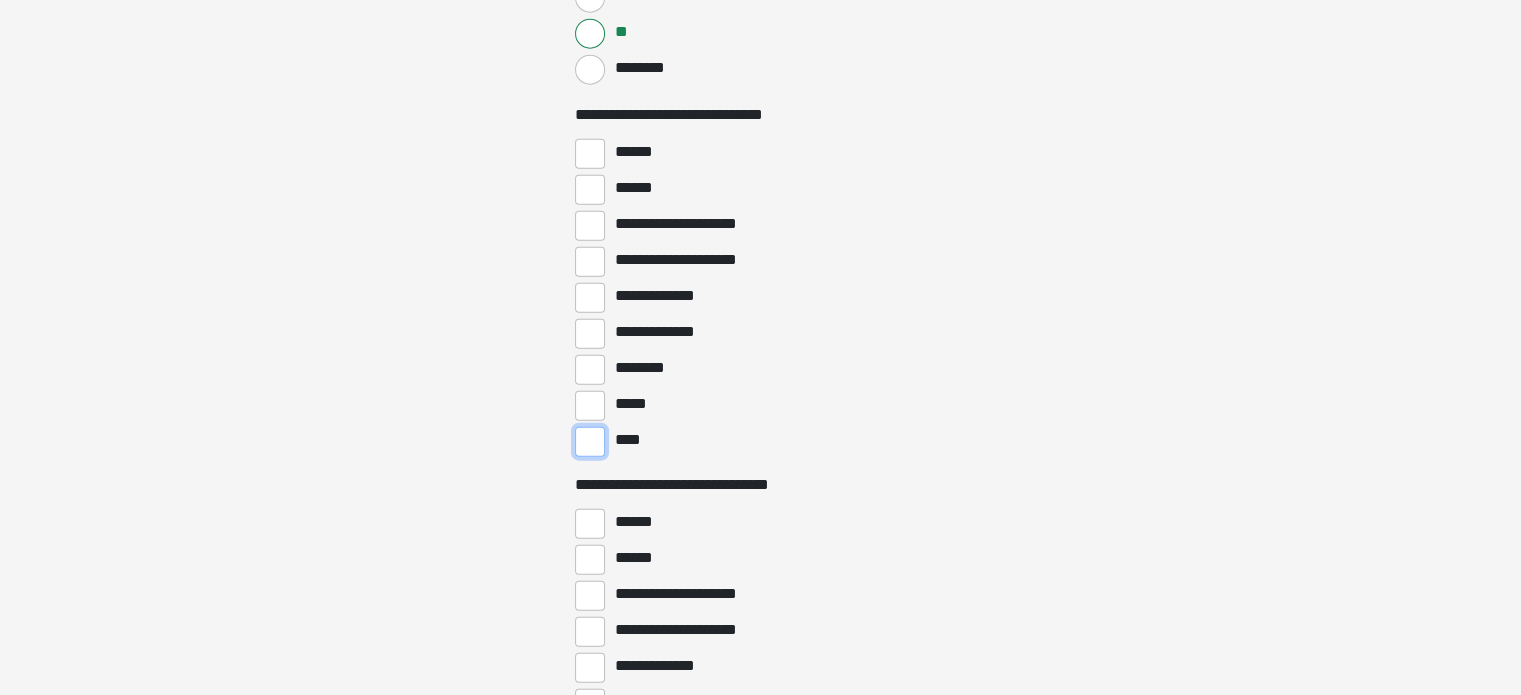 click on "****" at bounding box center [590, 442] 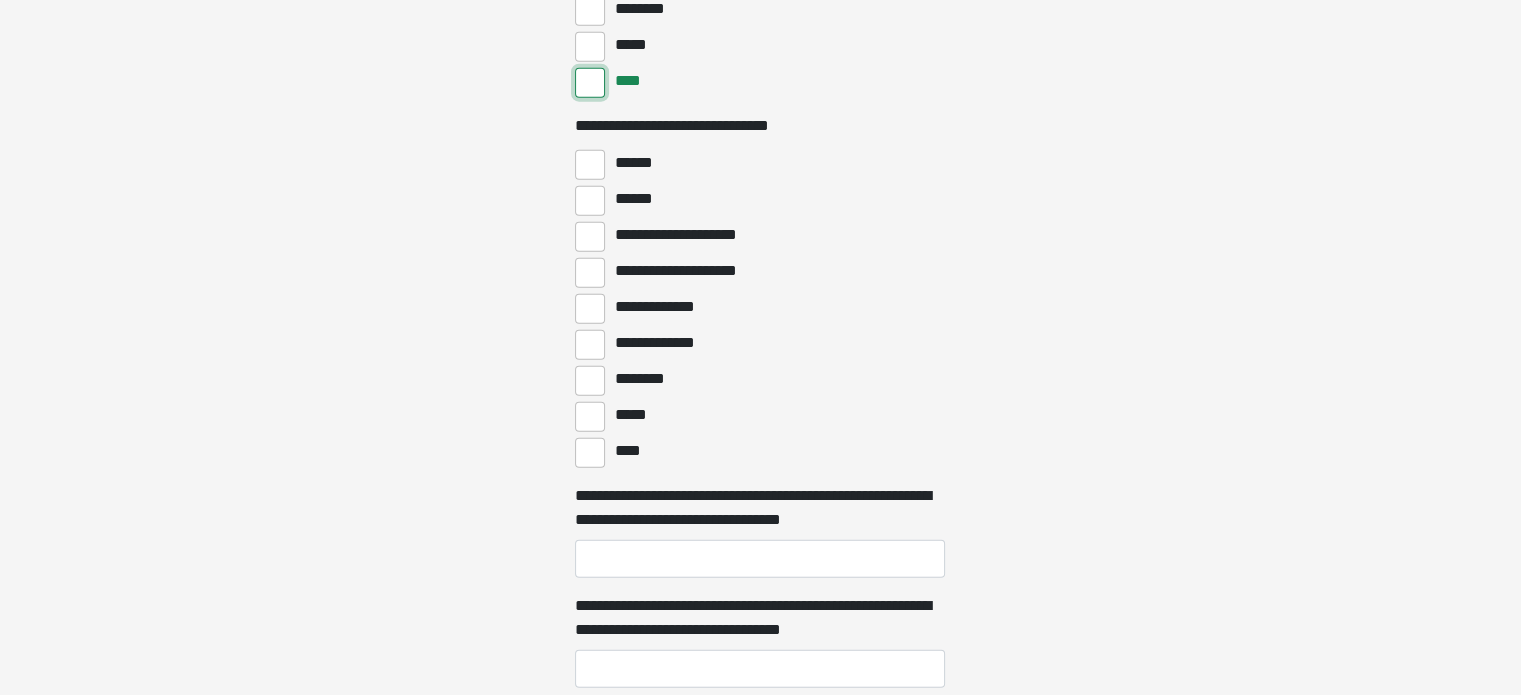 scroll, scrollTop: 5306, scrollLeft: 0, axis: vertical 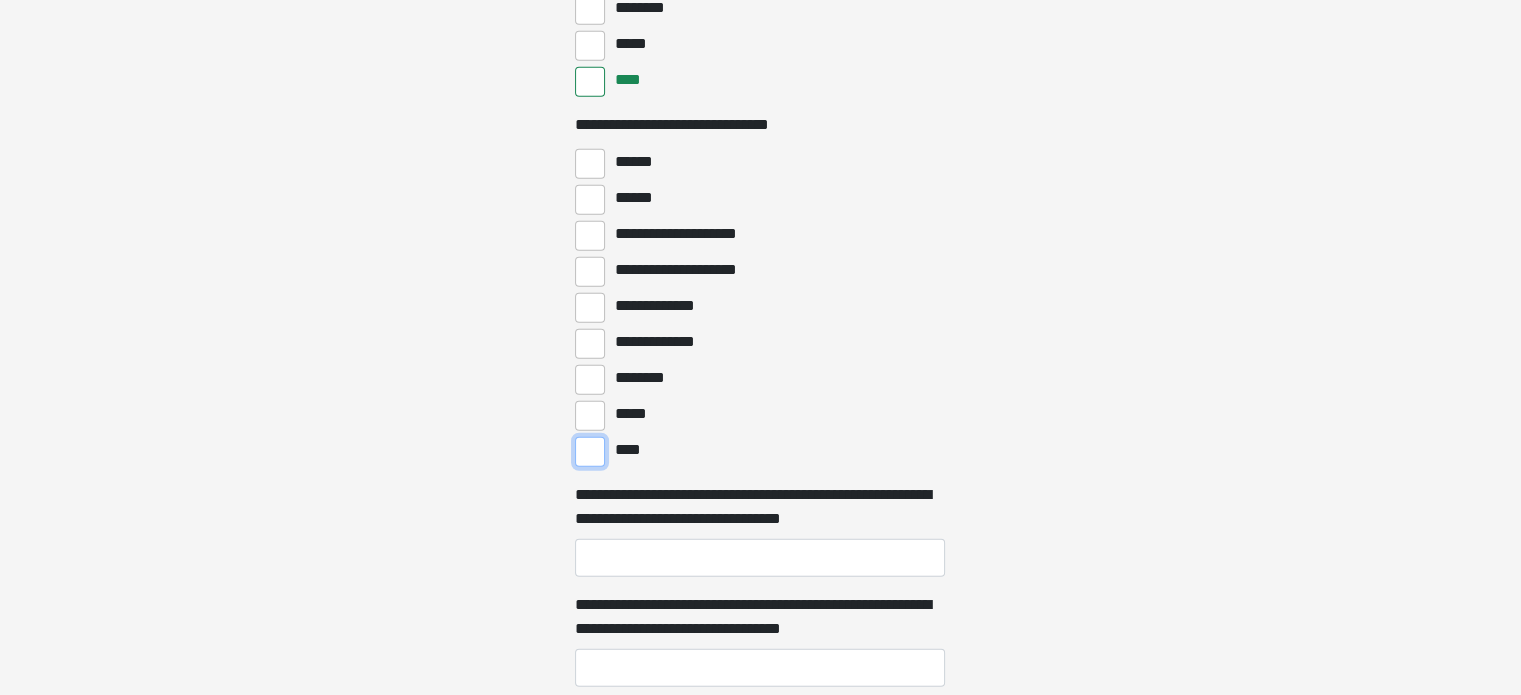 click on "****" at bounding box center (590, 452) 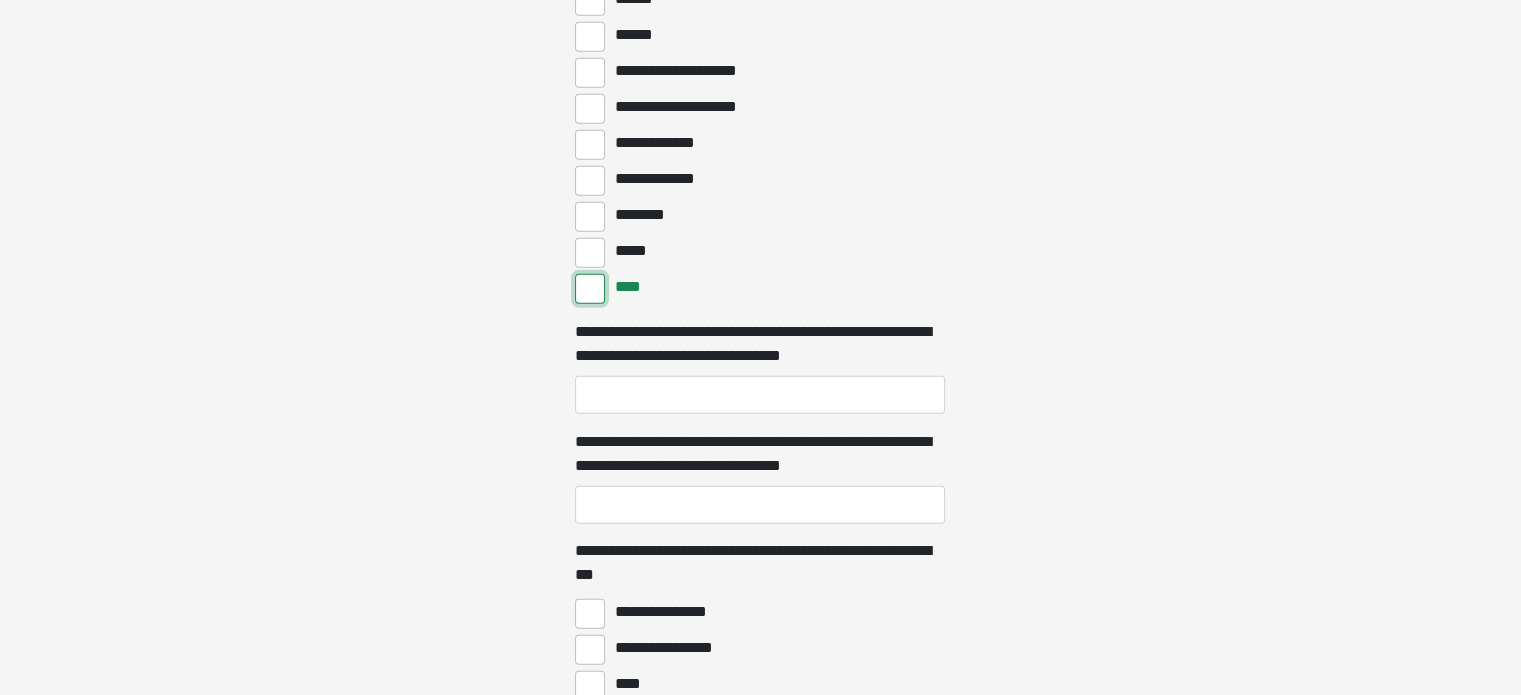 scroll, scrollTop: 5506, scrollLeft: 0, axis: vertical 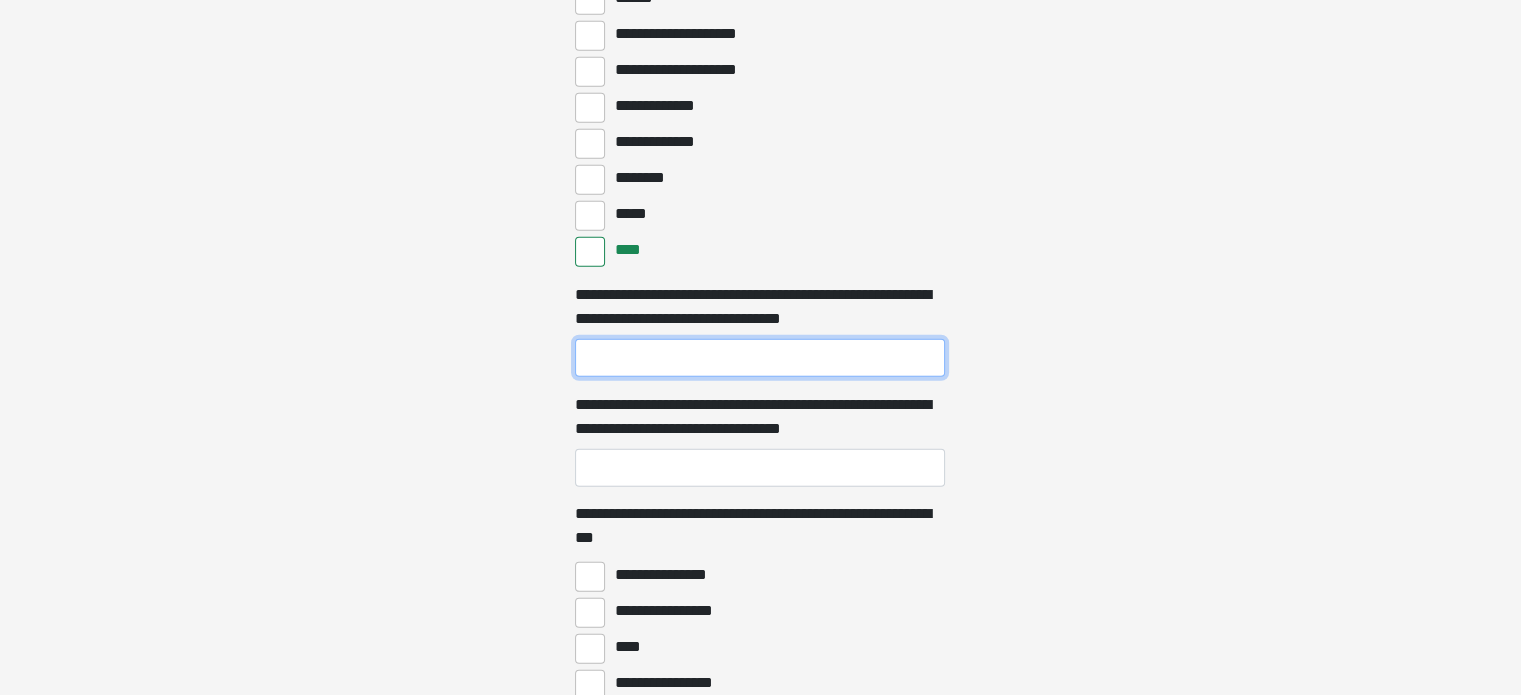 click on "**********" at bounding box center [760, 358] 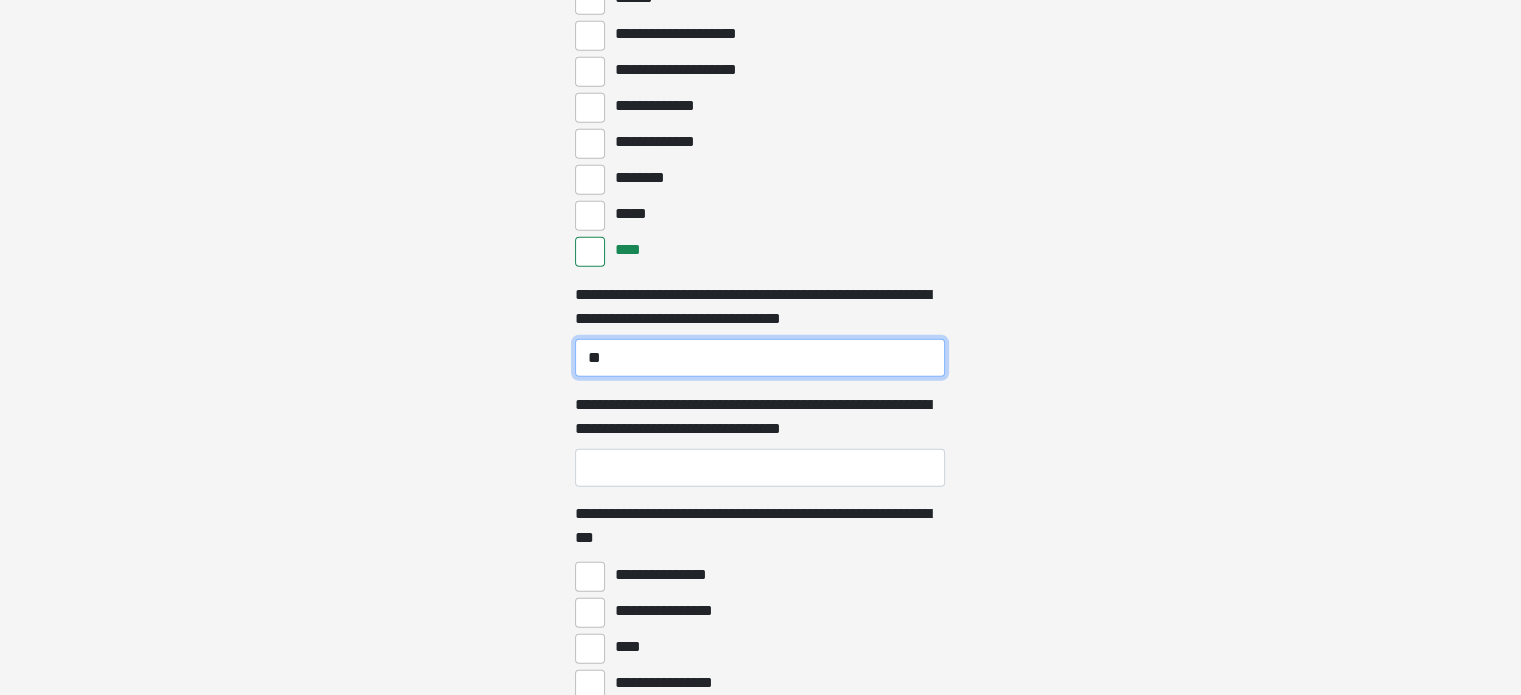 click on "**" at bounding box center (760, 358) 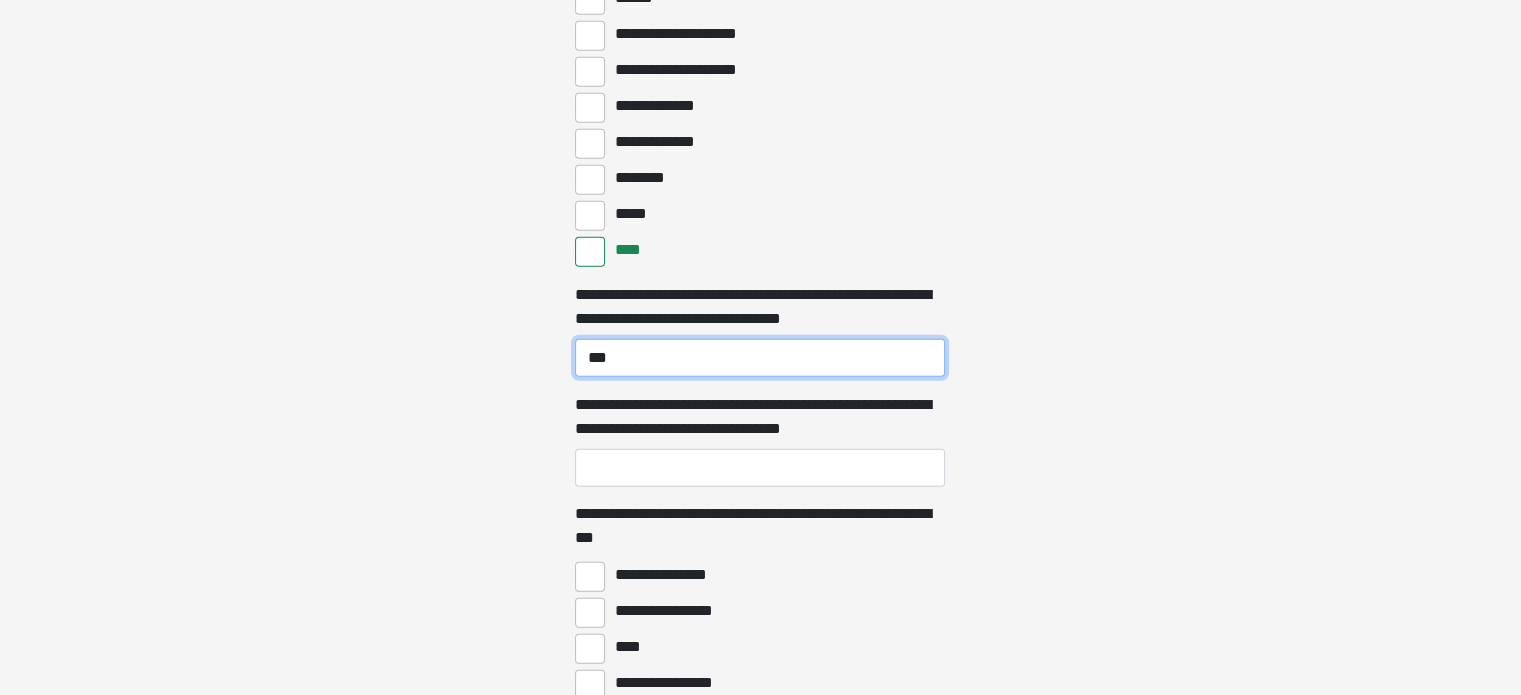 type on "***" 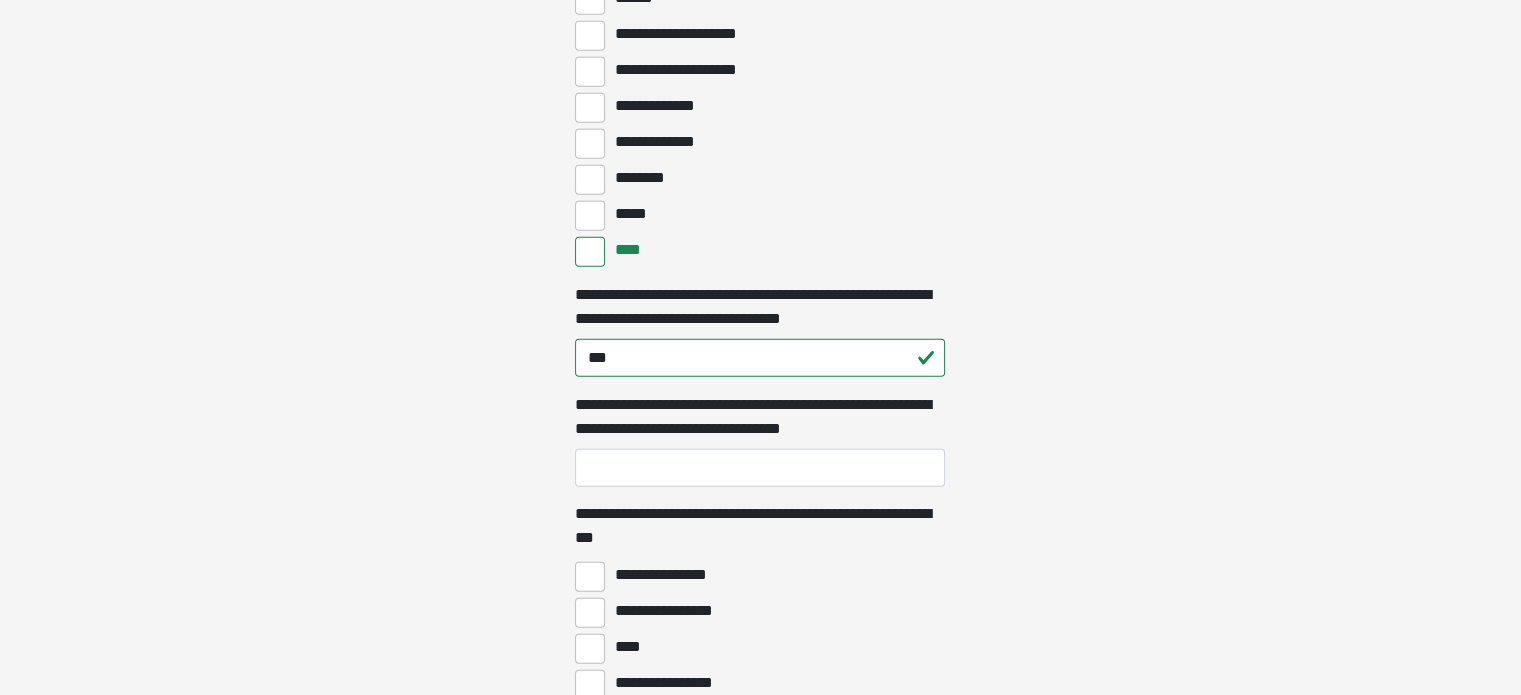 click on "**********" at bounding box center (760, -5159) 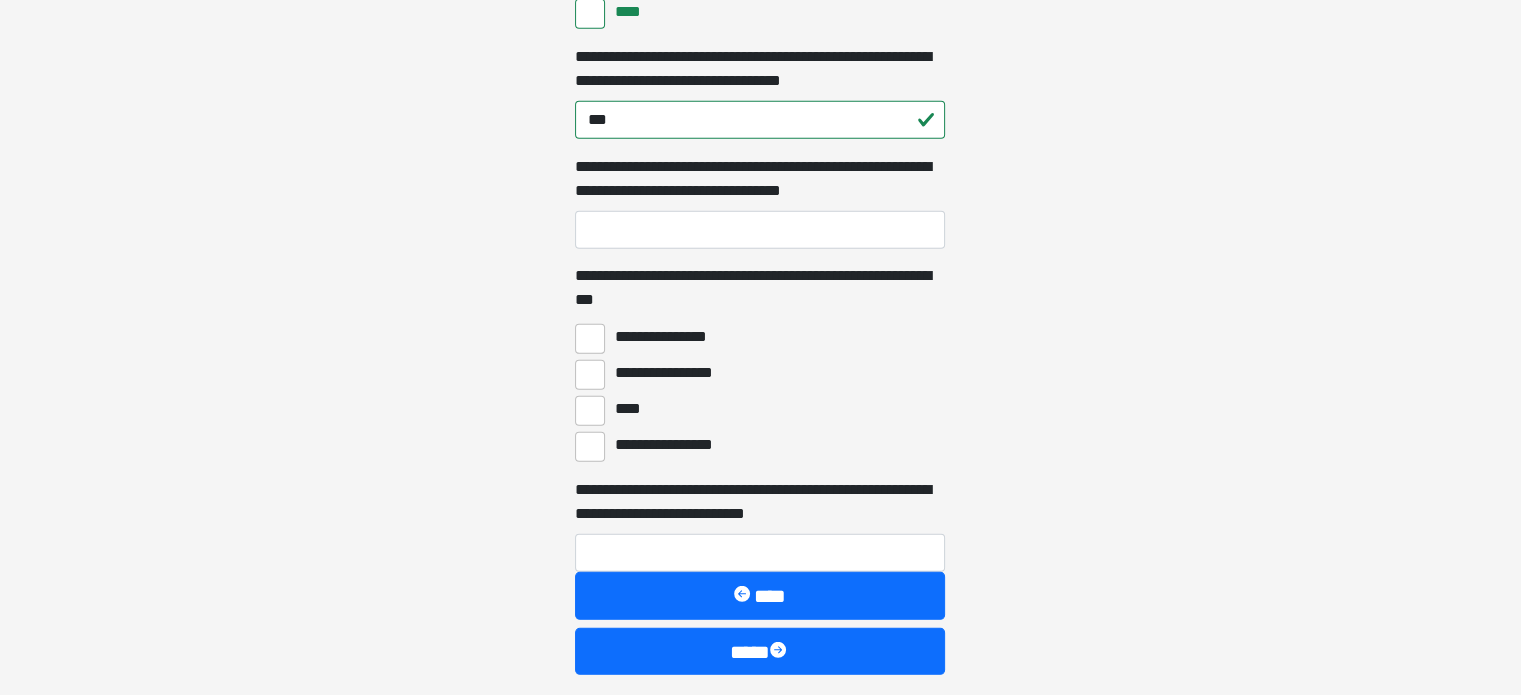 scroll, scrollTop: 5746, scrollLeft: 0, axis: vertical 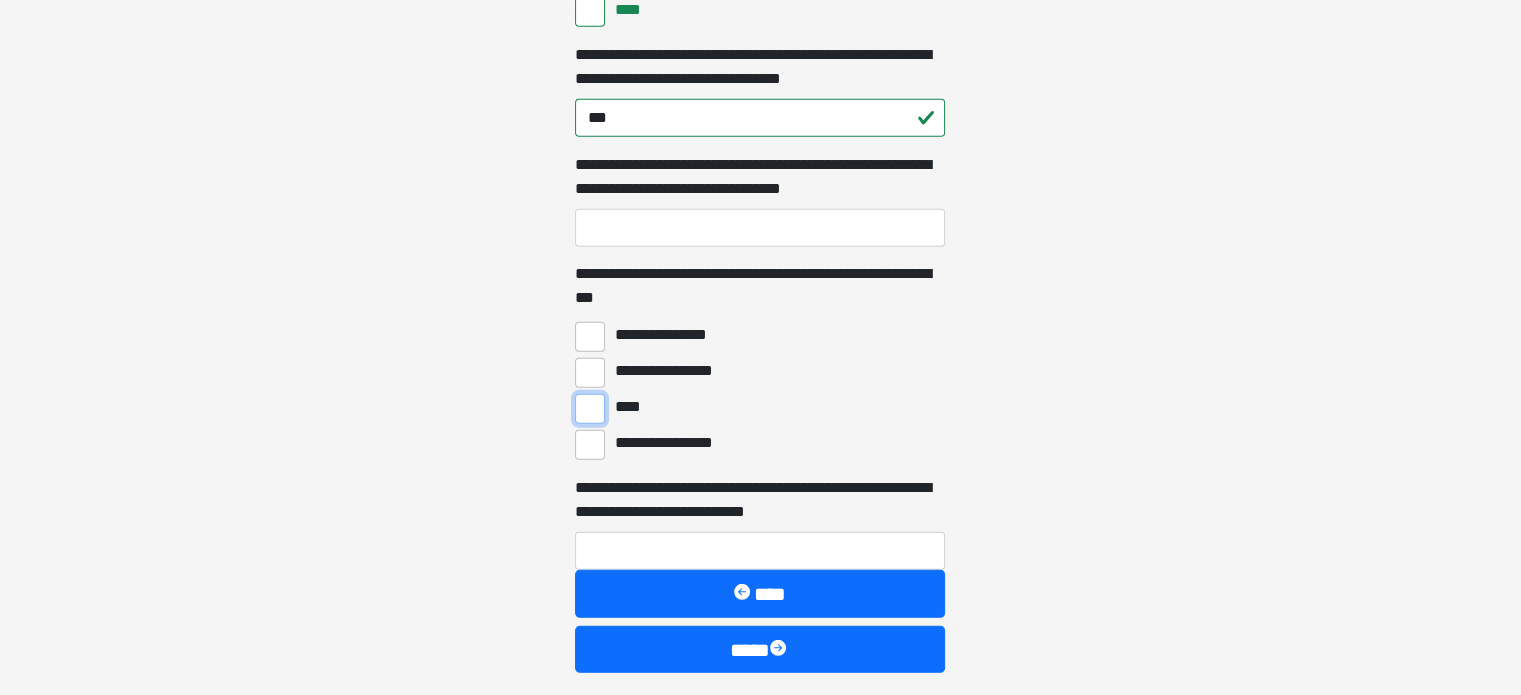click on "****" at bounding box center (590, 409) 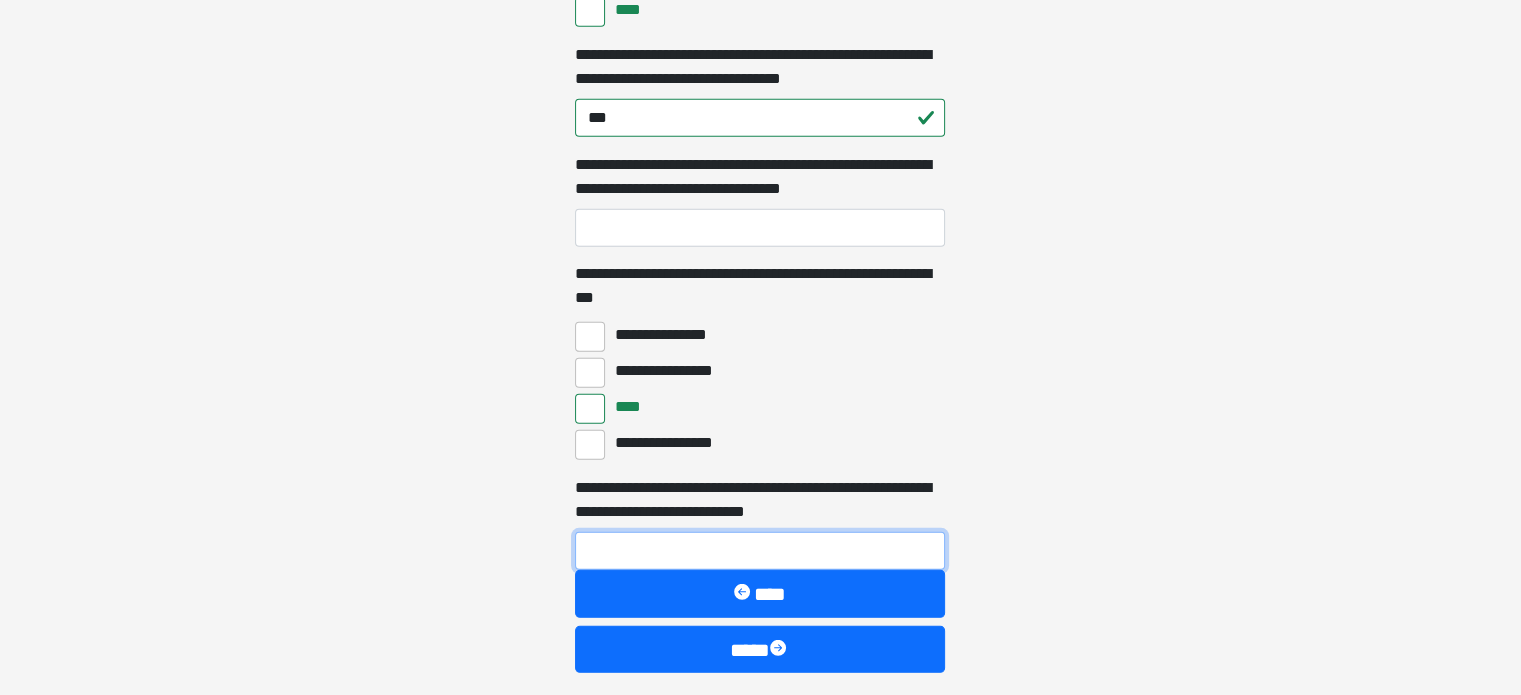 click on "**********" at bounding box center [760, 551] 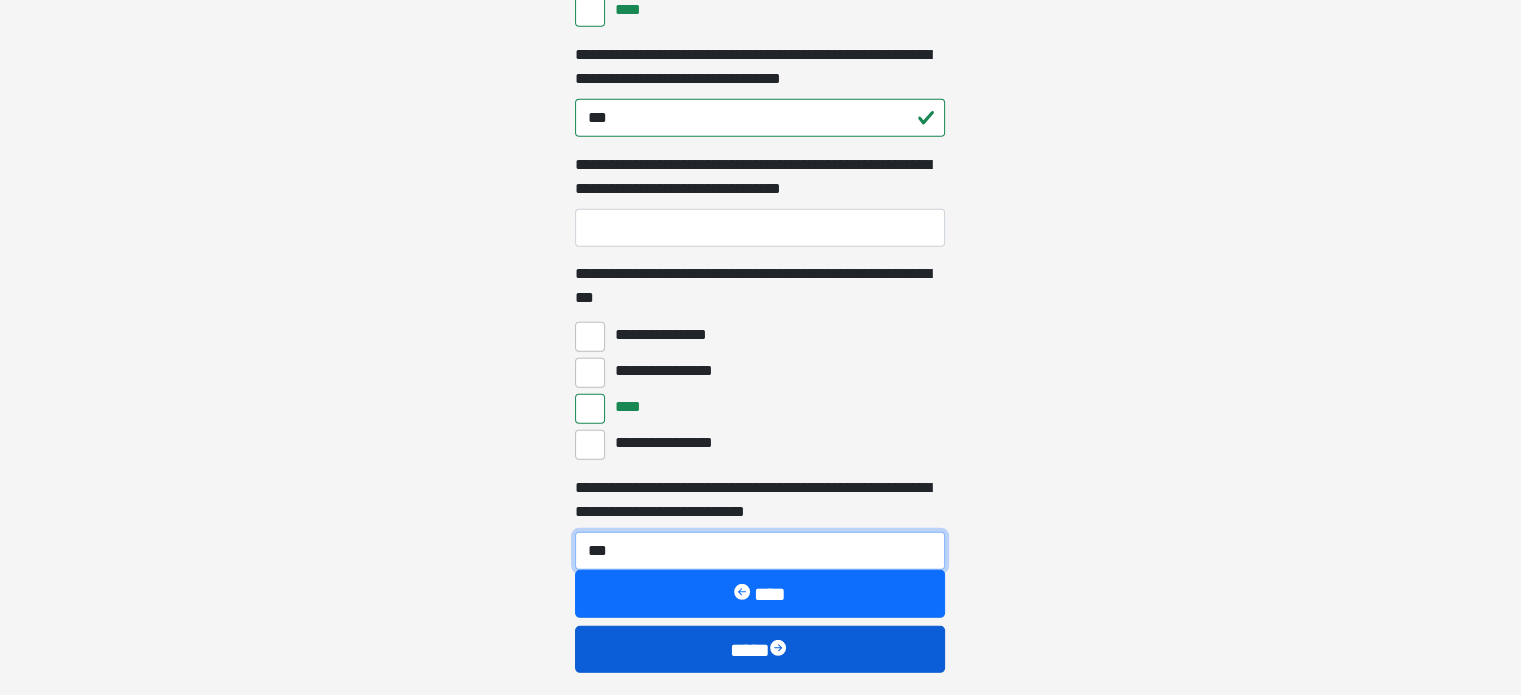 type on "***" 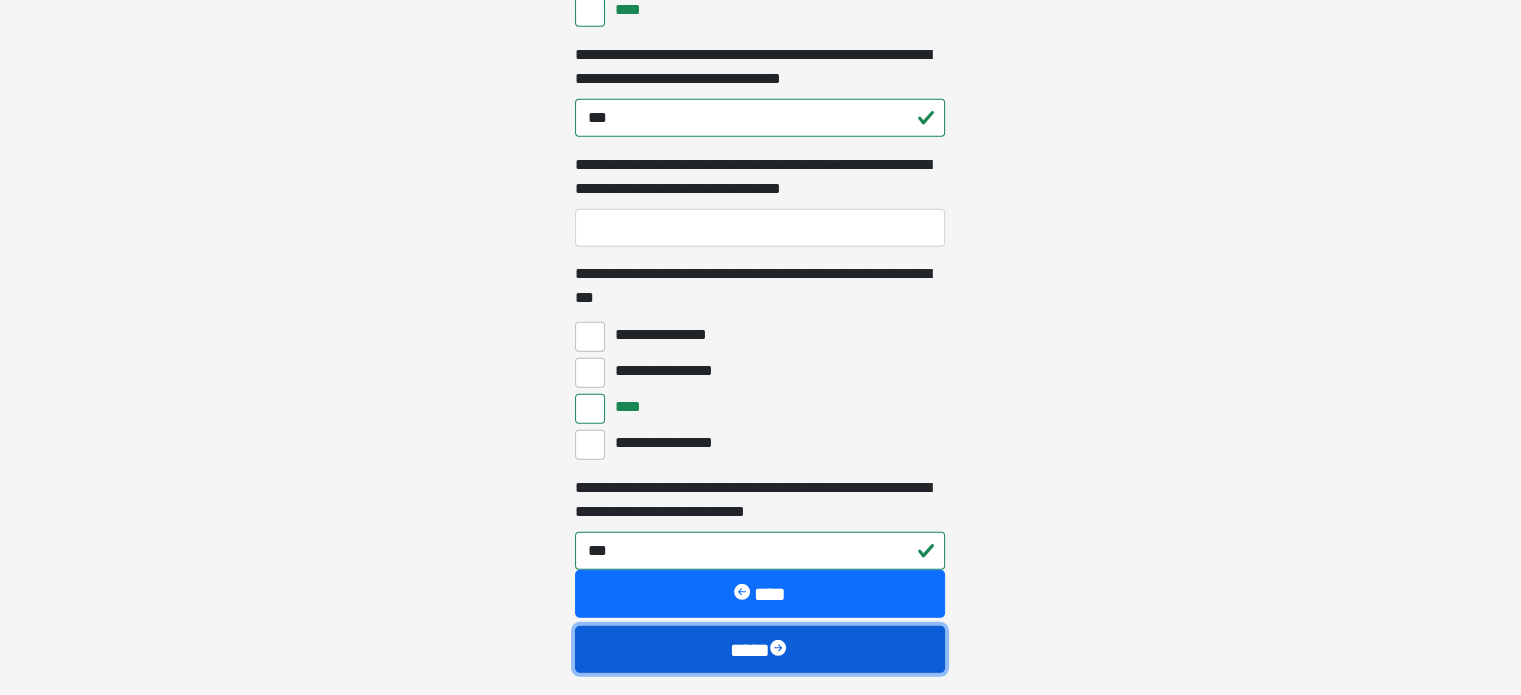 click on "****" at bounding box center (760, 650) 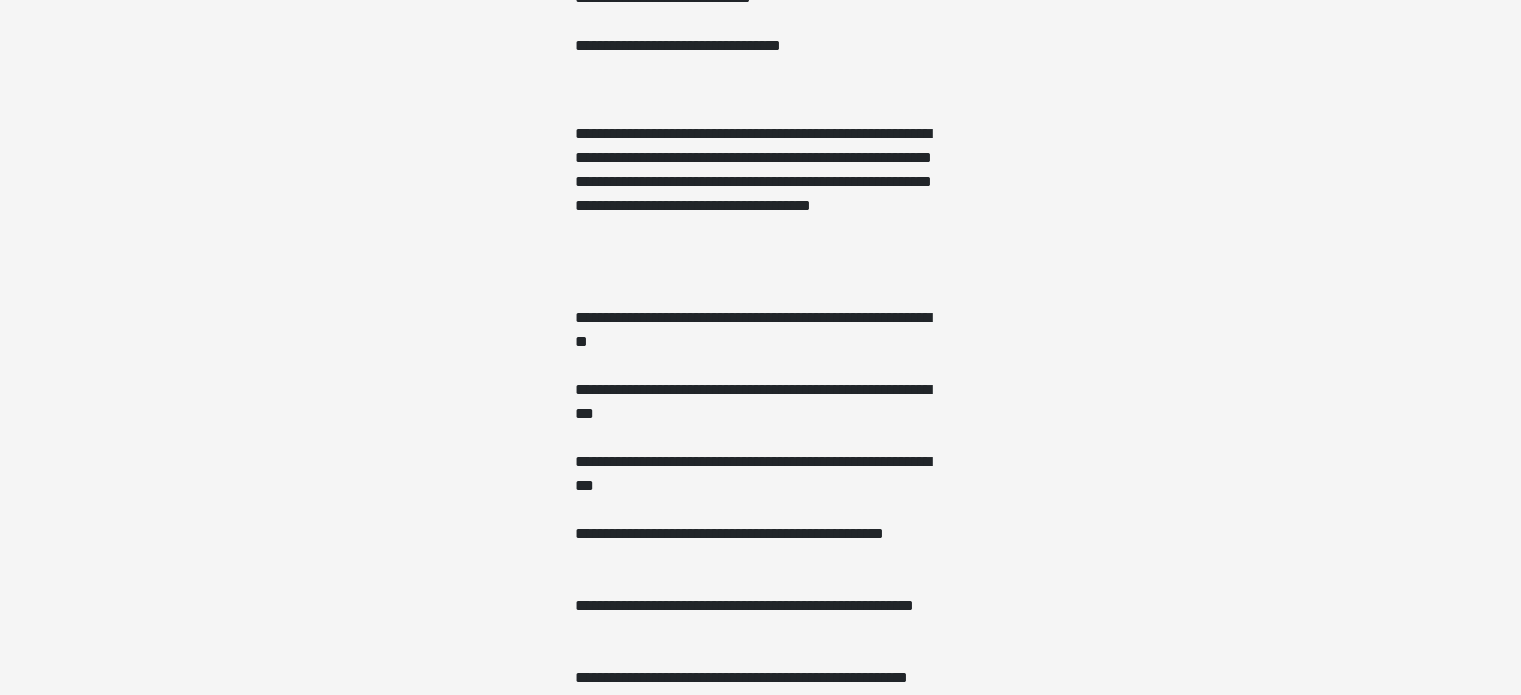 scroll, scrollTop: 973, scrollLeft: 0, axis: vertical 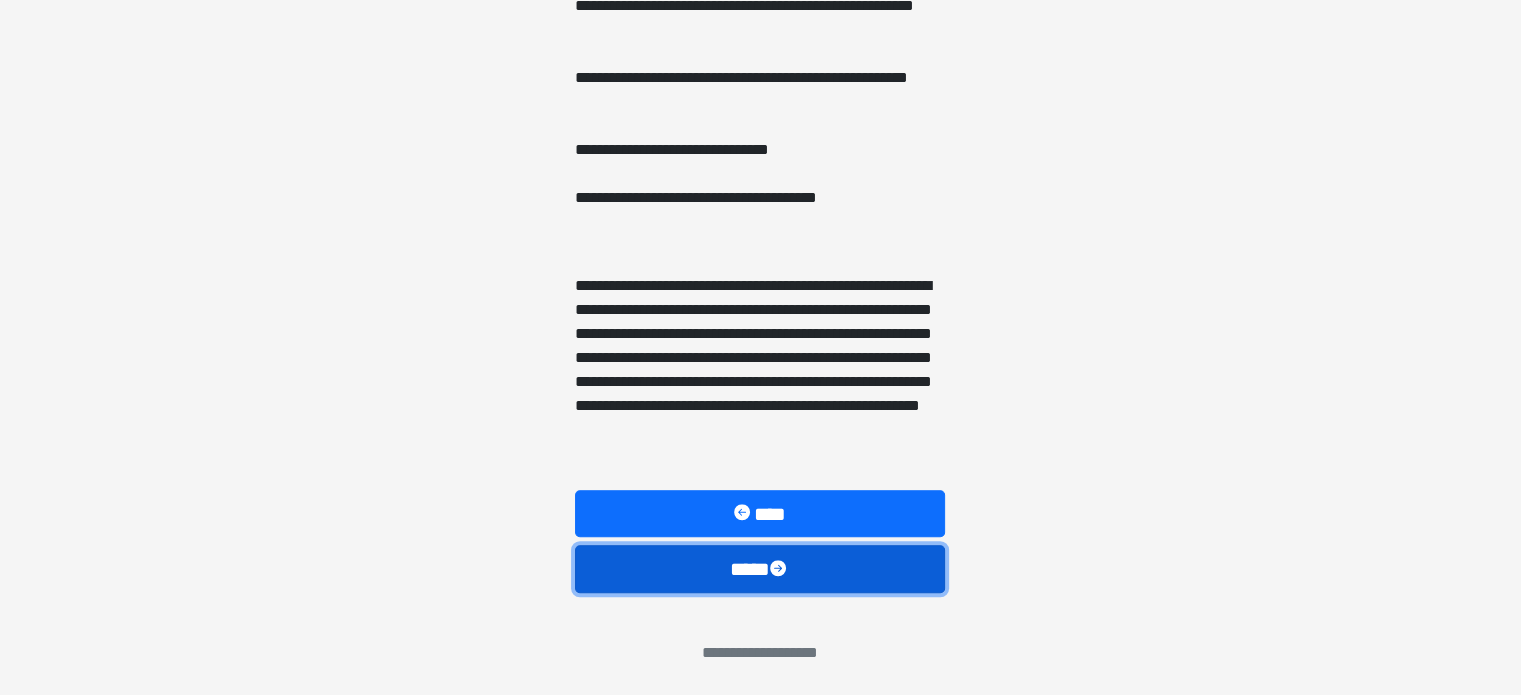 click on "****" at bounding box center [760, 569] 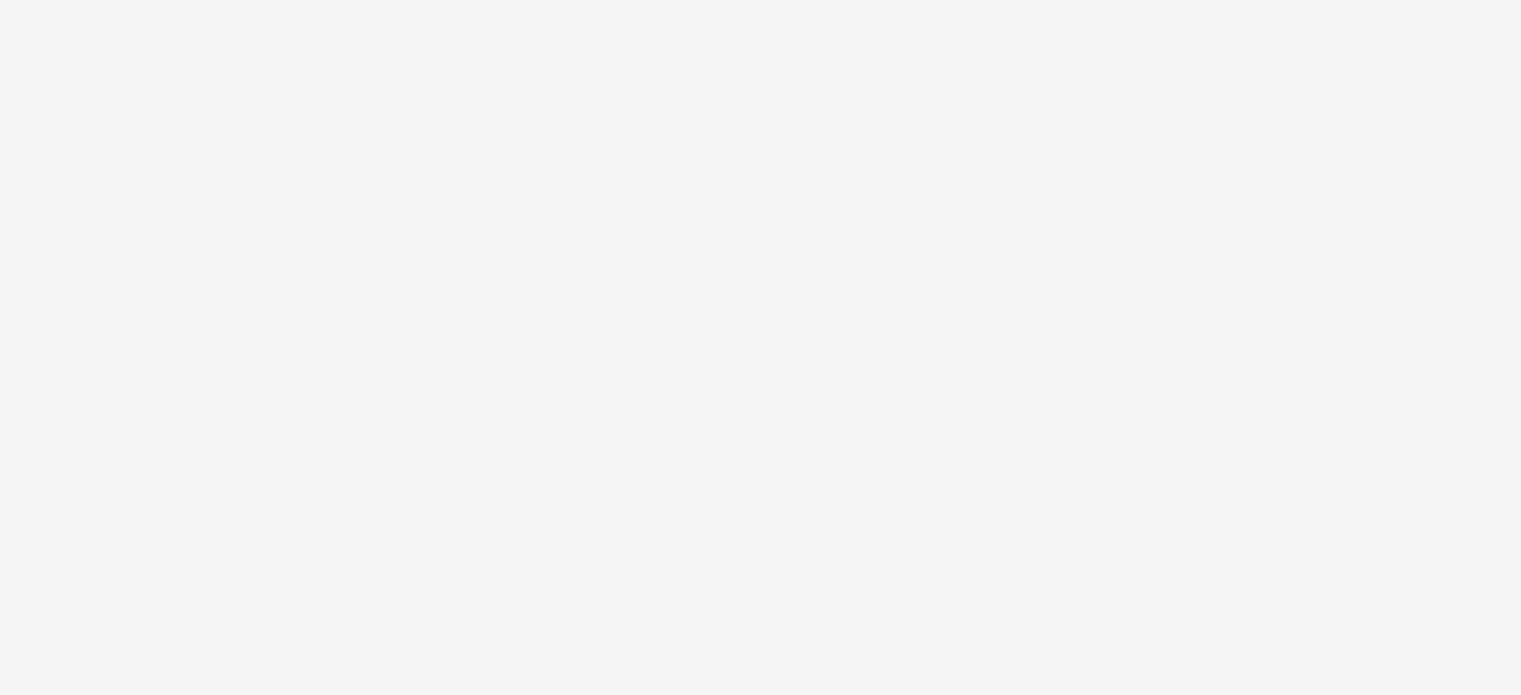 scroll, scrollTop: 67, scrollLeft: 0, axis: vertical 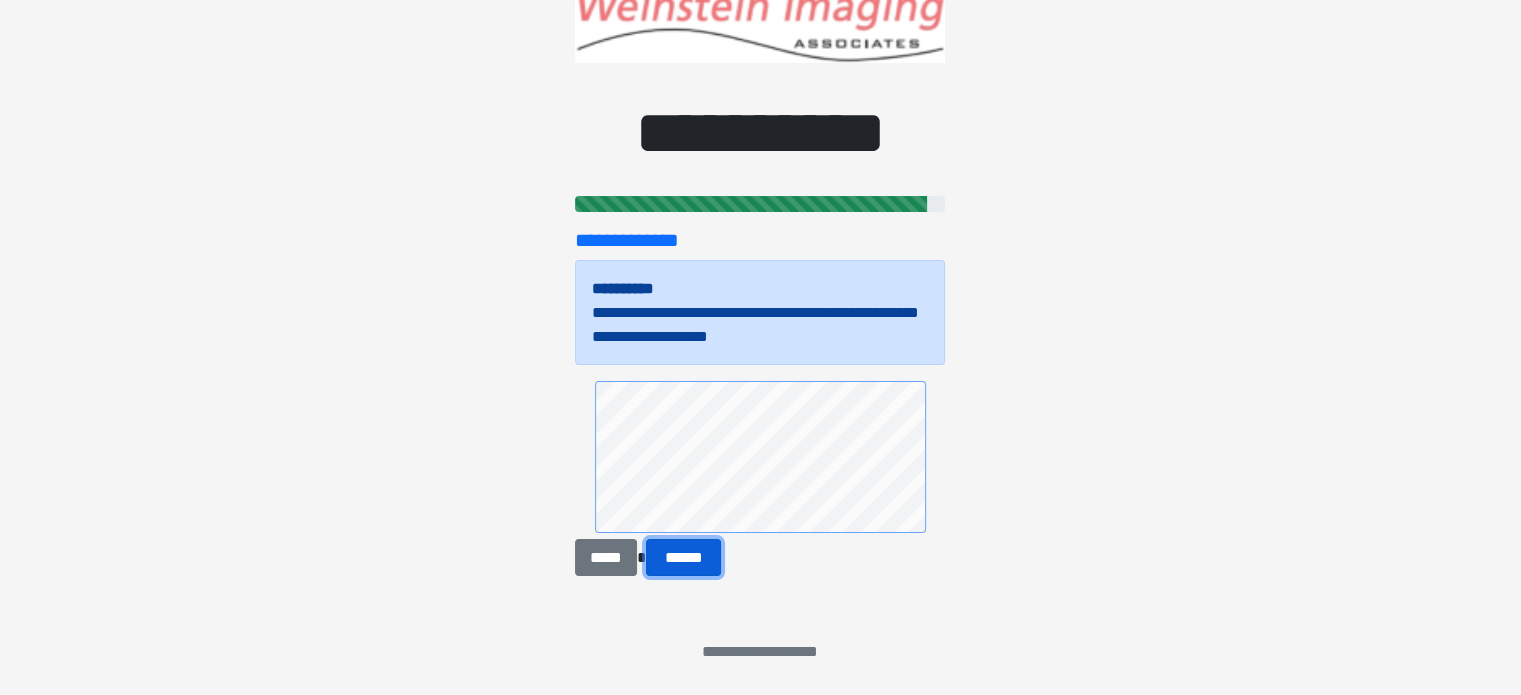 click on "******" at bounding box center (684, 558) 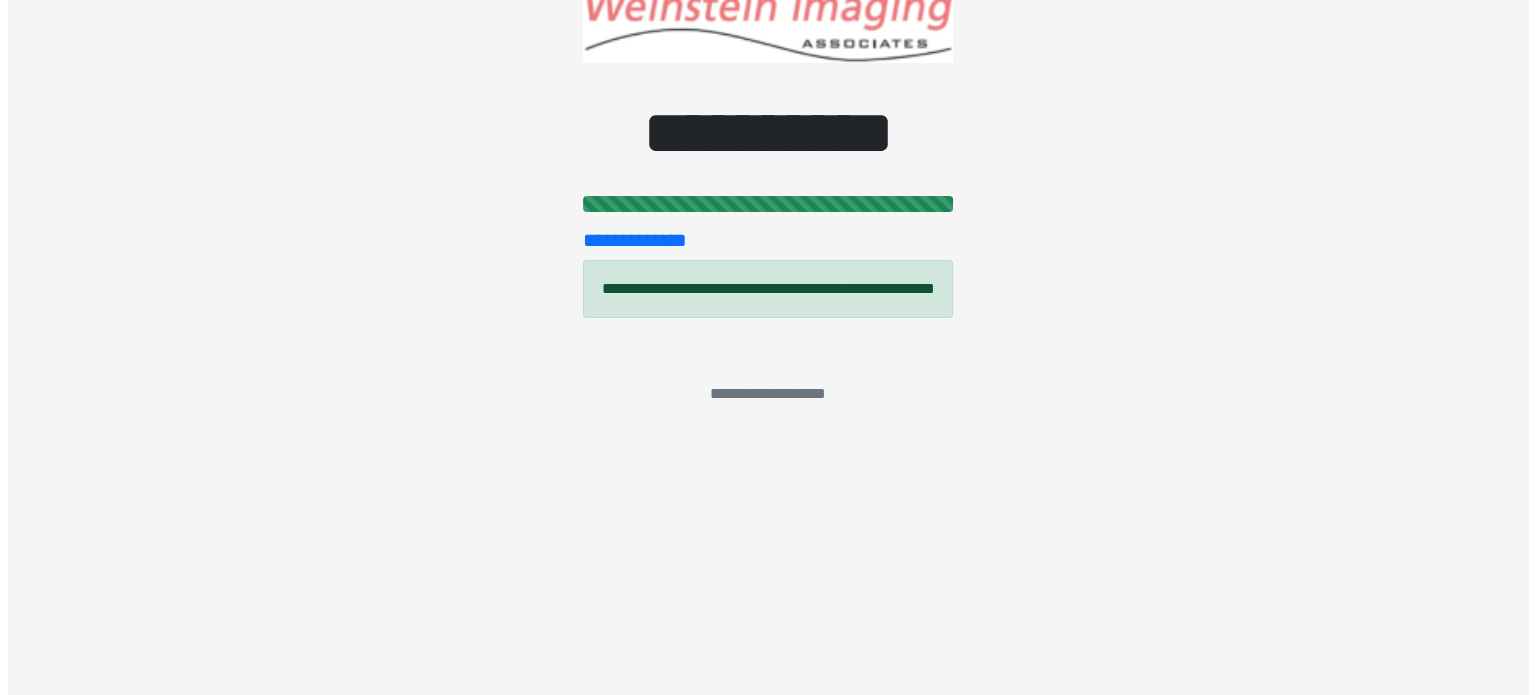 scroll, scrollTop: 0, scrollLeft: 0, axis: both 